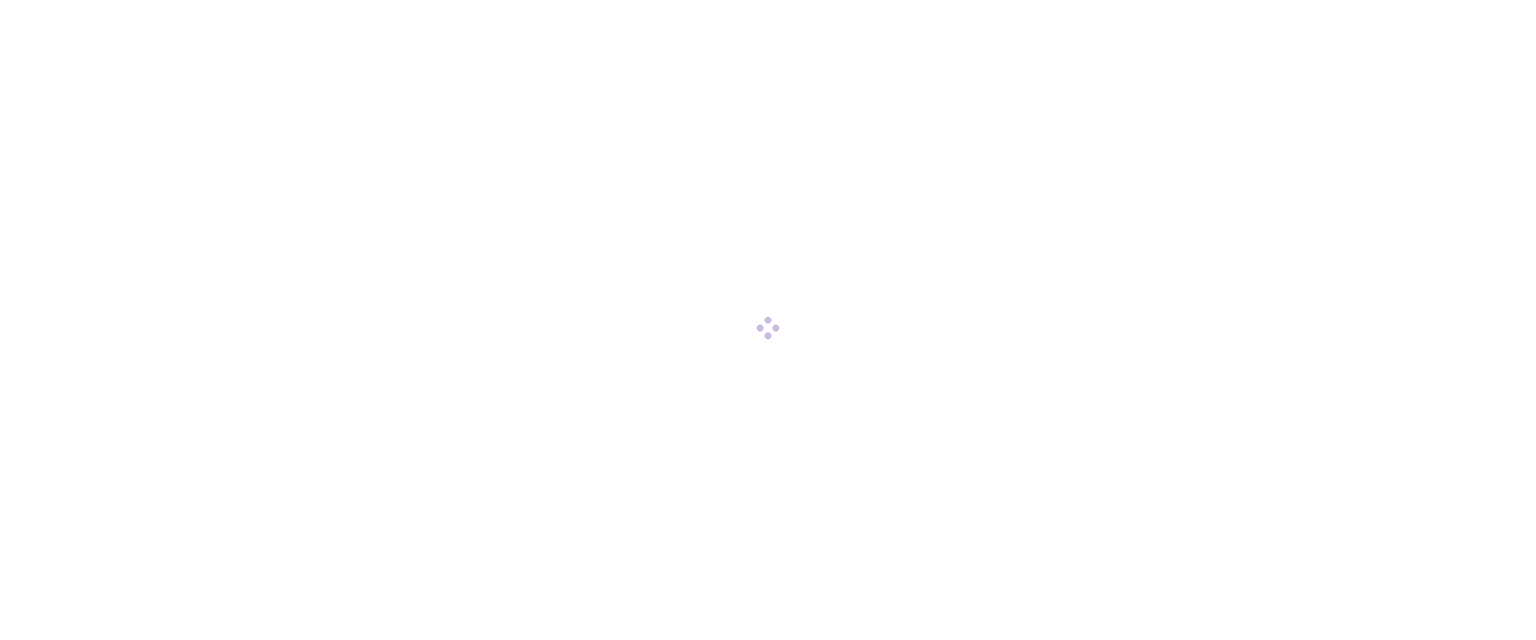 scroll, scrollTop: 0, scrollLeft: 0, axis: both 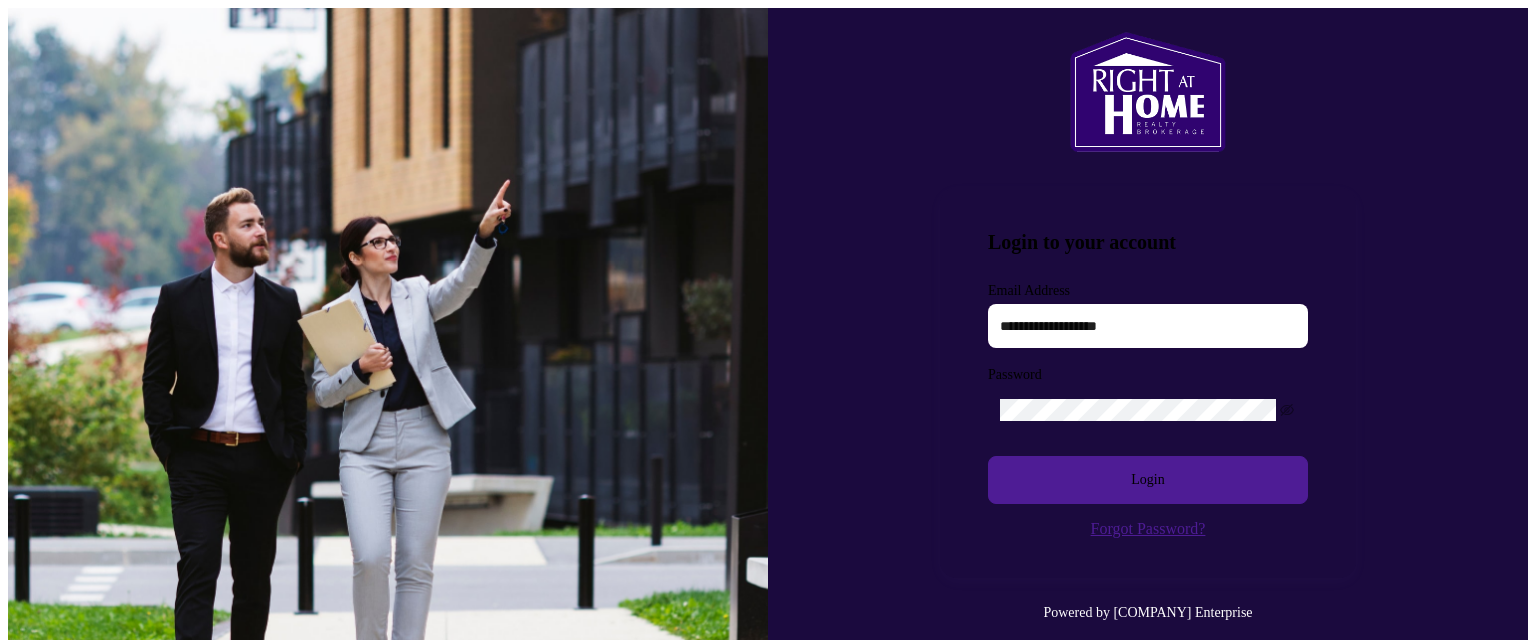 click at bounding box center (1148, 326) 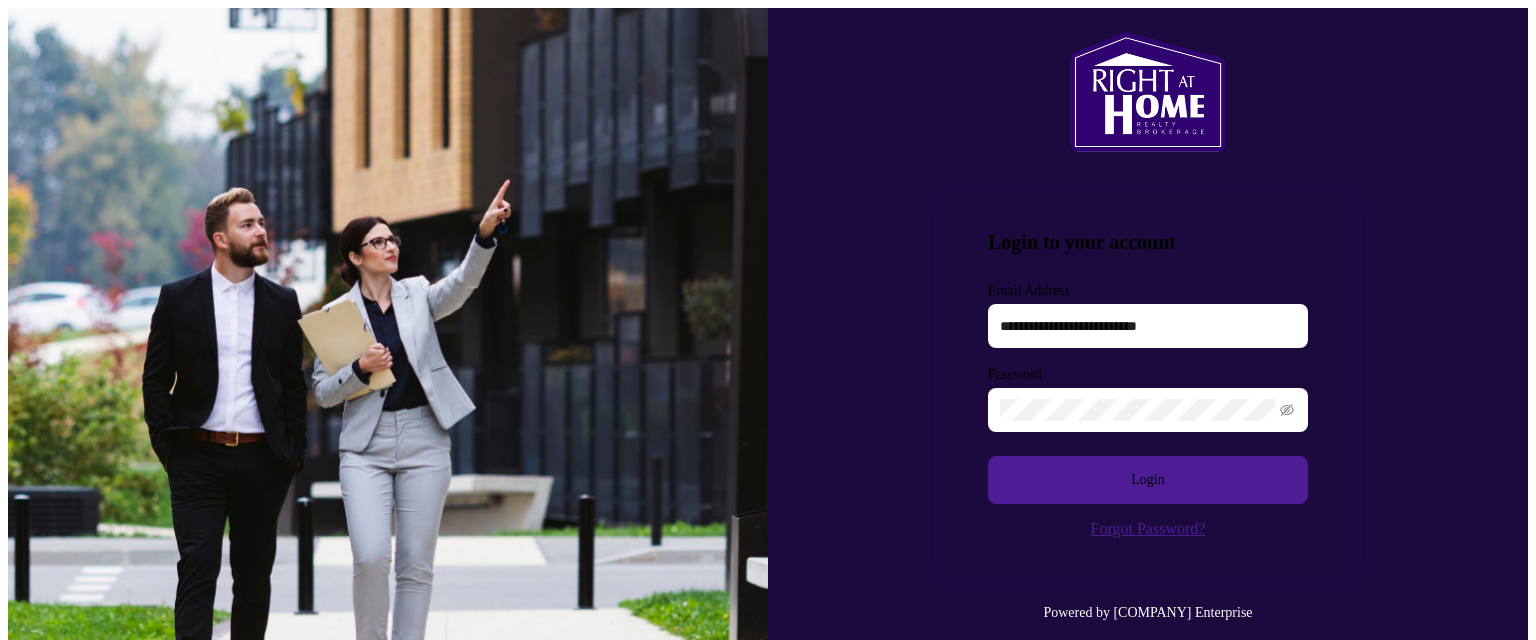 click on "Login" at bounding box center [1148, 480] 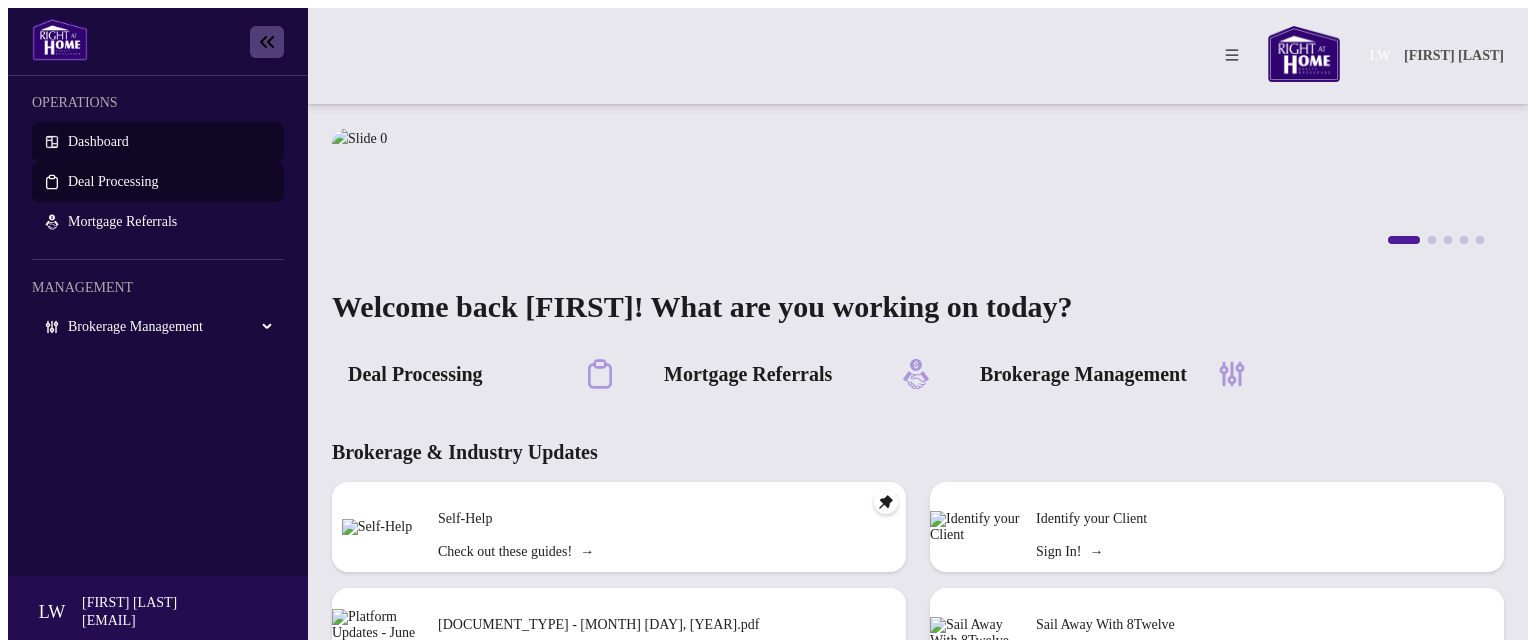 click on "Deal Processing" at bounding box center [113, 181] 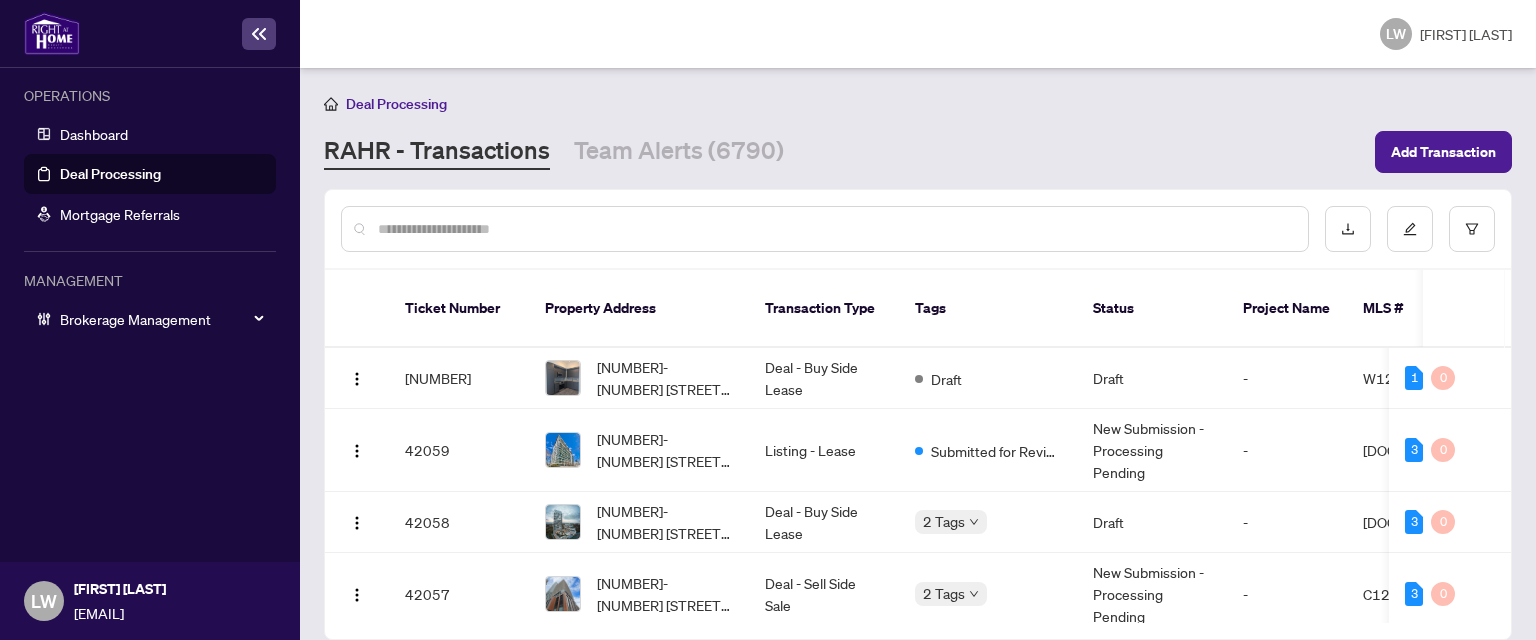 click at bounding box center [835, 229] 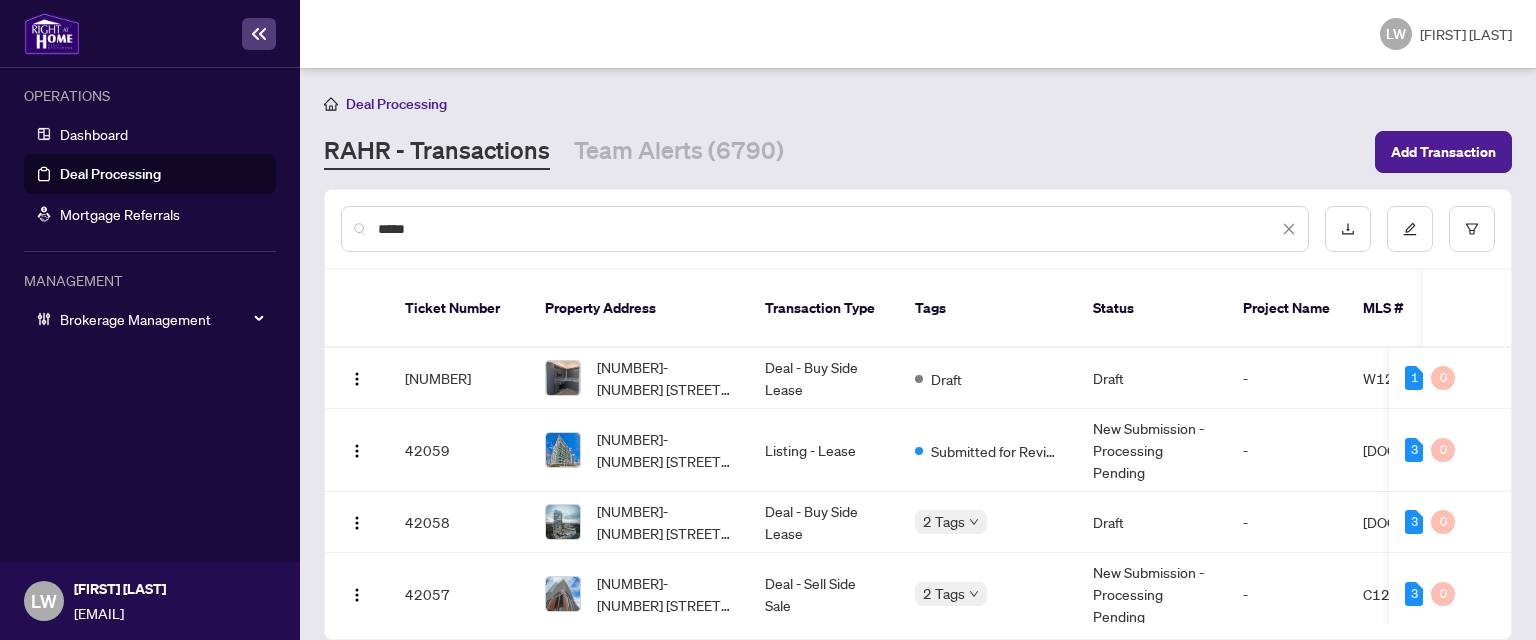 type on "*****" 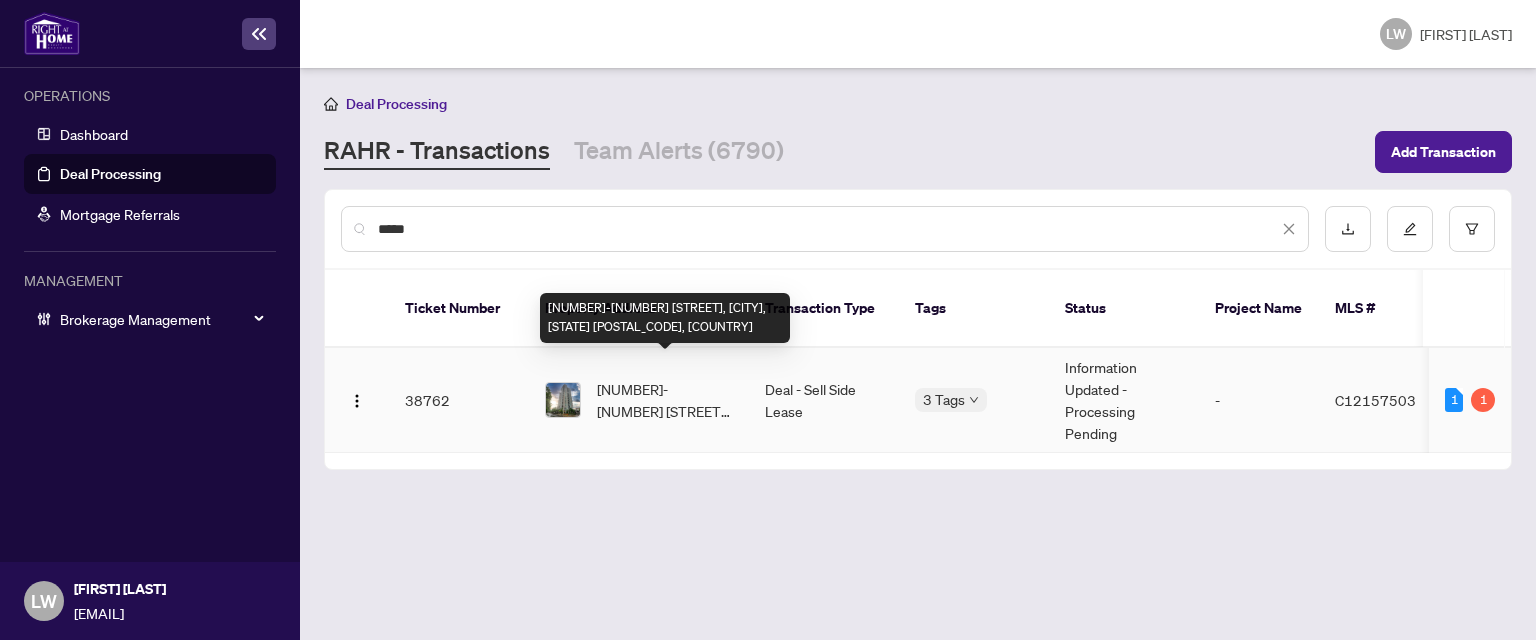 click on "[NUMBER]-[NUMBER] [STREET], [CITY], [STATE] [POSTAL_CODE], [COUNTRY]" at bounding box center [665, 400] 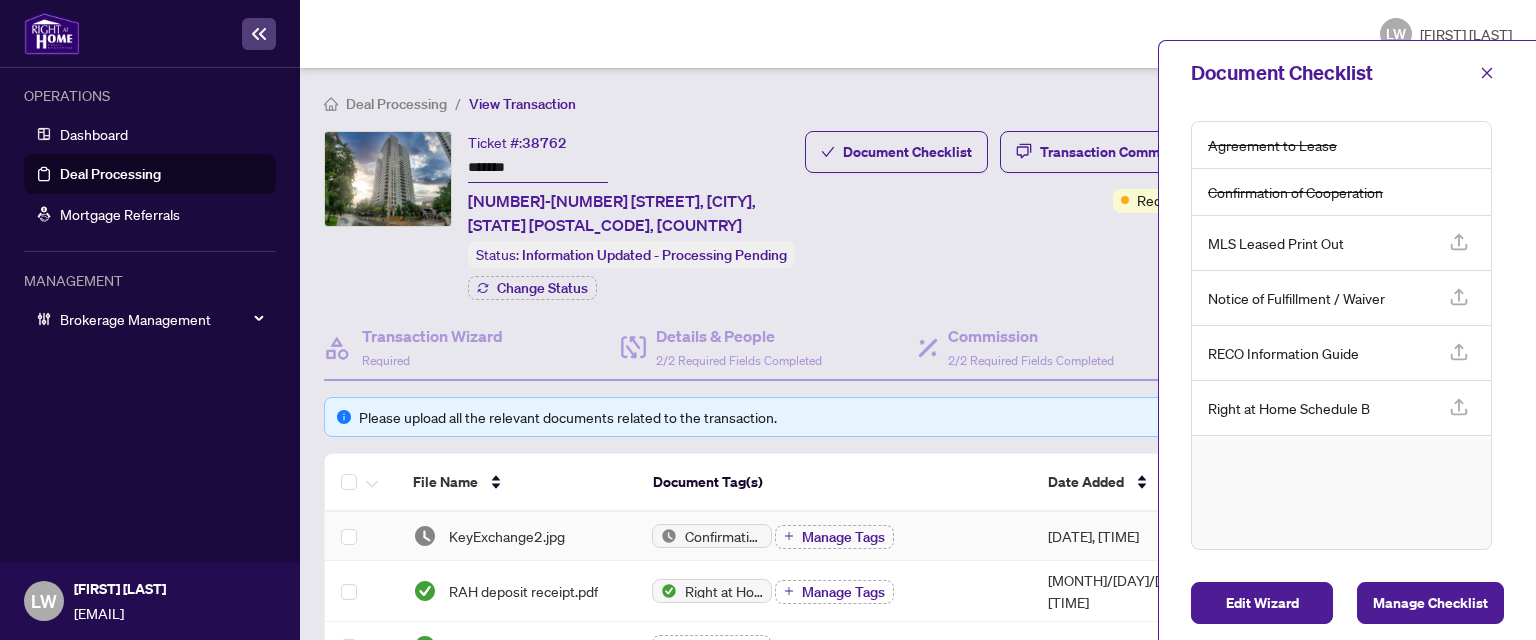 scroll, scrollTop: 664, scrollLeft: 0, axis: vertical 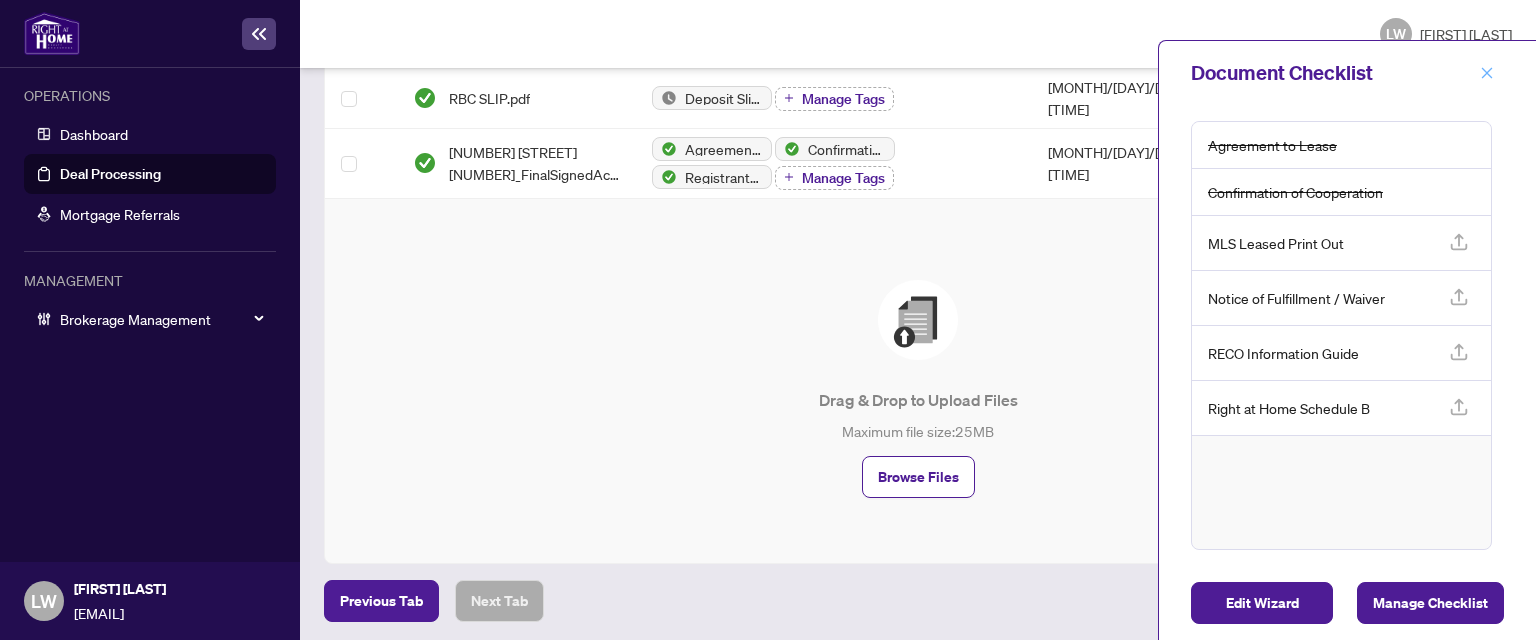 click at bounding box center [1487, 73] 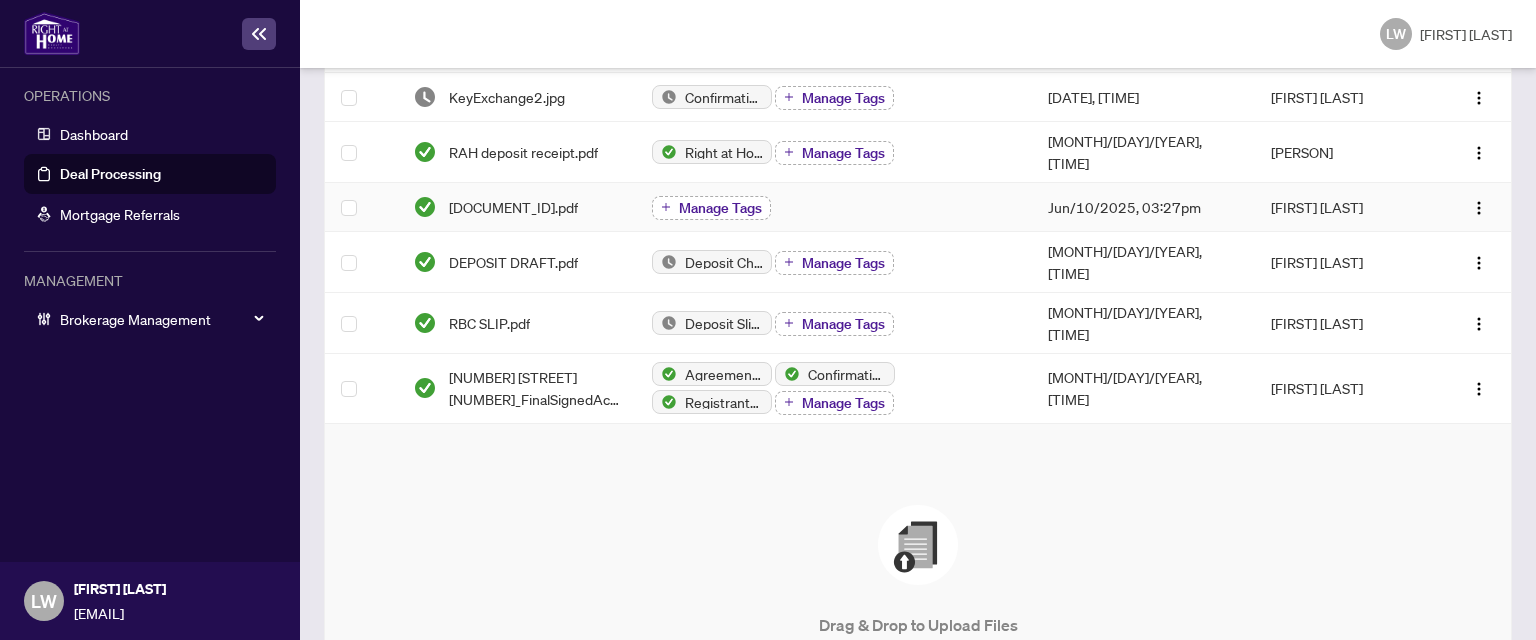 scroll, scrollTop: 100, scrollLeft: 0, axis: vertical 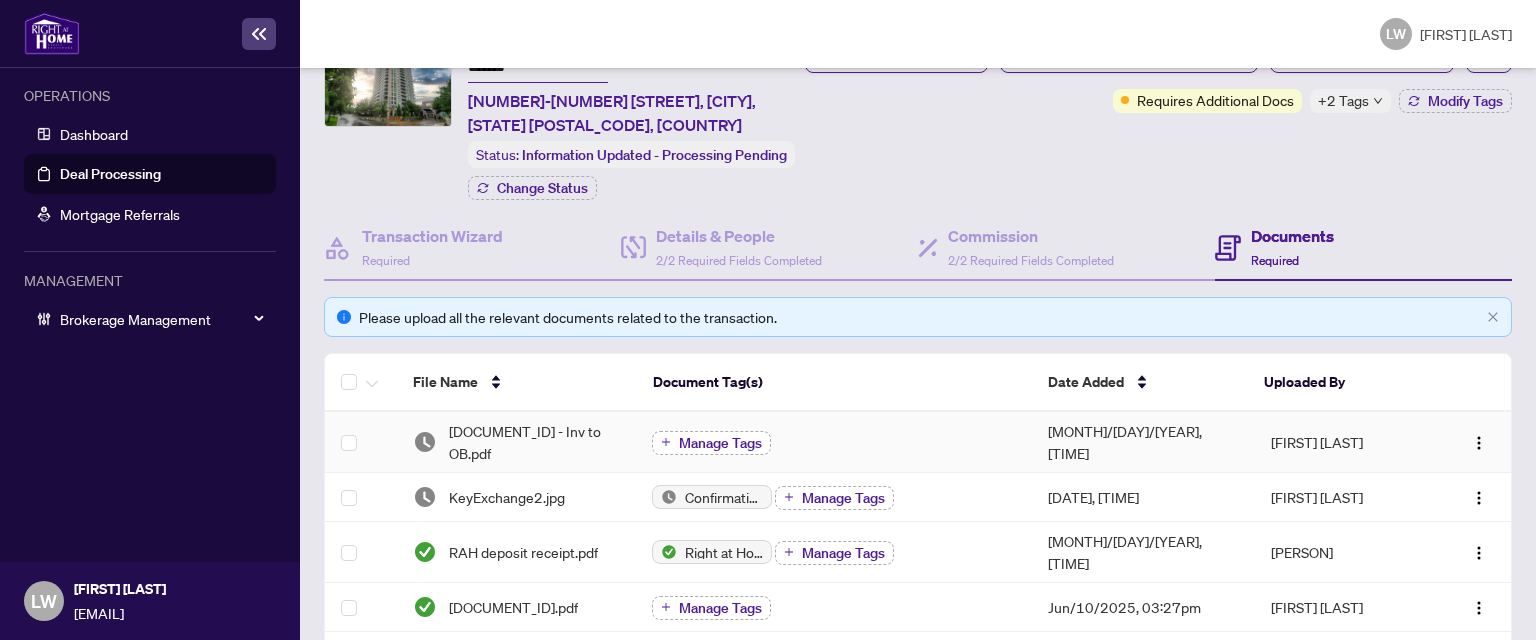 click on "Manage Tags" at bounding box center (711, 443) 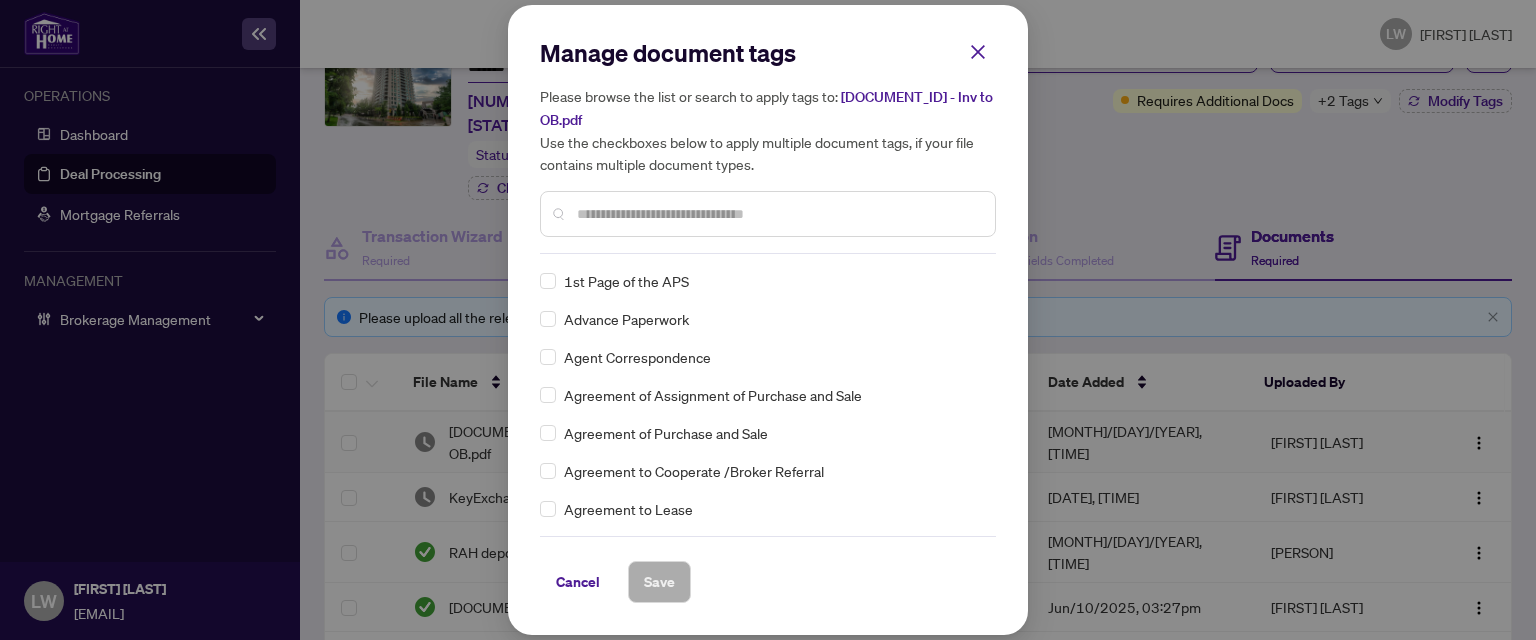 click at bounding box center [768, 214] 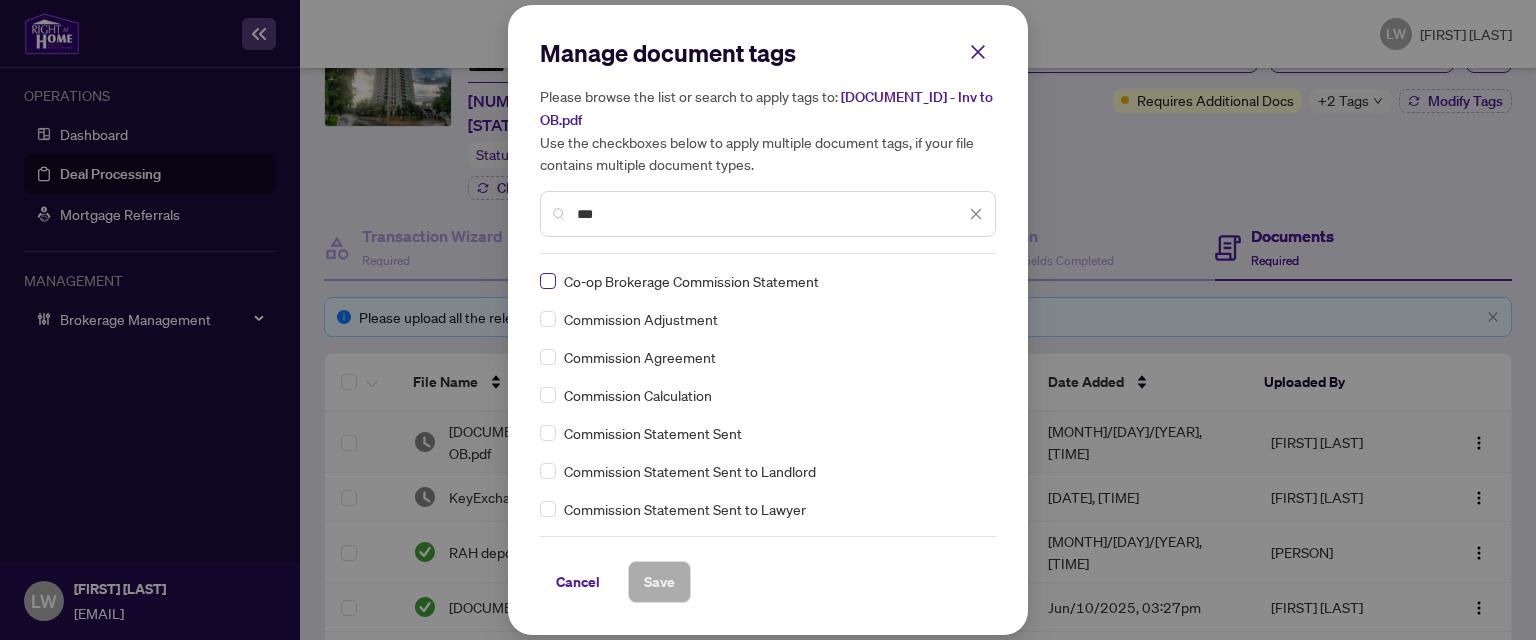 type on "***" 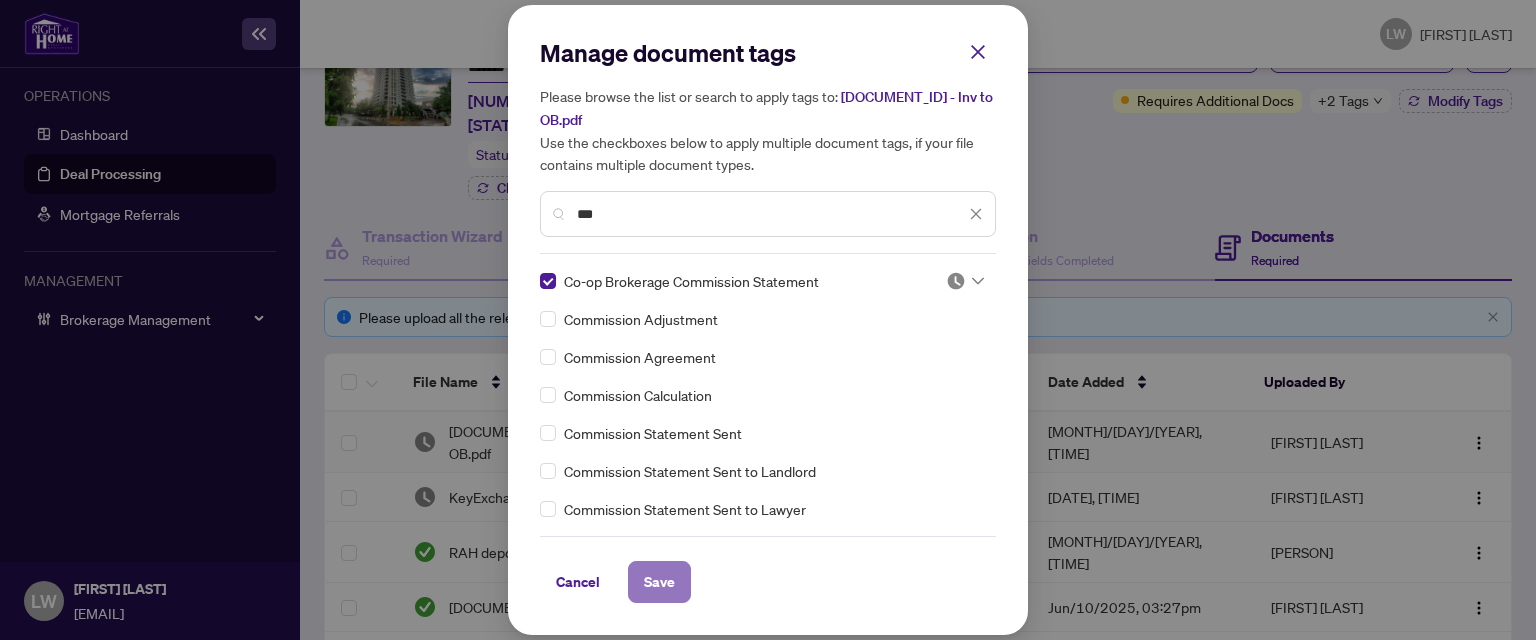 click on "Save" at bounding box center [659, 582] 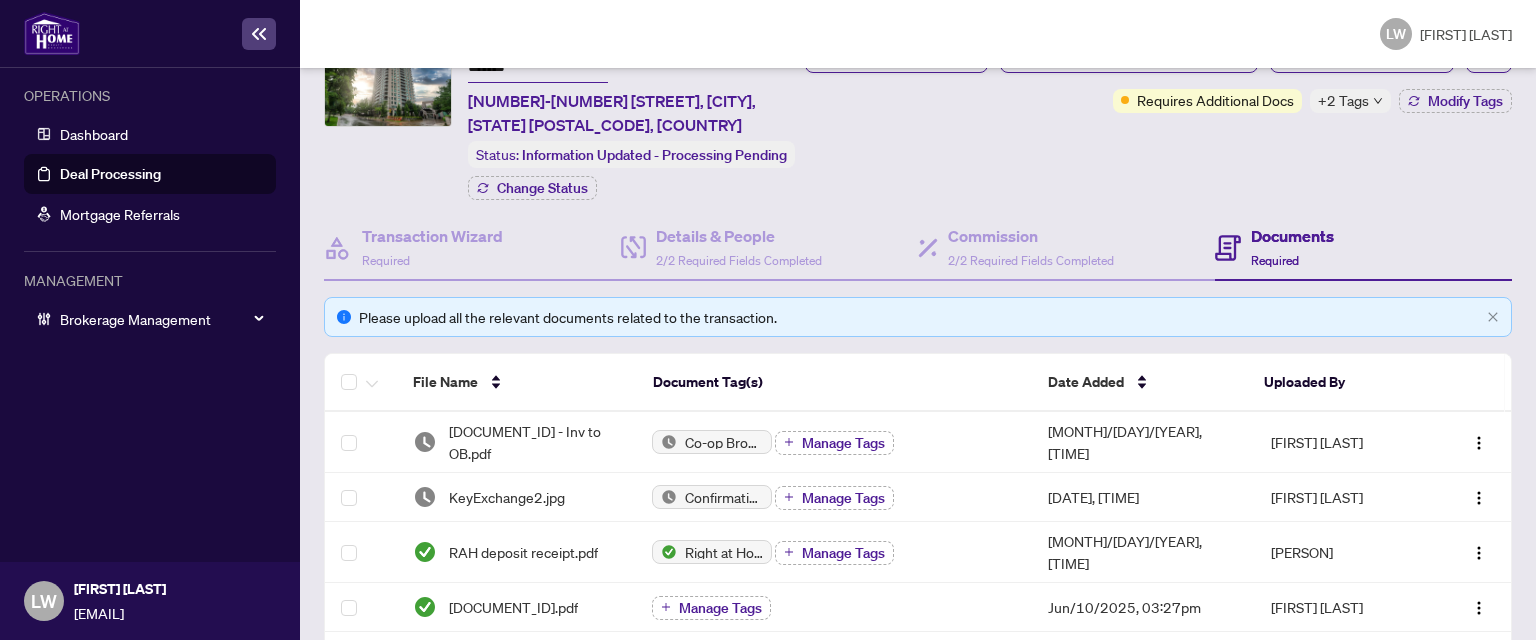 click on "Deal Processing" at bounding box center (110, 174) 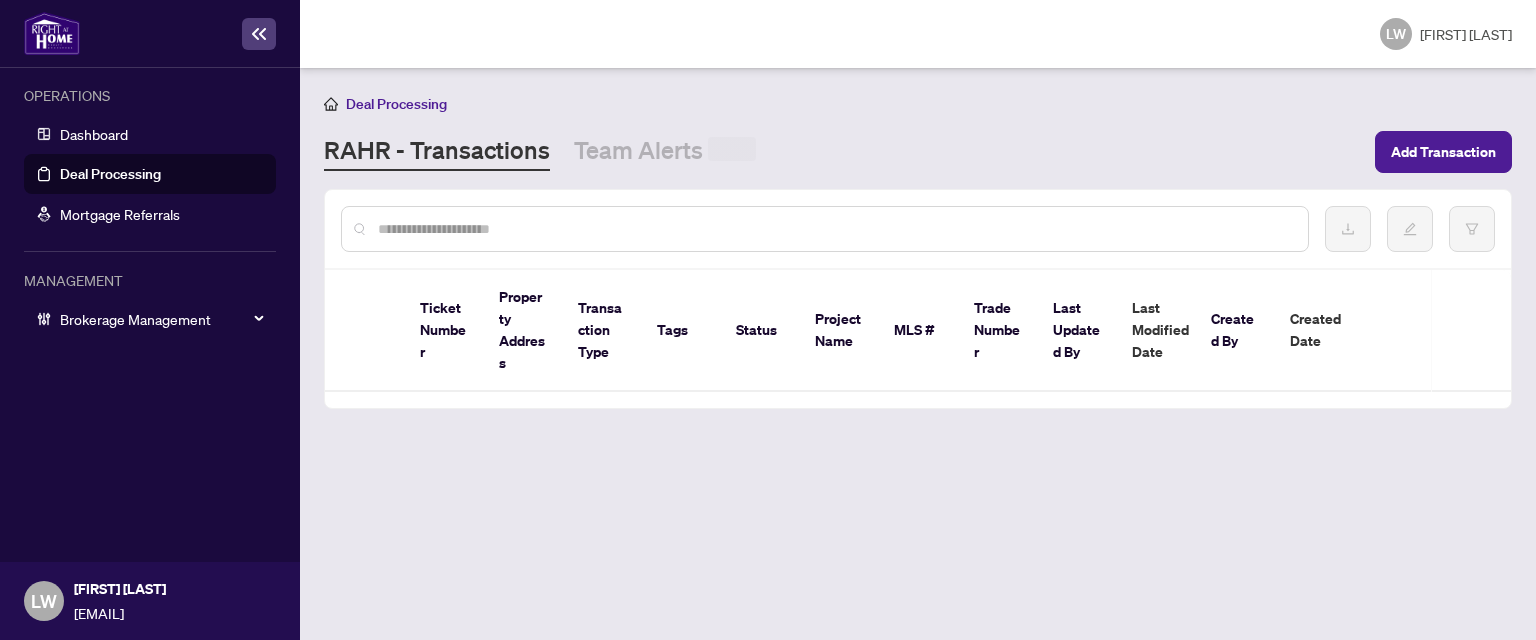 scroll, scrollTop: 0, scrollLeft: 0, axis: both 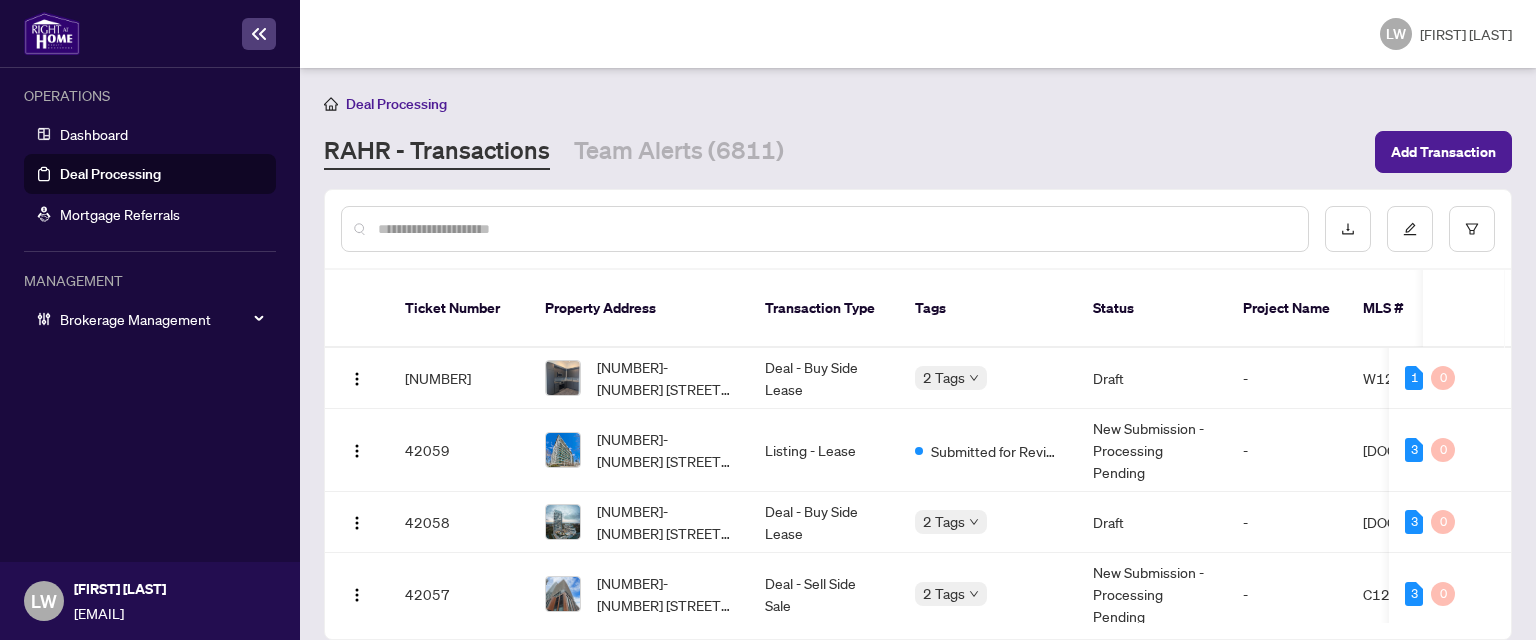 click at bounding box center [835, 229] 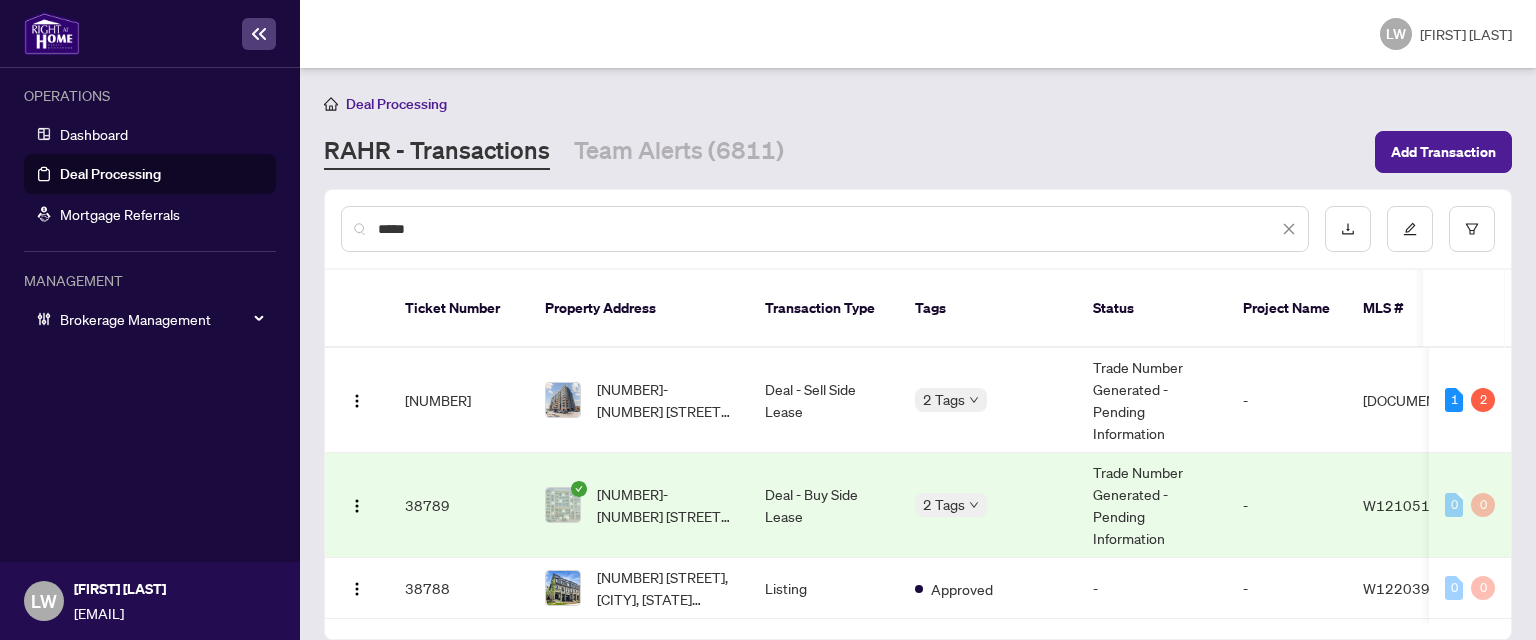 type on "*****" 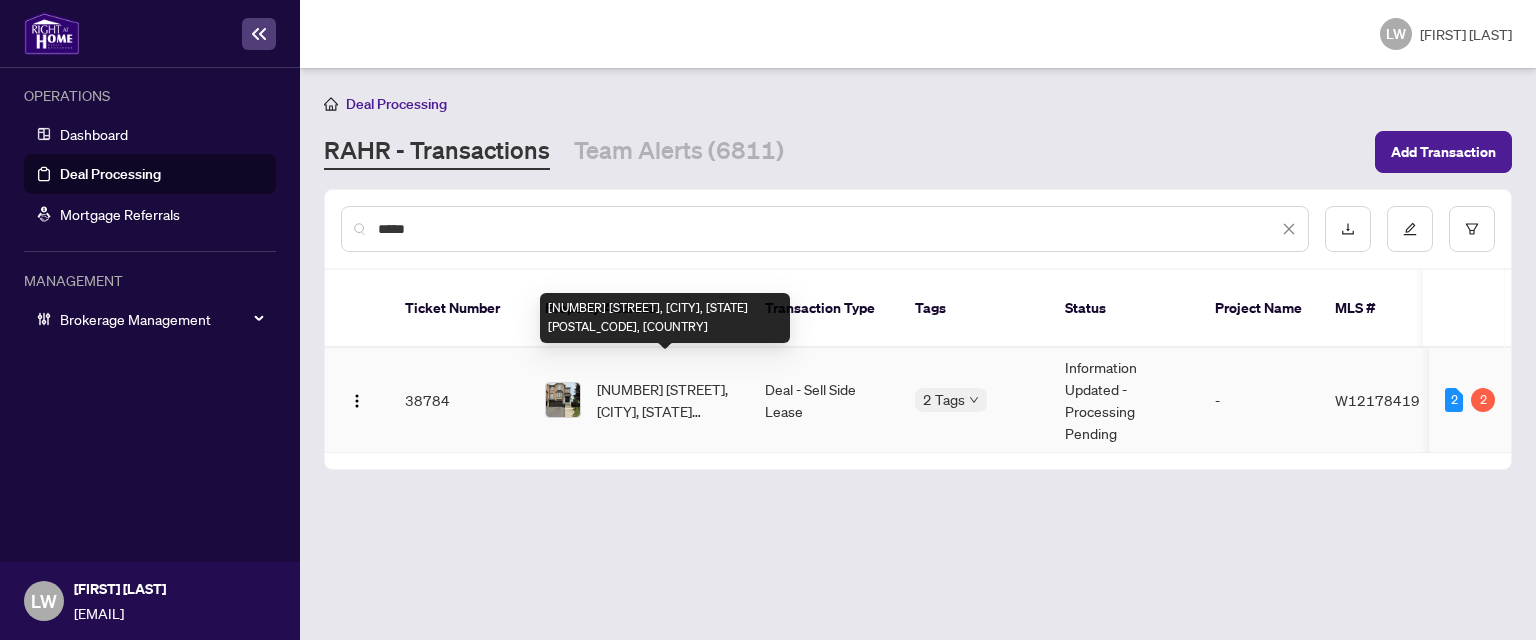 click on "[NUMBER] [STREET], [CITY], [STATE] [POSTAL_CODE], [COUNTRY]" at bounding box center (665, 400) 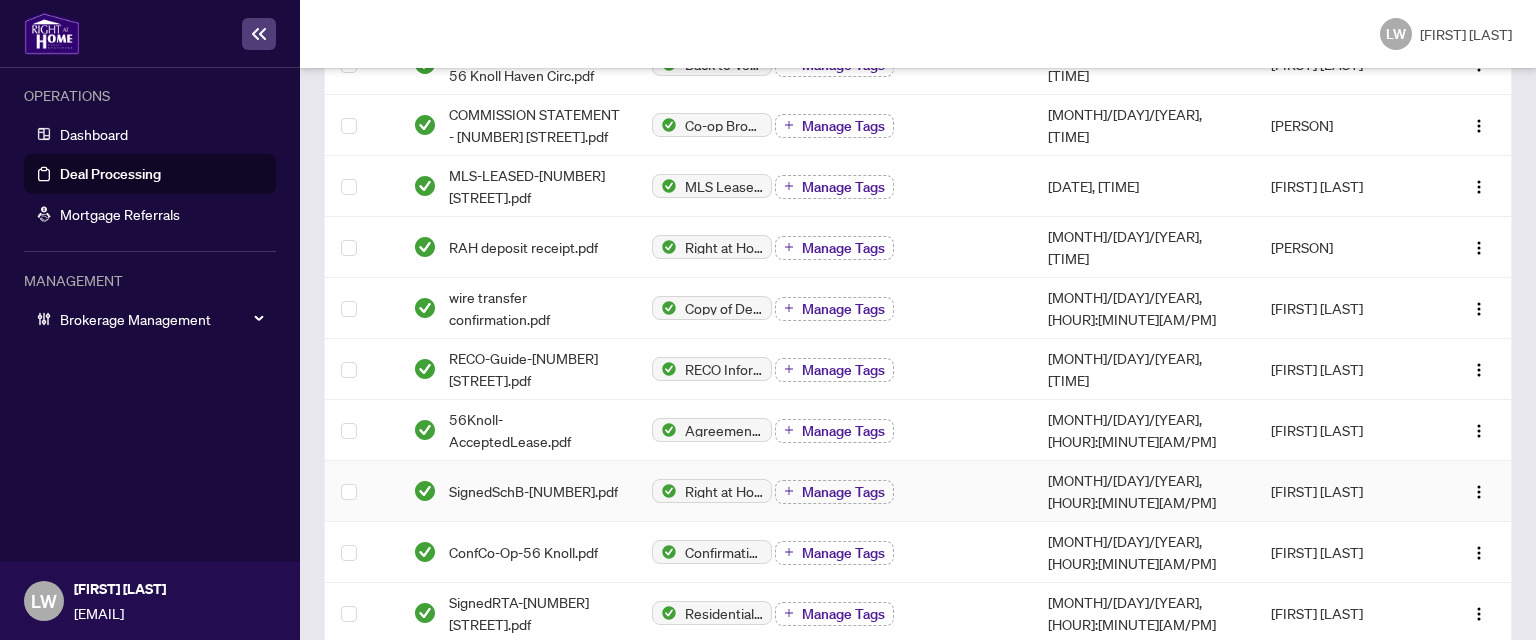 scroll, scrollTop: 800, scrollLeft: 0, axis: vertical 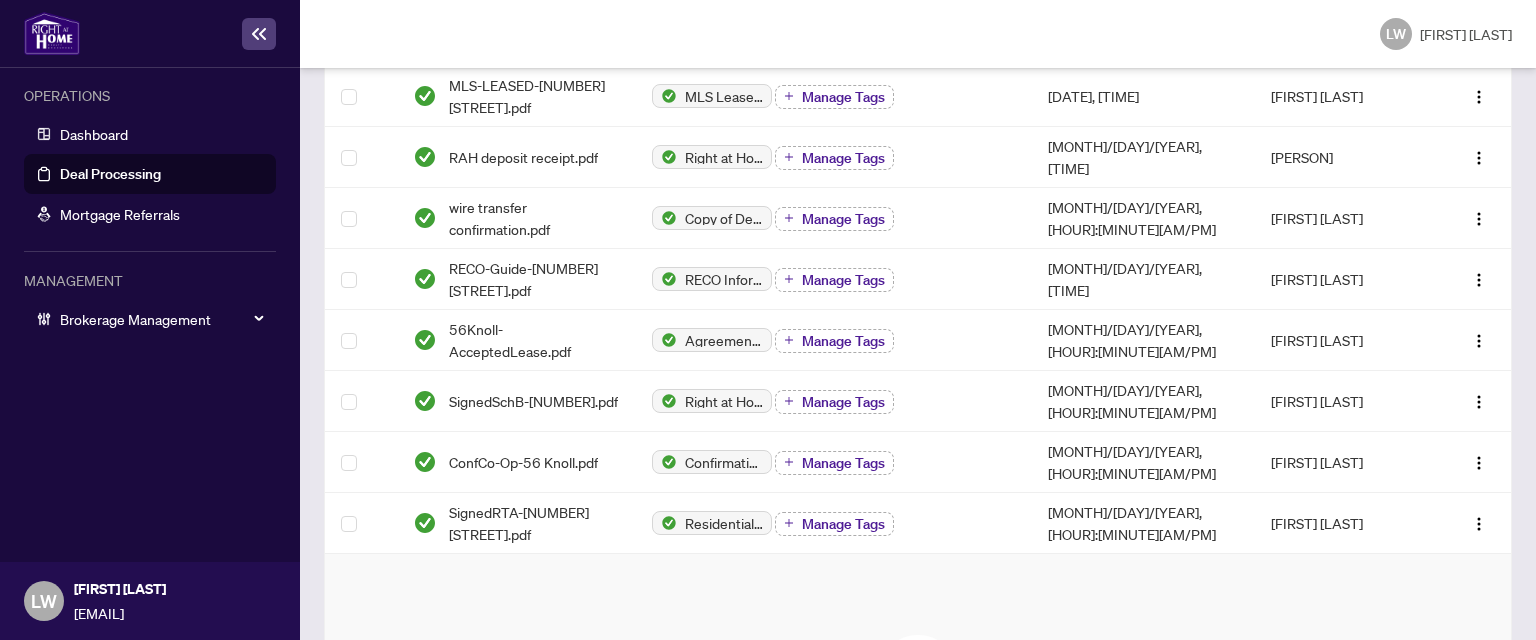 click on "Deal Processing" at bounding box center [110, 174] 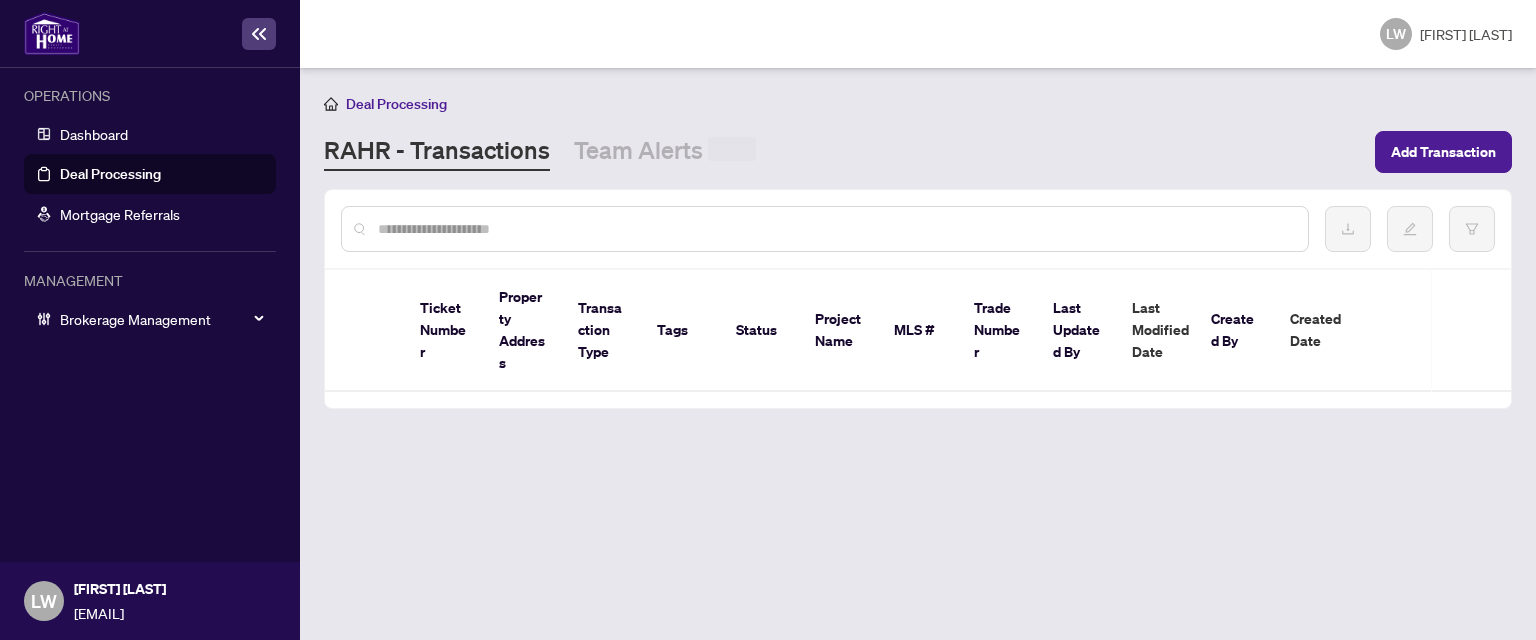 scroll, scrollTop: 0, scrollLeft: 0, axis: both 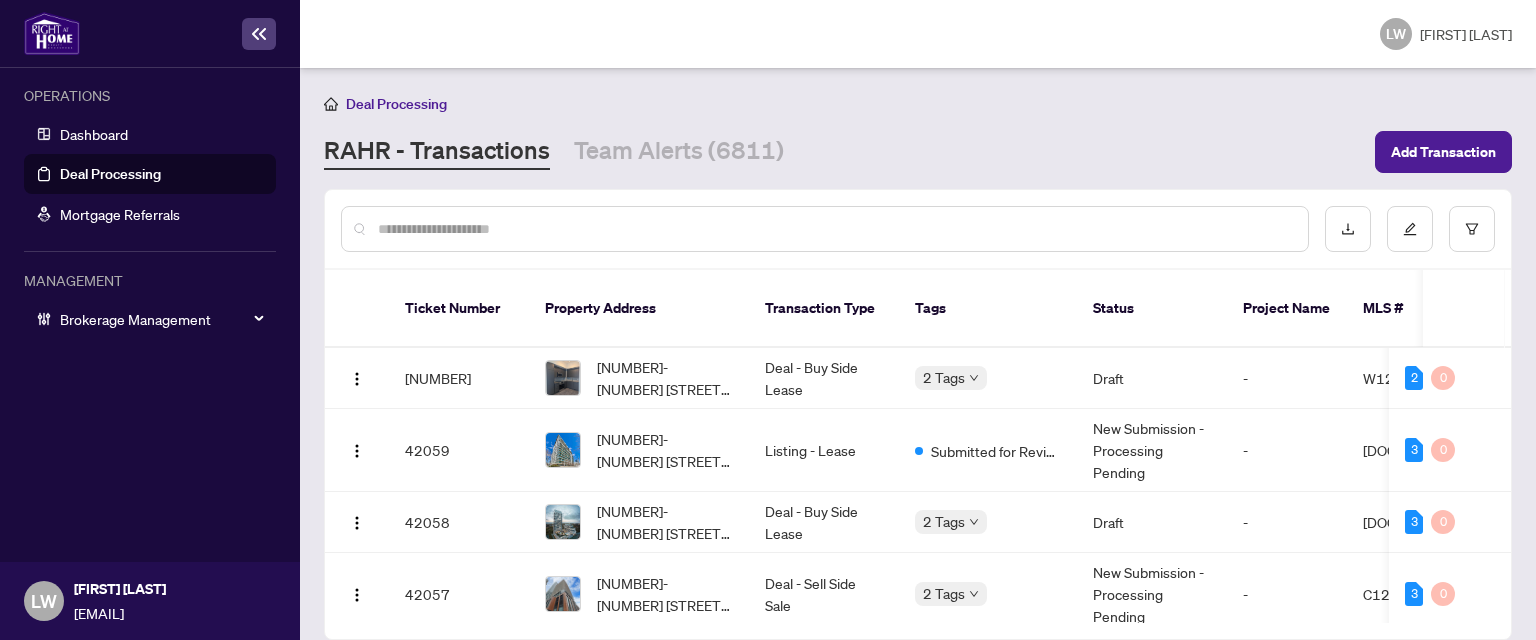 click at bounding box center [835, 229] 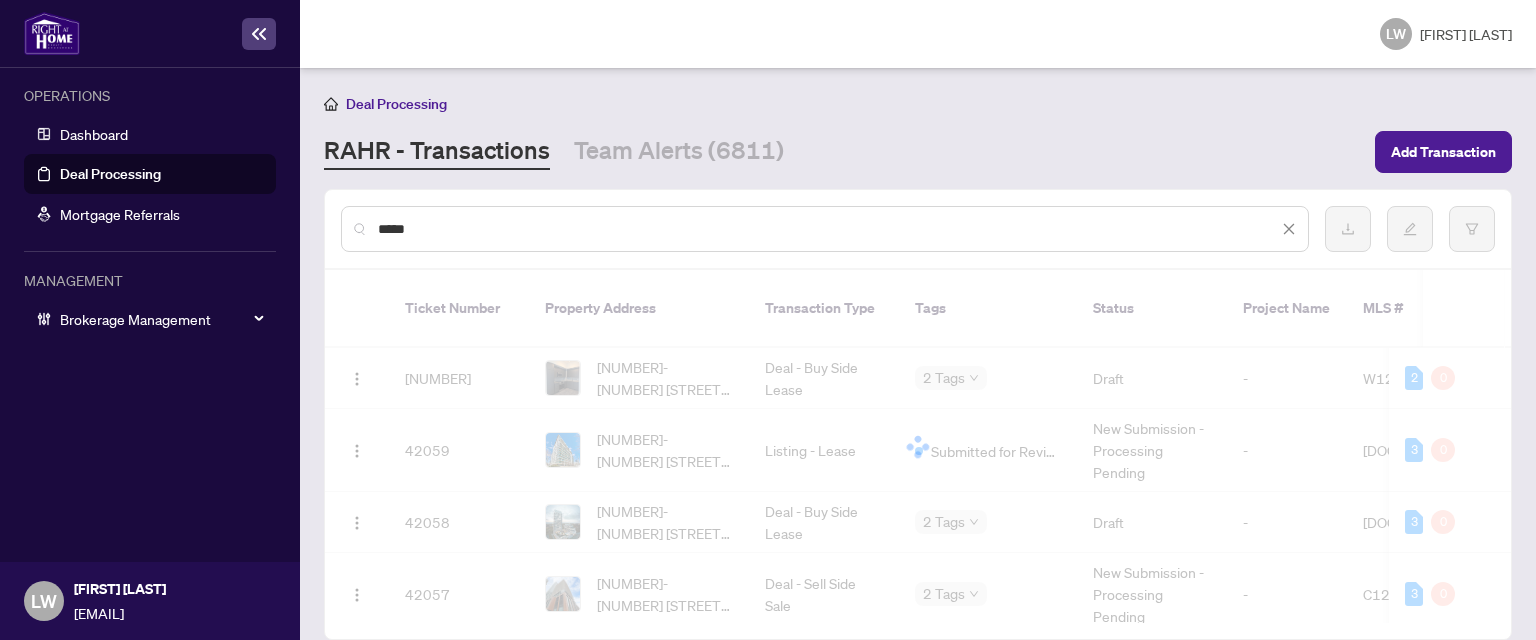 type on "*****" 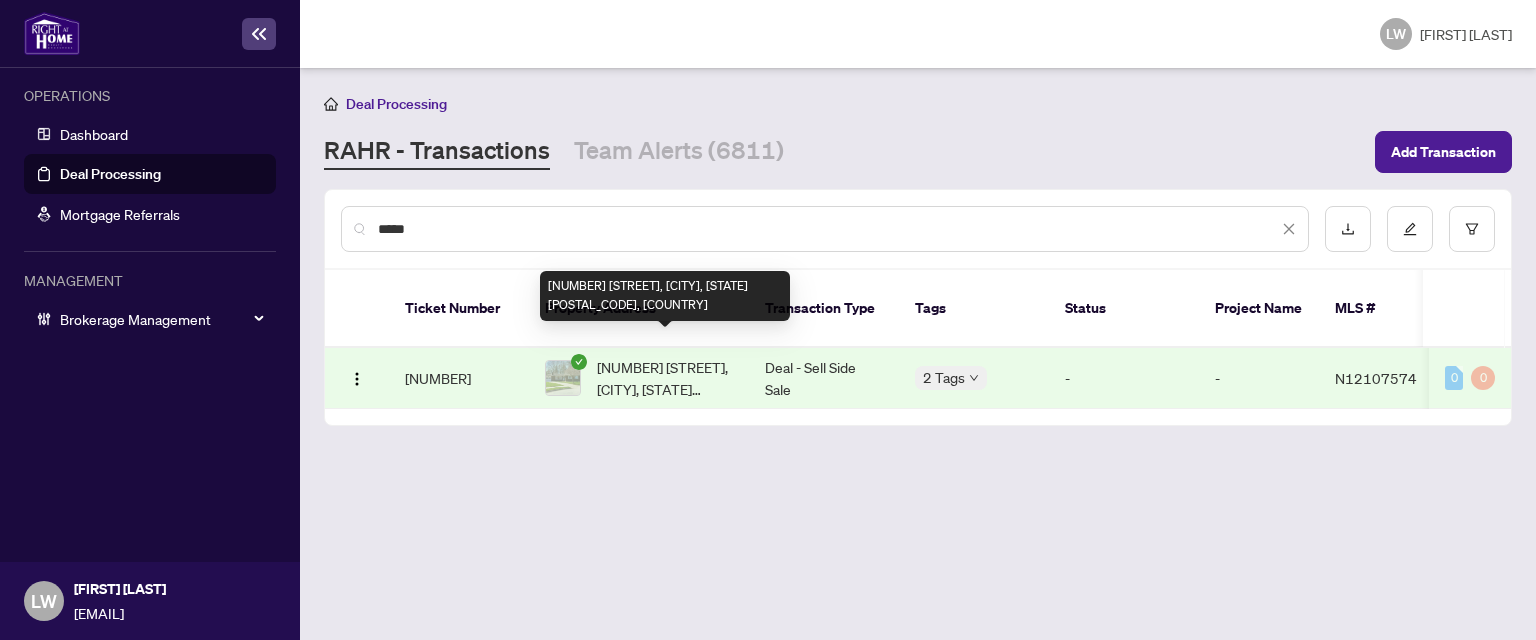 click on "[NUMBER] [STREET], [CITY], [STATE] [POSTAL_CODE], [COUNTRY]" at bounding box center [665, 378] 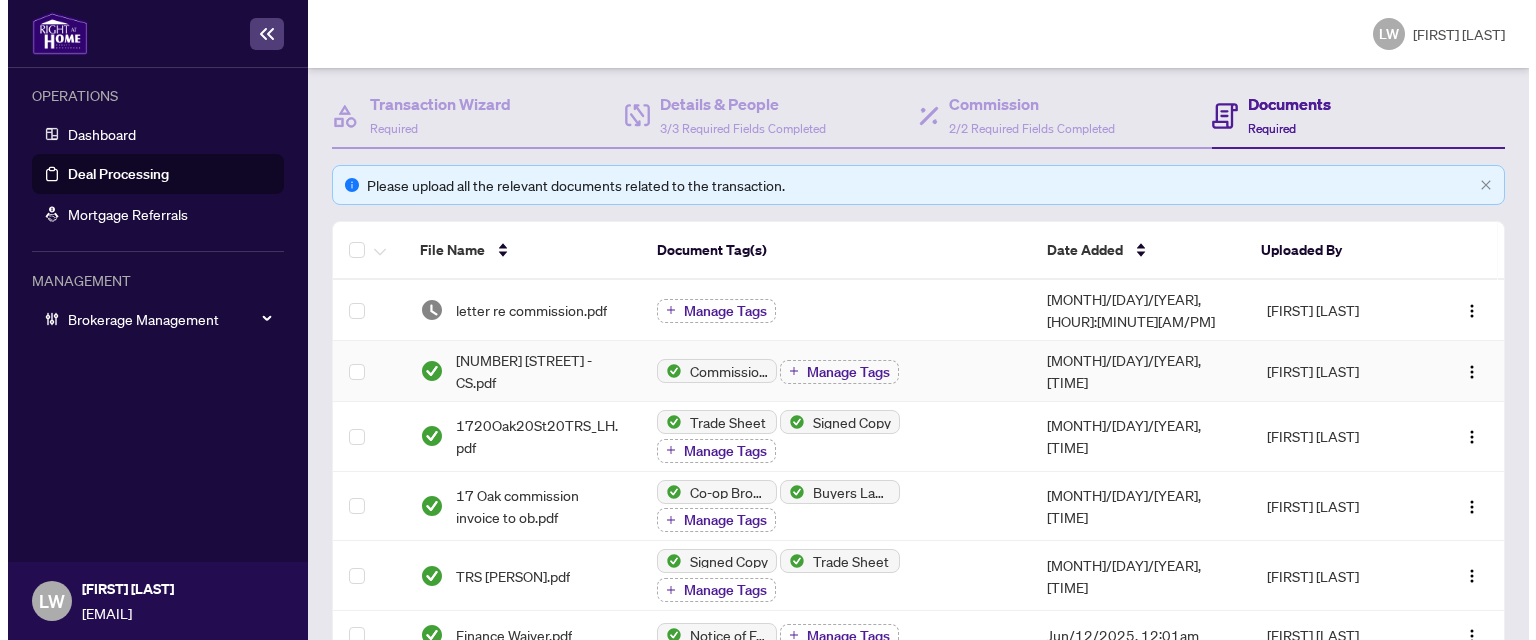 scroll, scrollTop: 100, scrollLeft: 0, axis: vertical 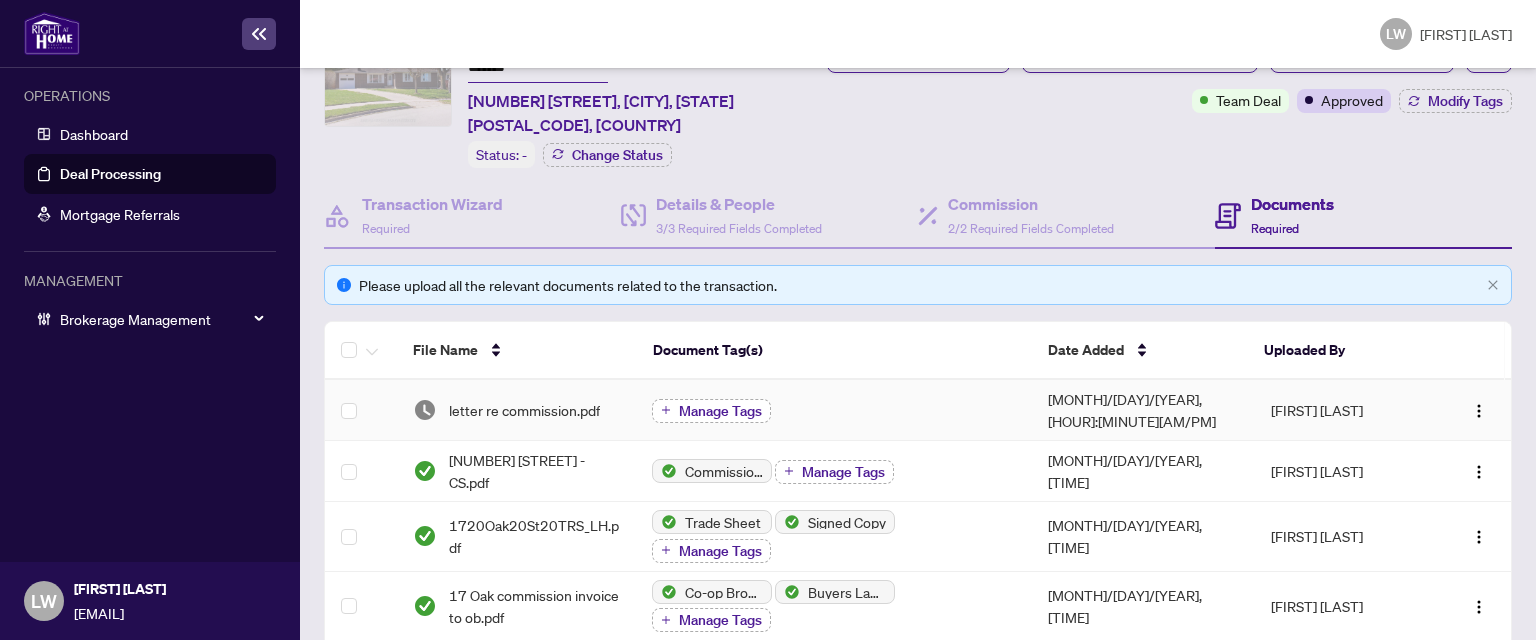 click at bounding box center (666, 410) 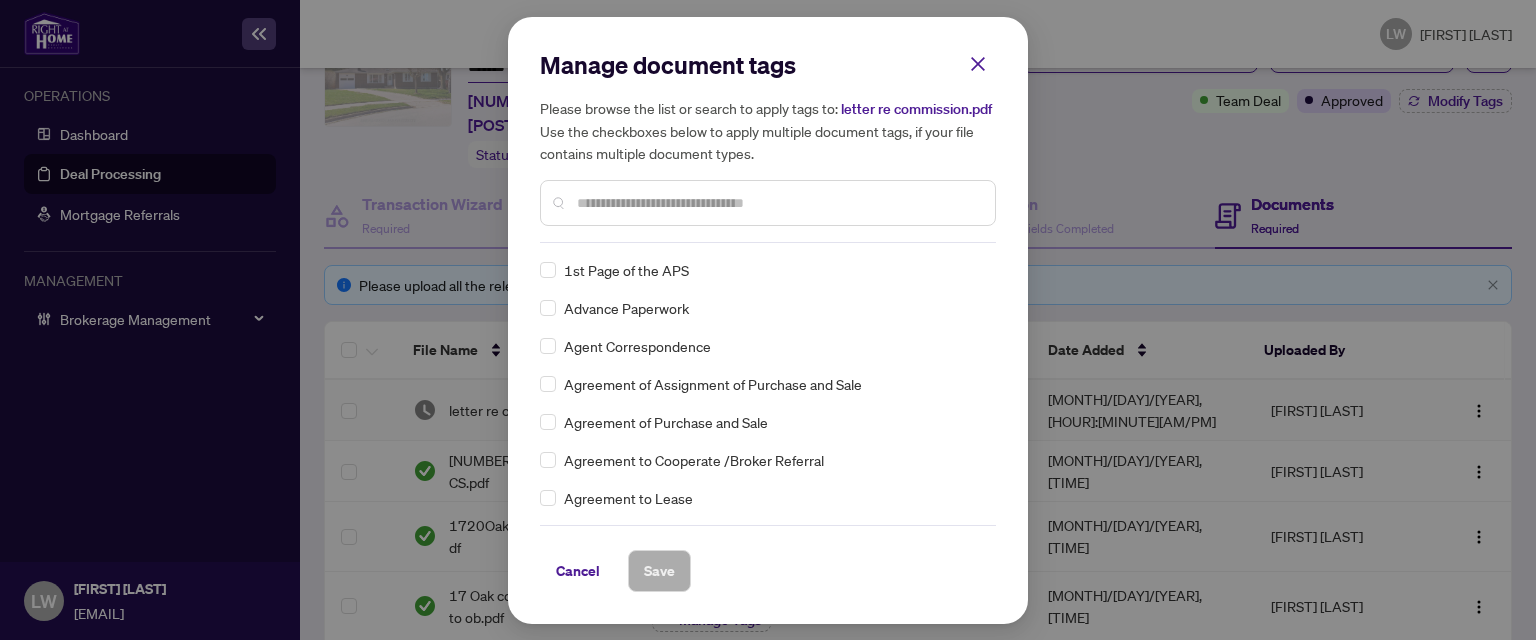 click at bounding box center [778, 203] 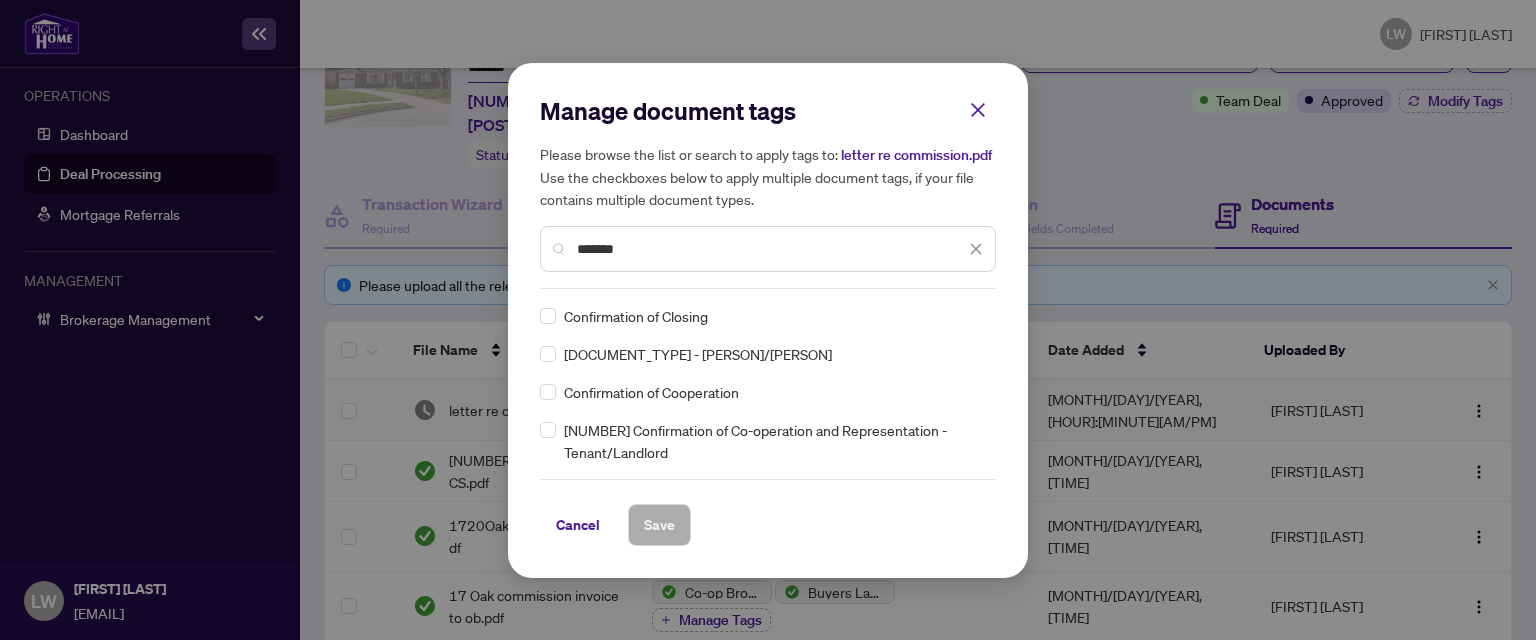 type on "*******" 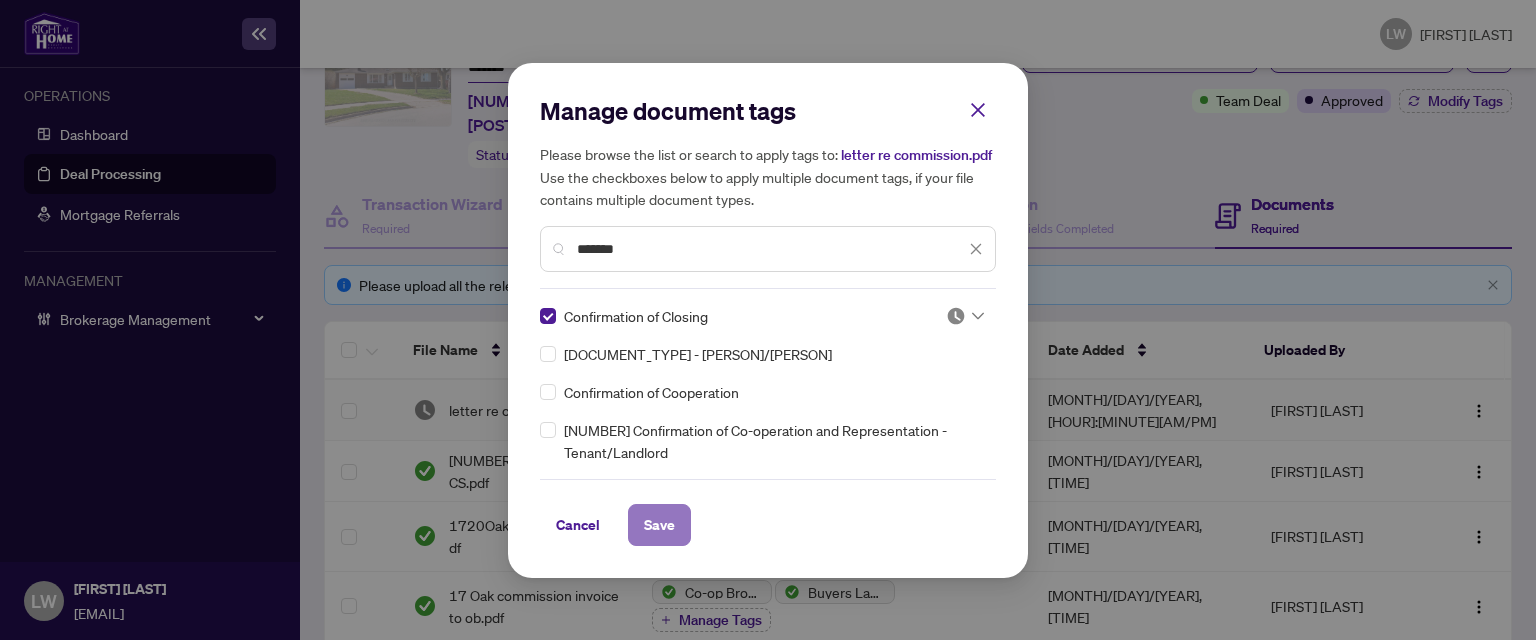 click on "Save" at bounding box center (659, 525) 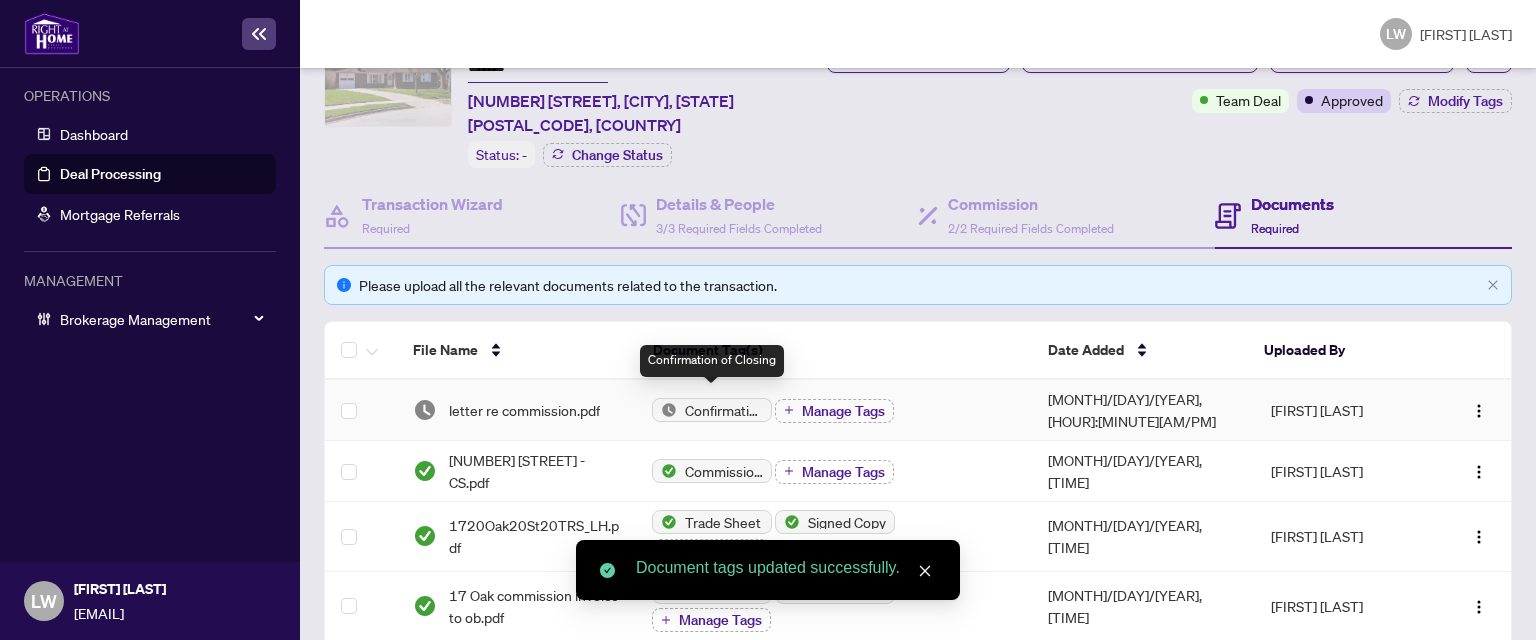 click at bounding box center [665, 410] 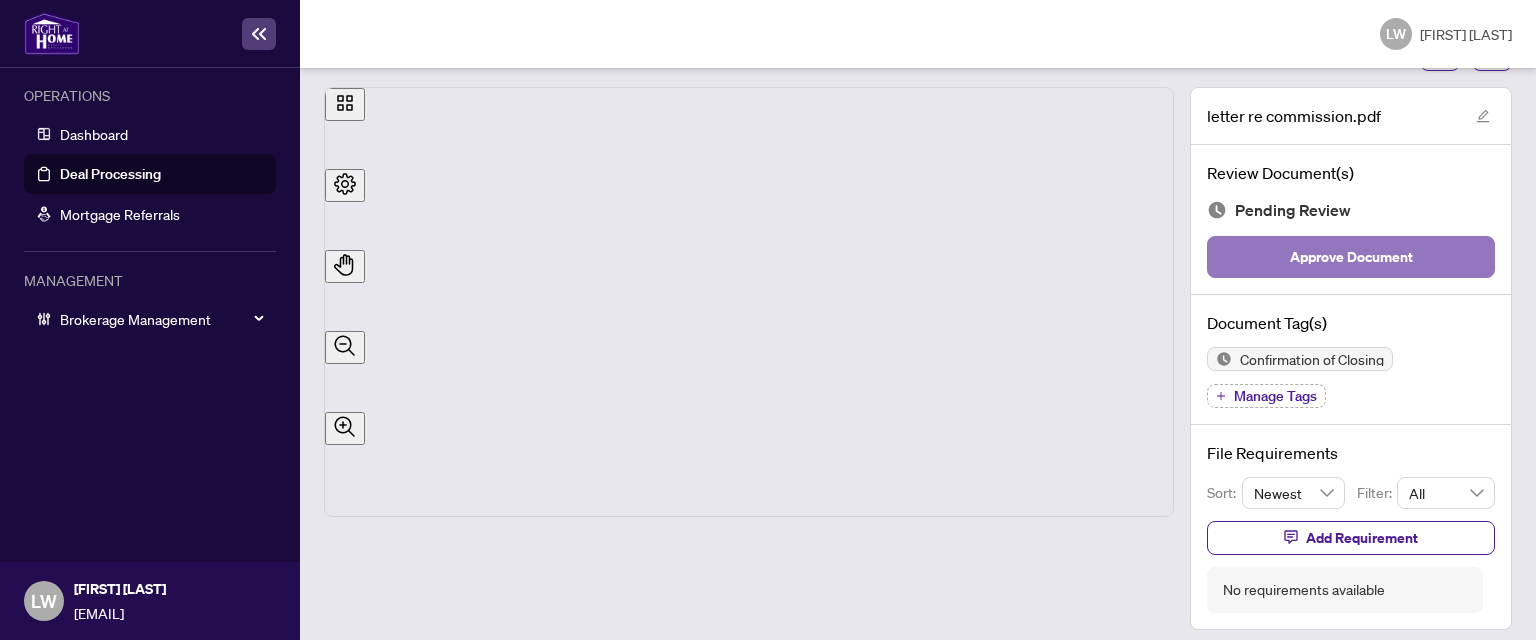 click on "Approve Document" at bounding box center (1351, 257) 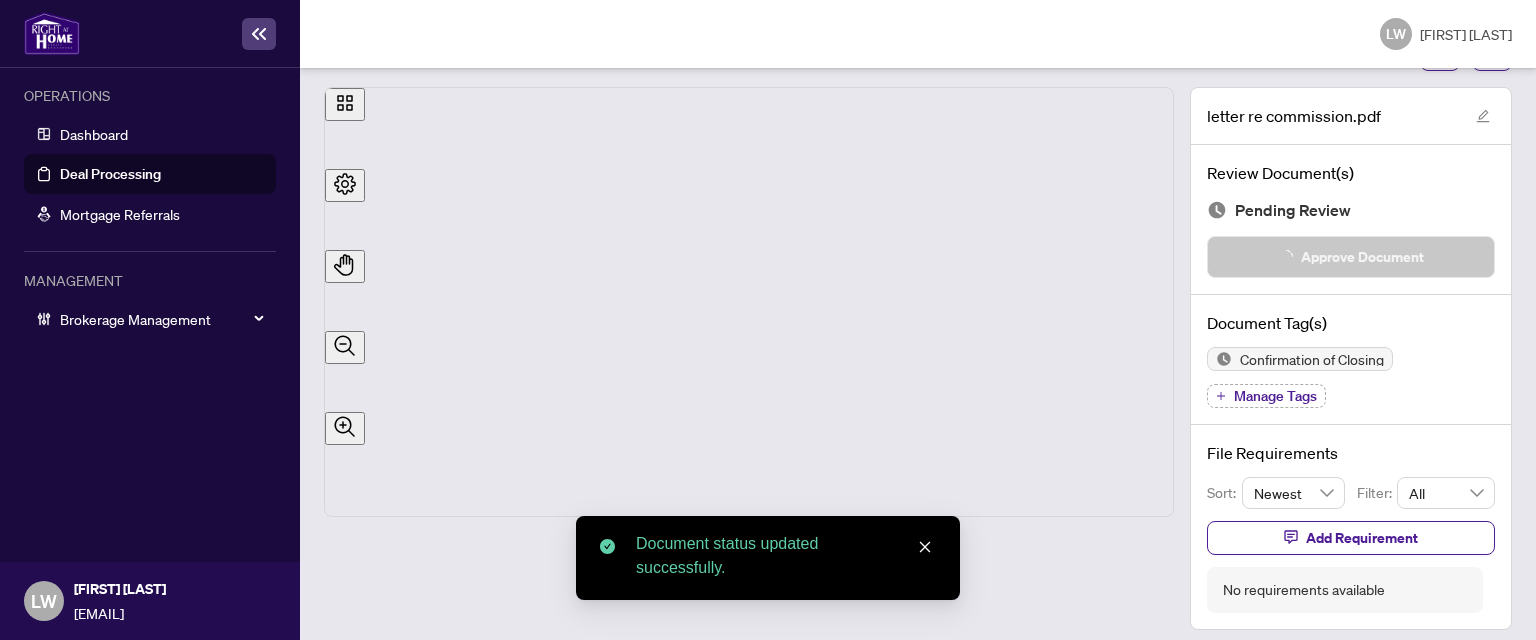 scroll, scrollTop: 0, scrollLeft: 0, axis: both 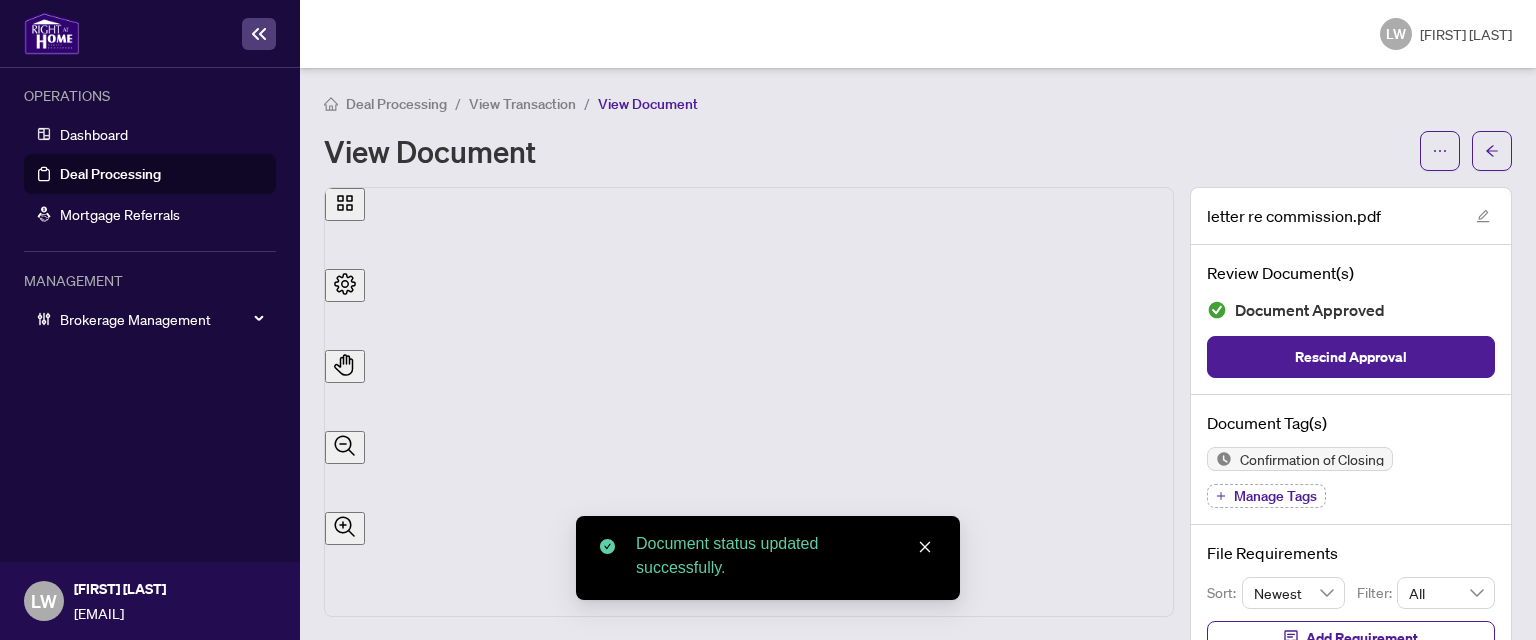 click on "View Transaction" at bounding box center [522, 104] 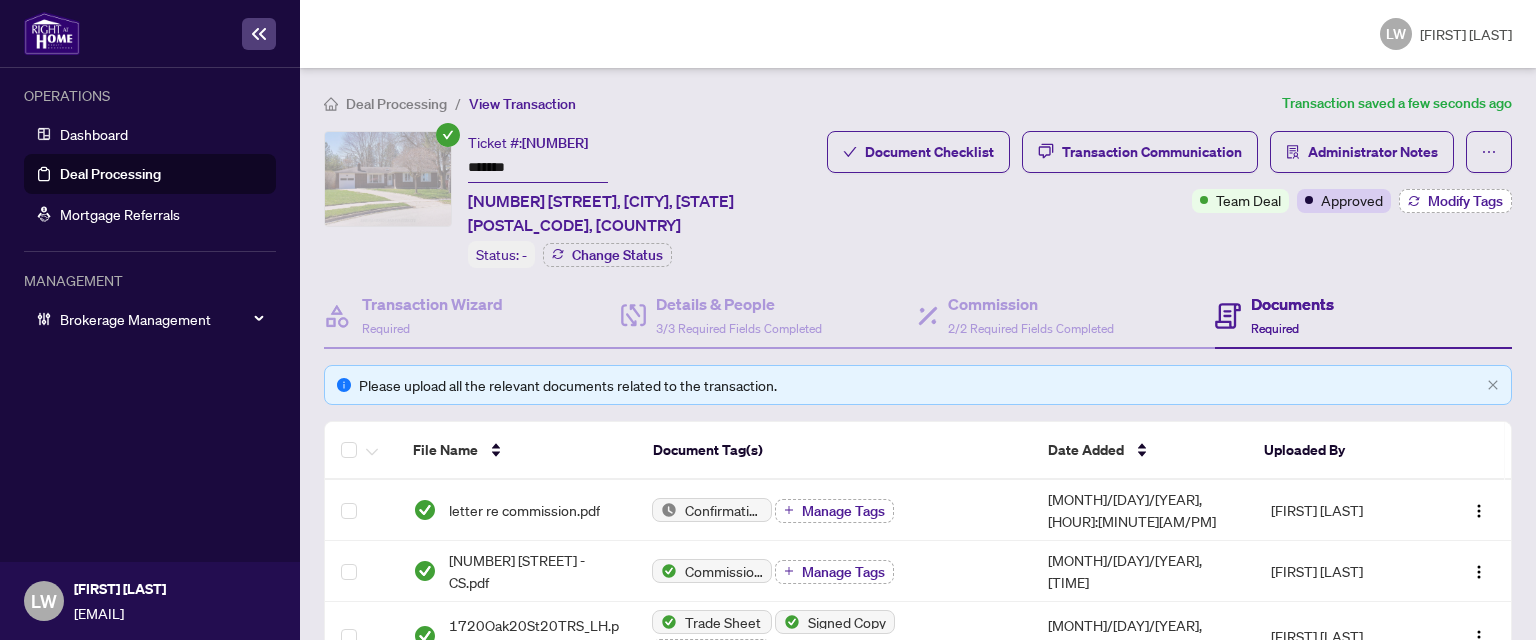 click on "Modify Tags" at bounding box center [1465, 201] 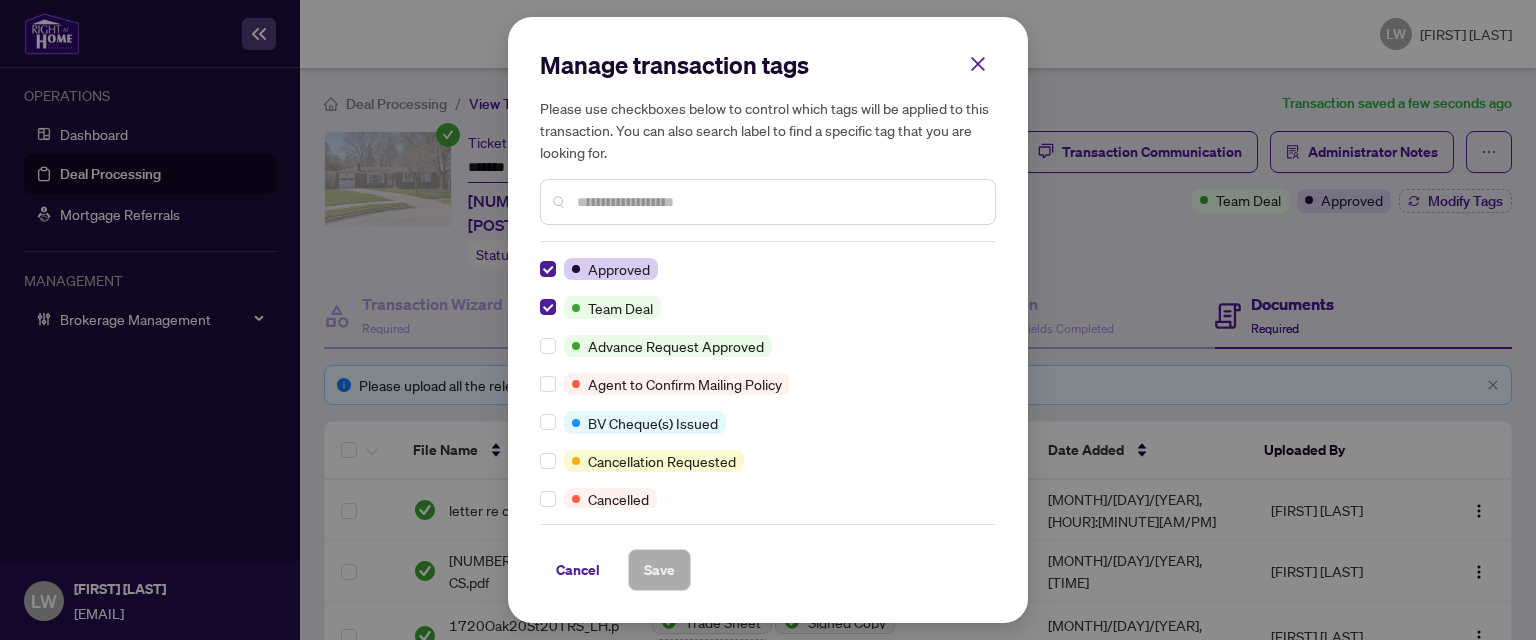 click at bounding box center (778, 202) 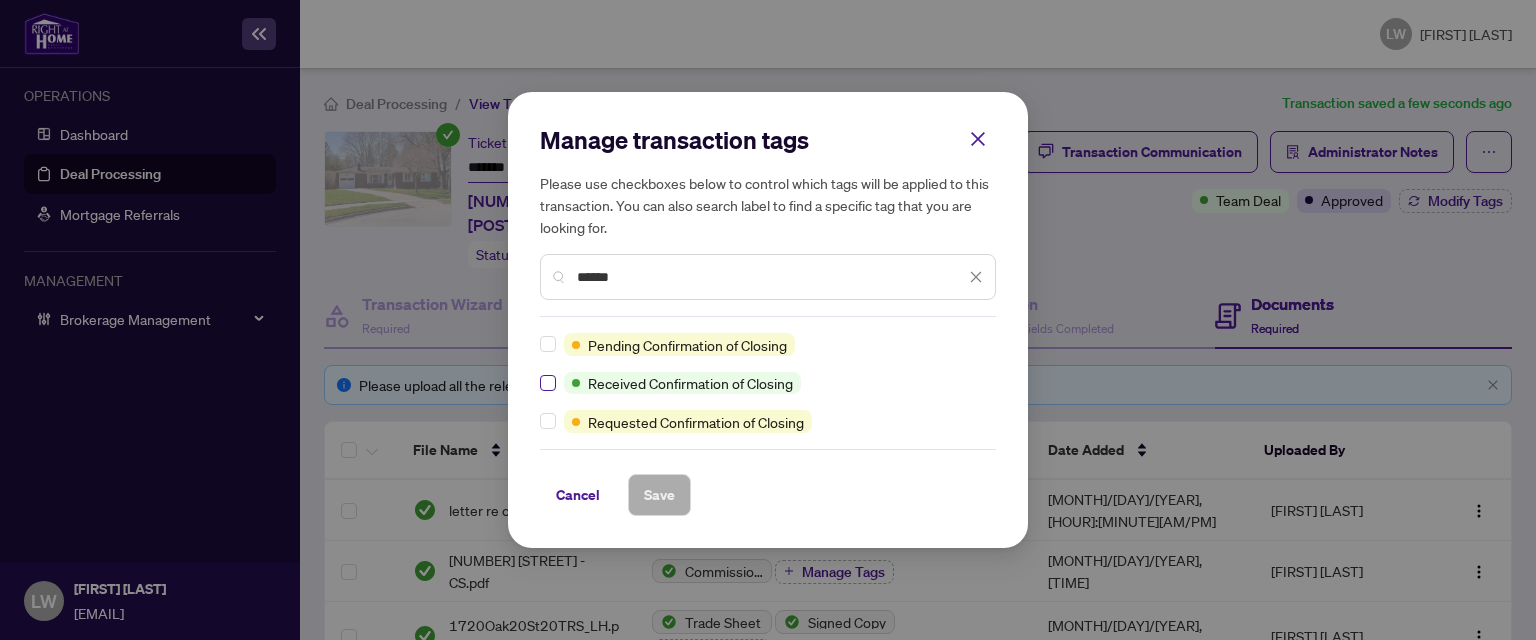 type on "******" 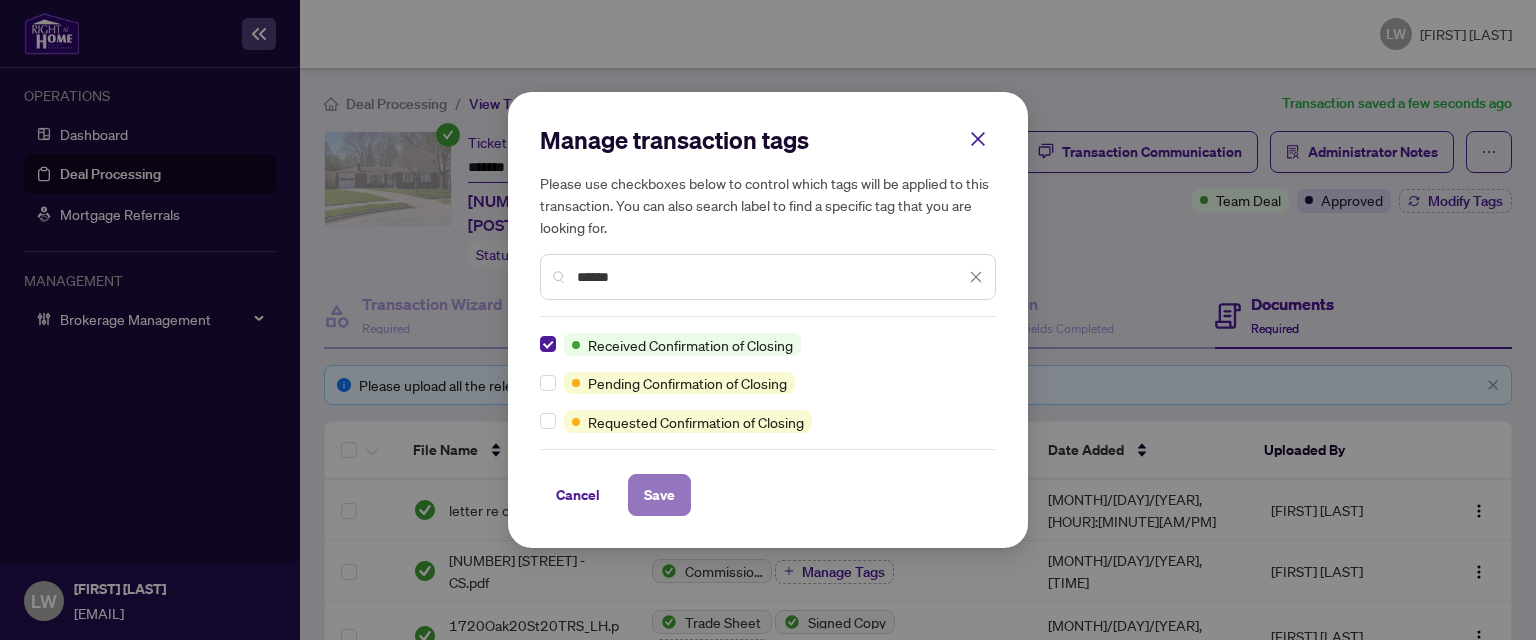click on "Save" at bounding box center [659, 495] 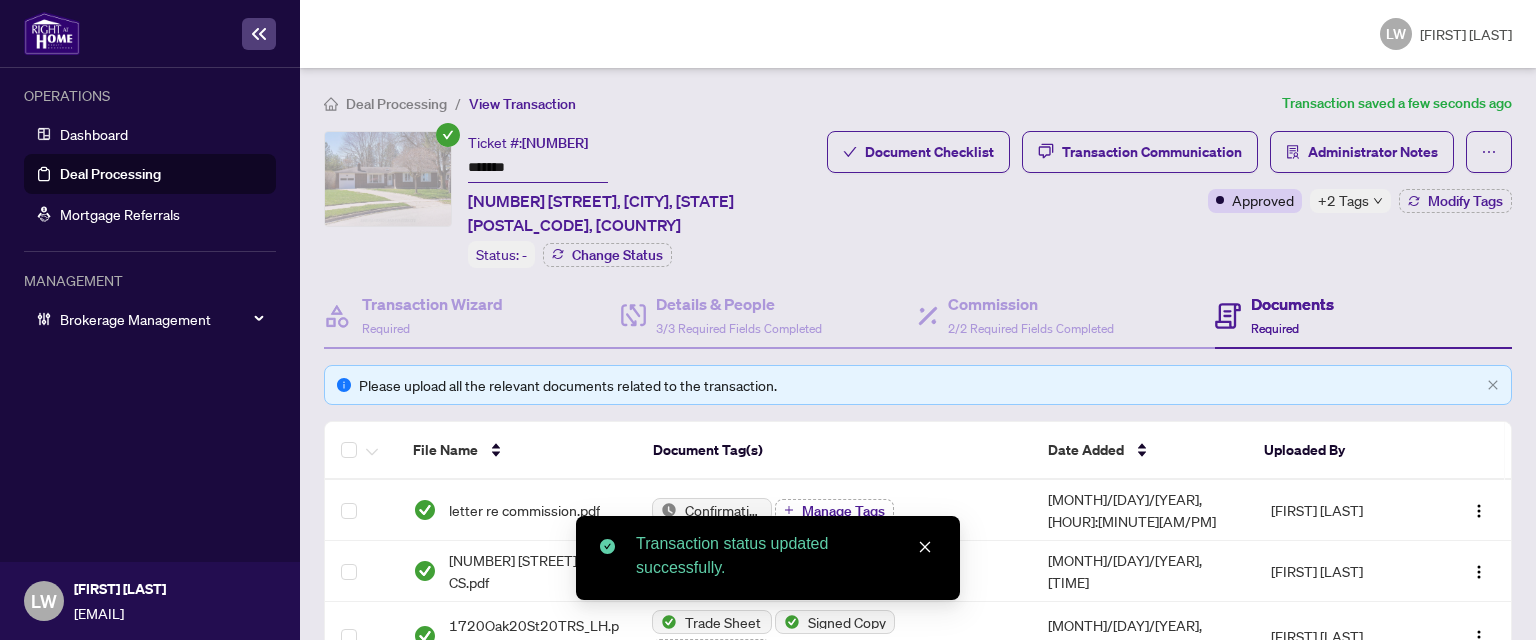 click on "Deal Processing" at bounding box center [110, 174] 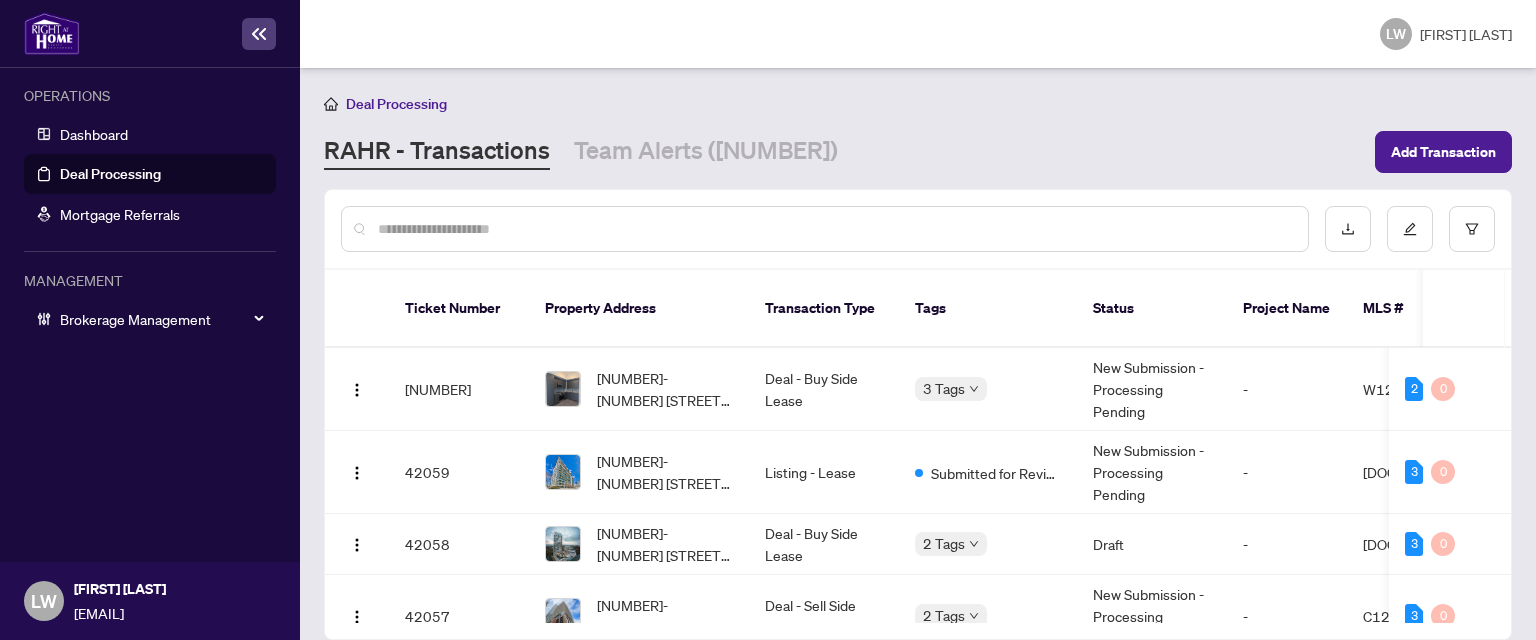 click at bounding box center [835, 229] 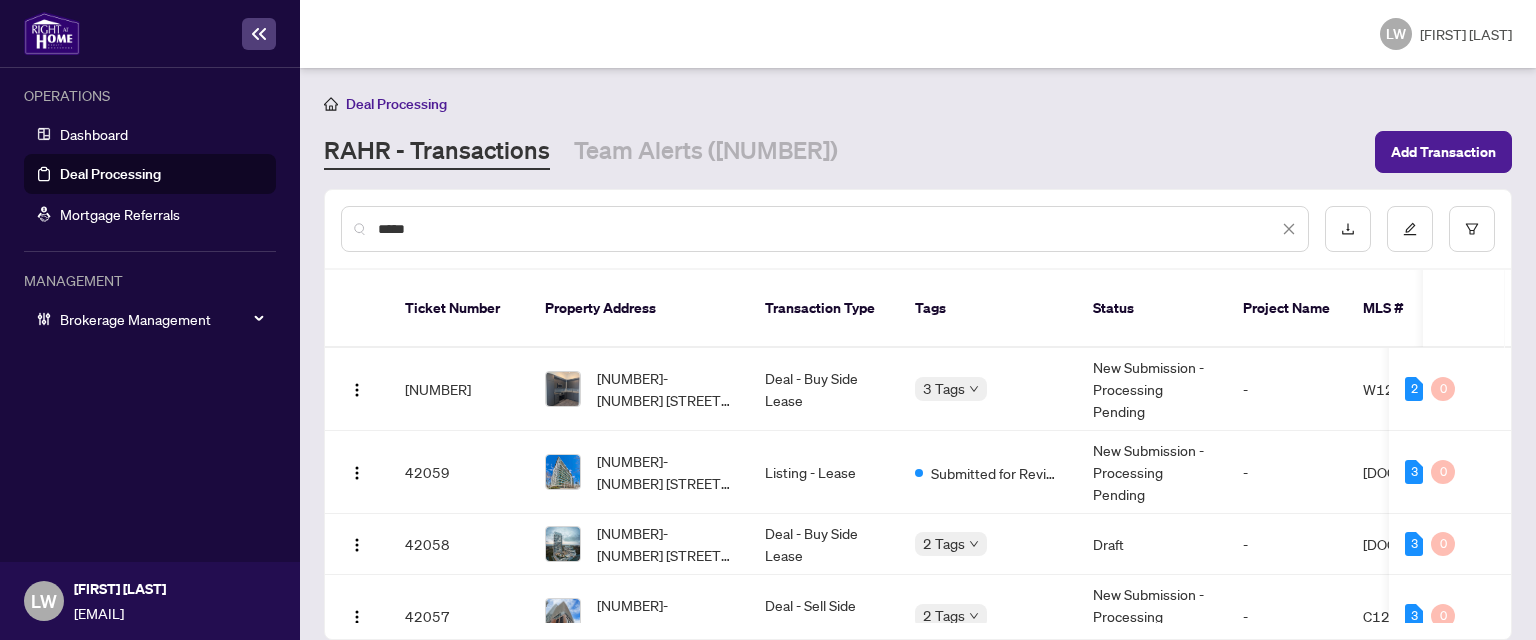 type on "*****" 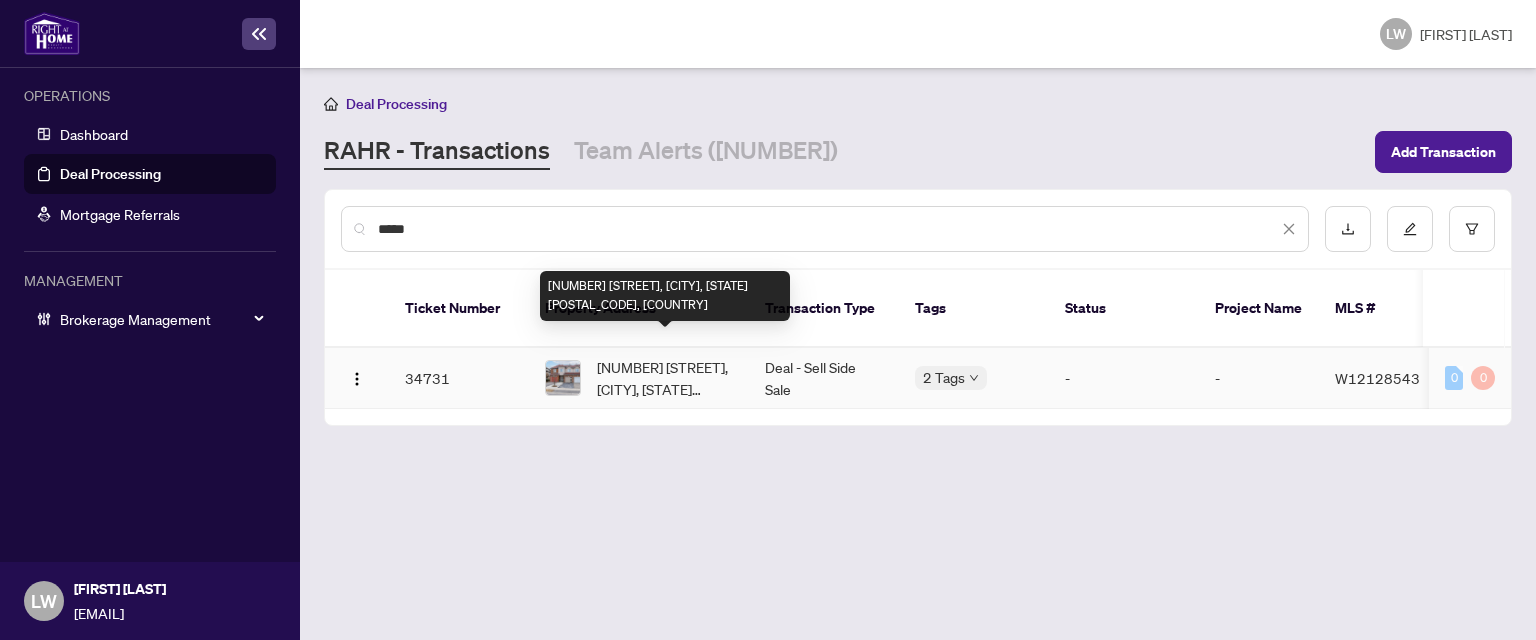 click on "[NUMBER] [STREET], [CITY], [STATE] [POSTAL_CODE], [COUNTRY]" at bounding box center [665, 378] 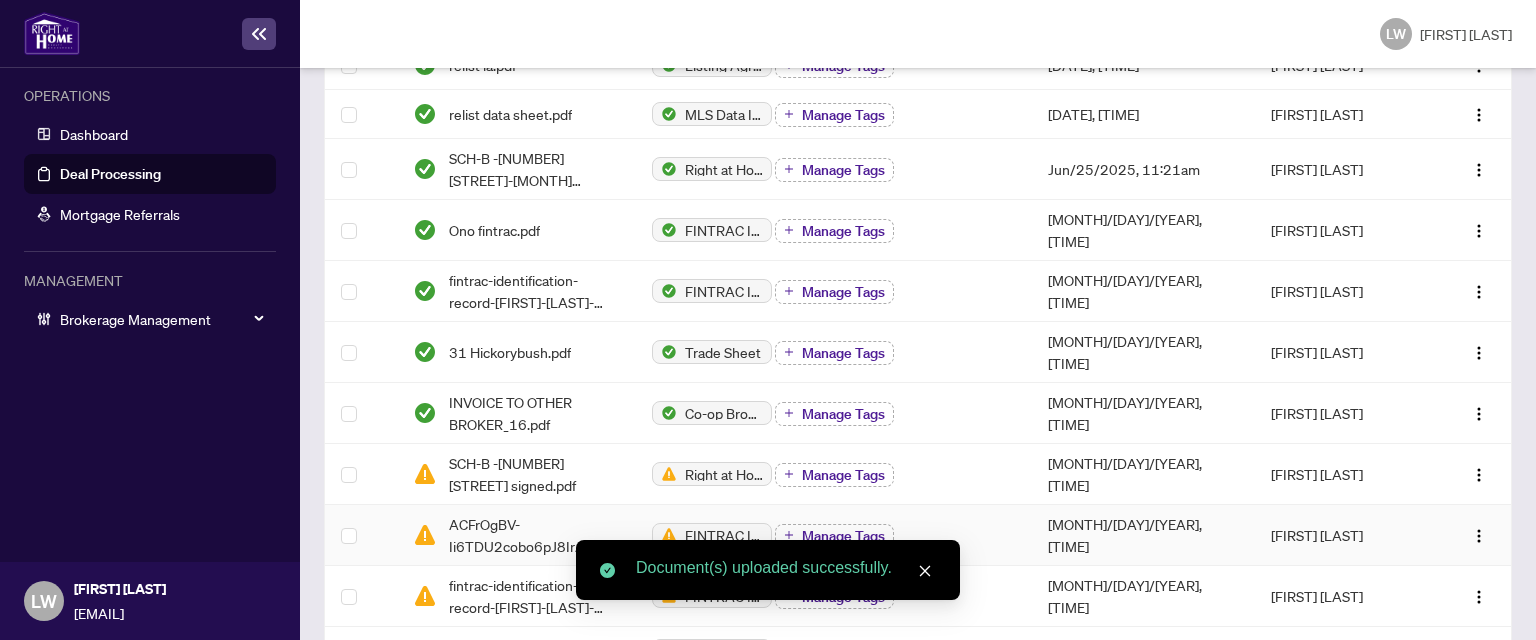 scroll, scrollTop: 300, scrollLeft: 0, axis: vertical 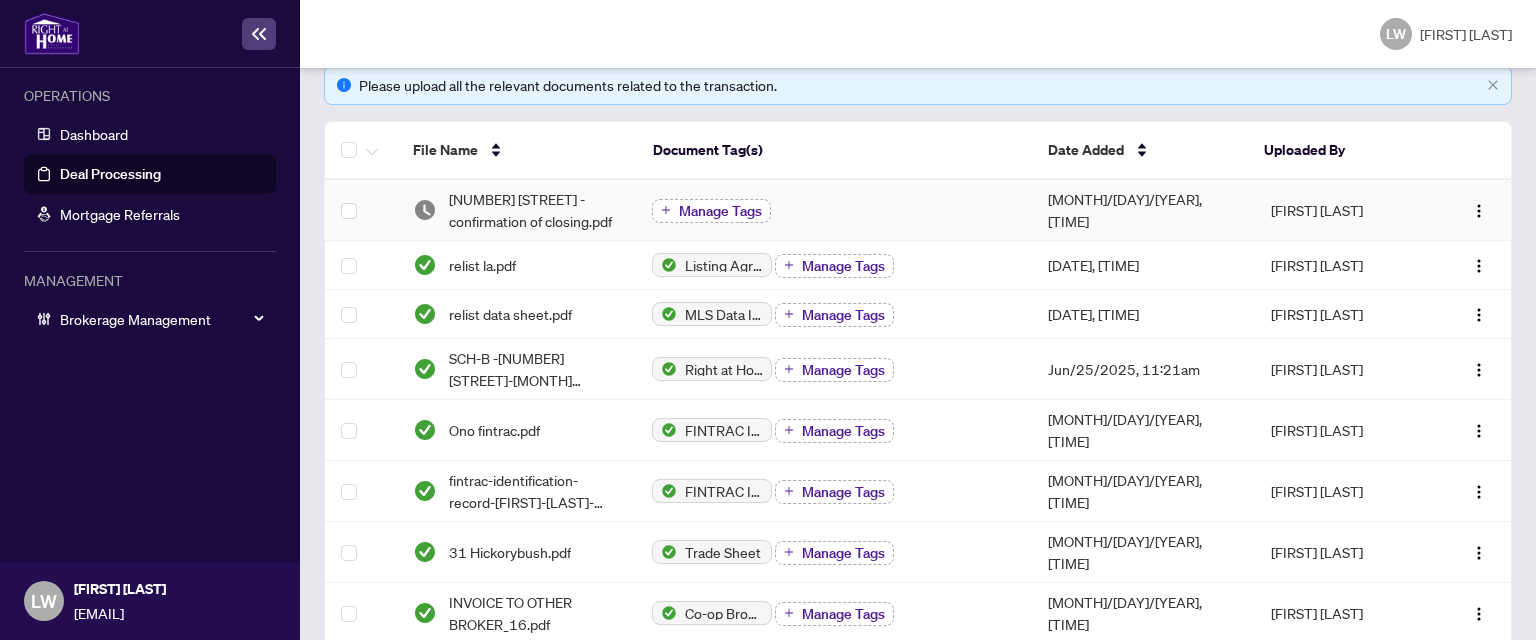 click at bounding box center [666, 210] 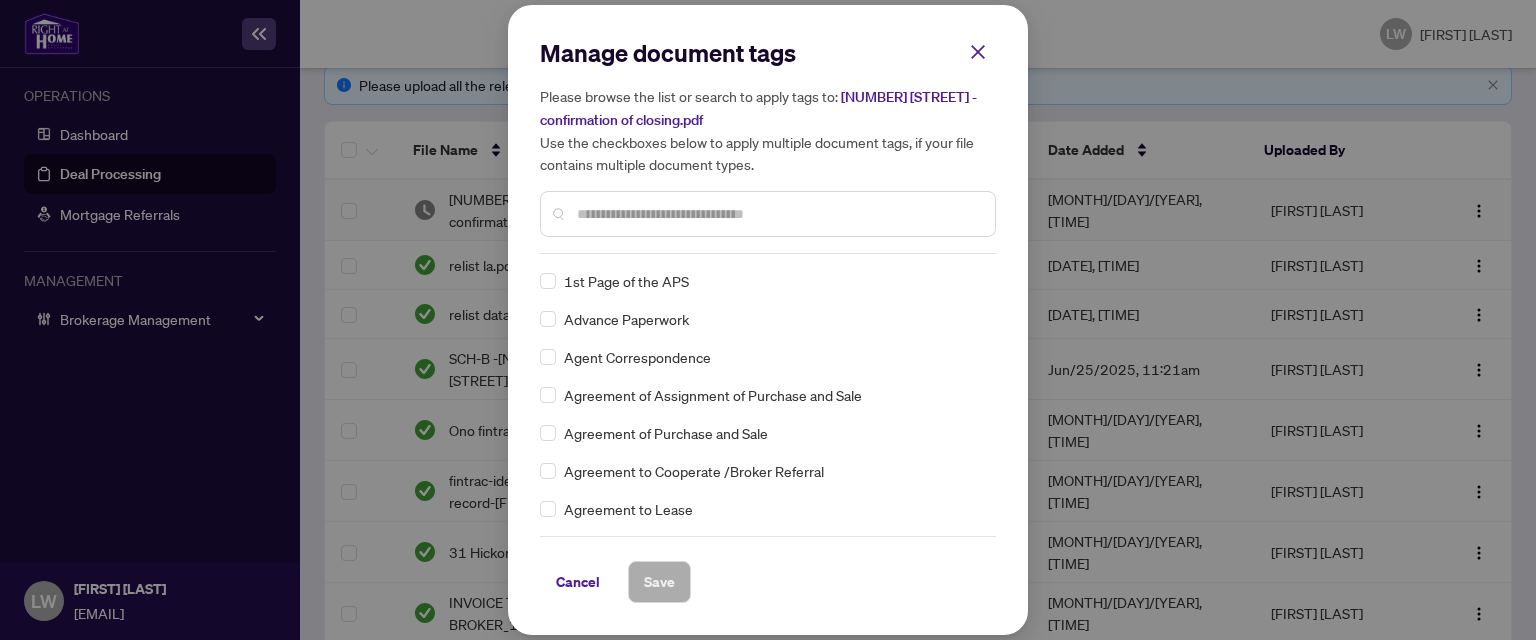 click at bounding box center [778, 214] 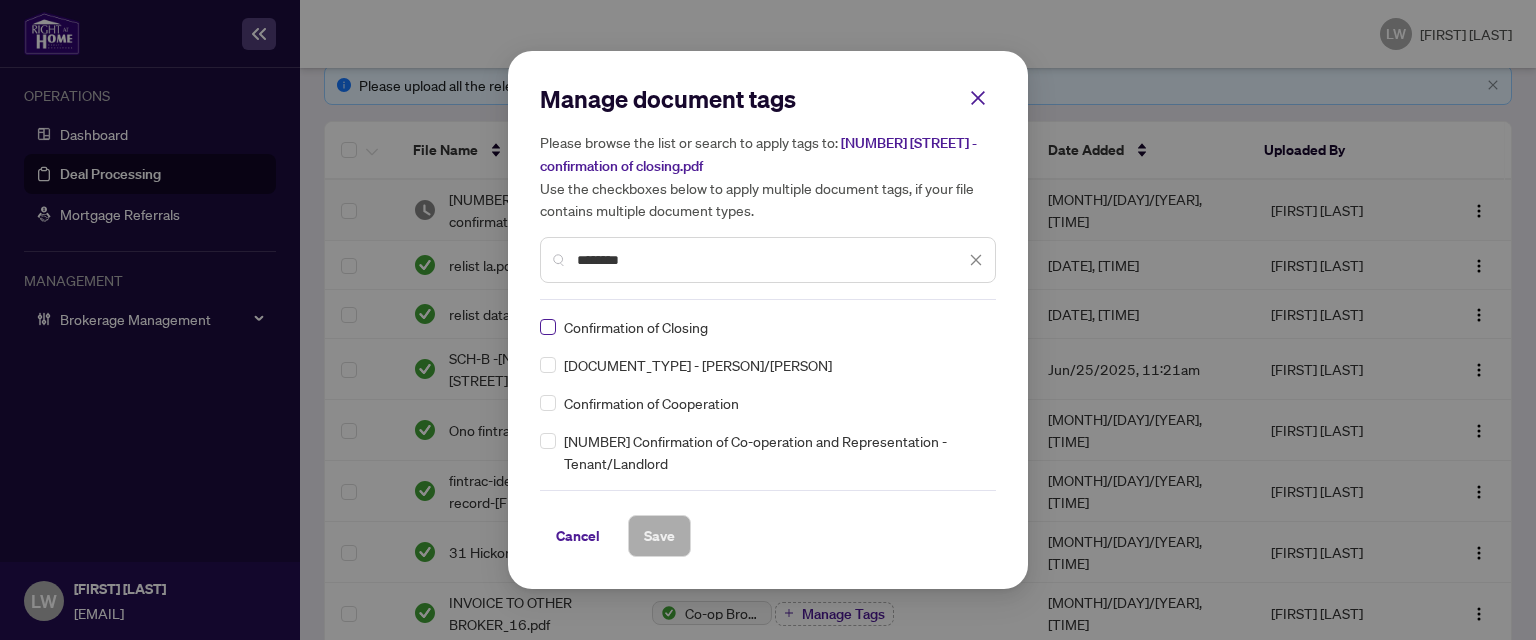 type on "********" 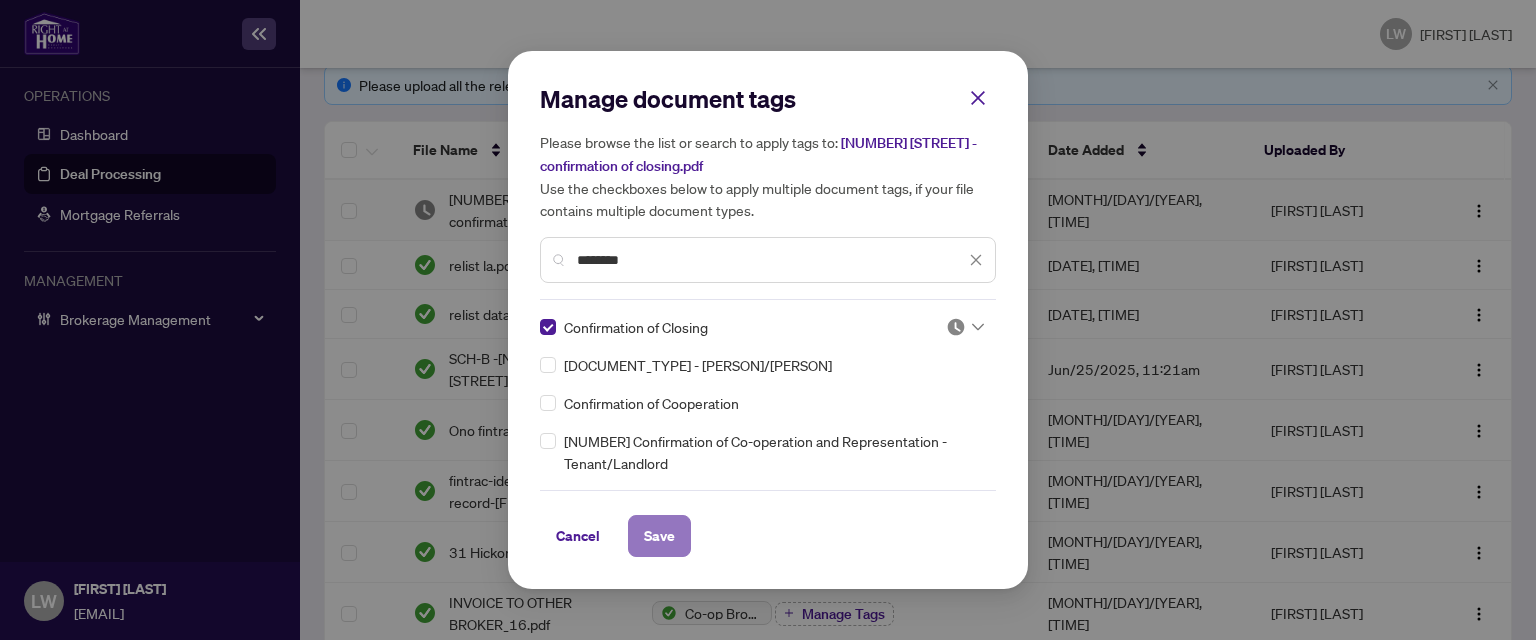 click on "Save" at bounding box center (659, 536) 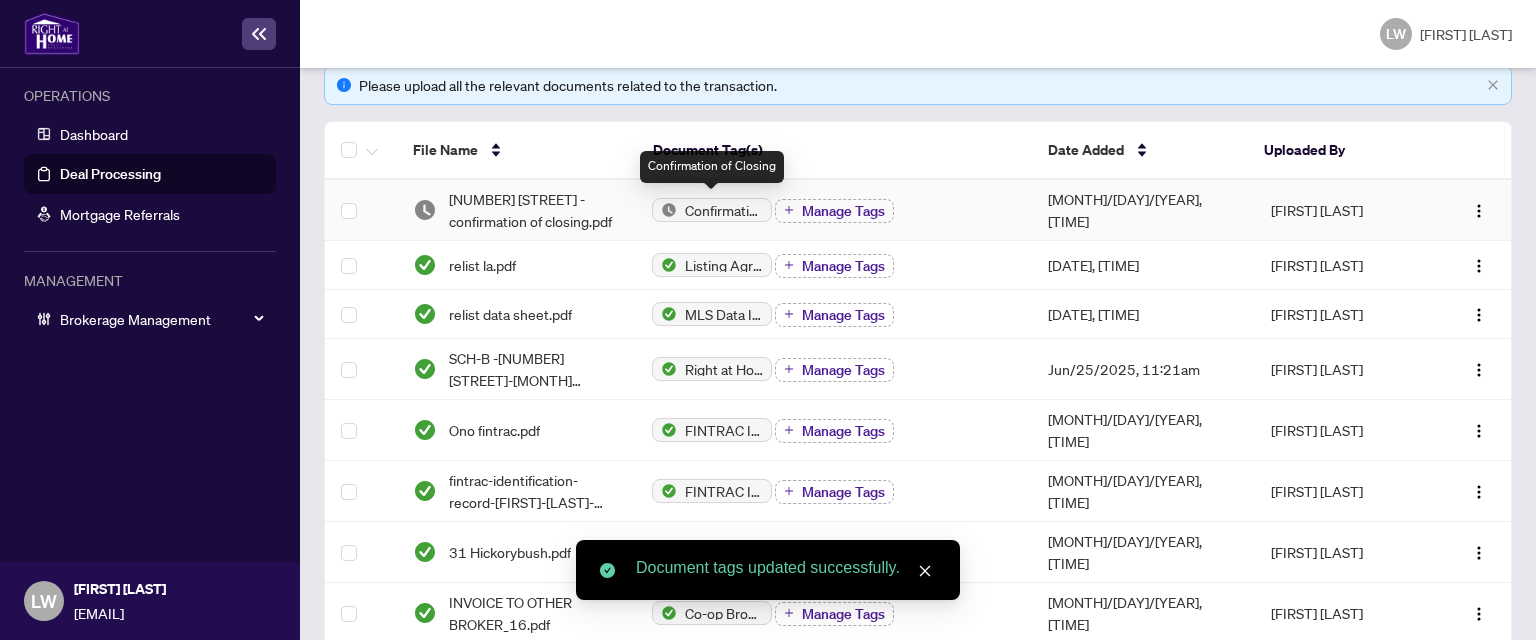 click on "Confirmation of Closing" at bounding box center [724, 210] 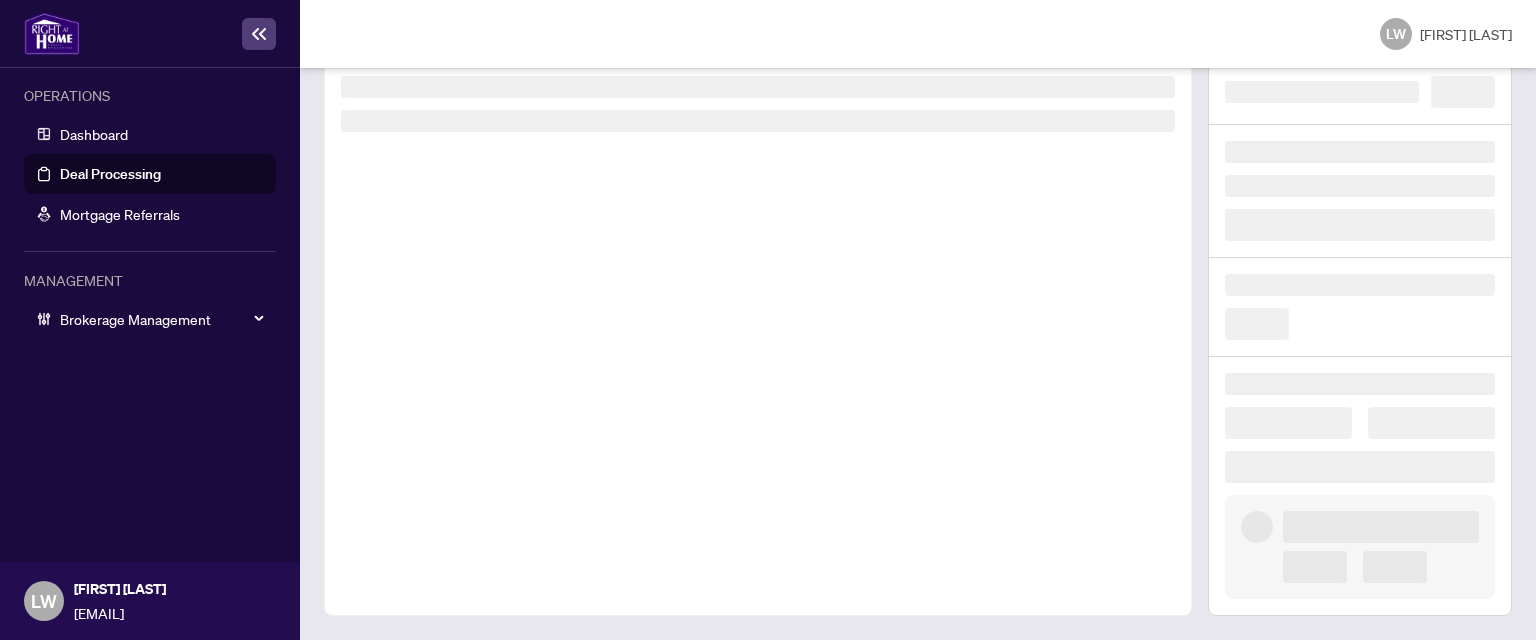 scroll, scrollTop: 109, scrollLeft: 0, axis: vertical 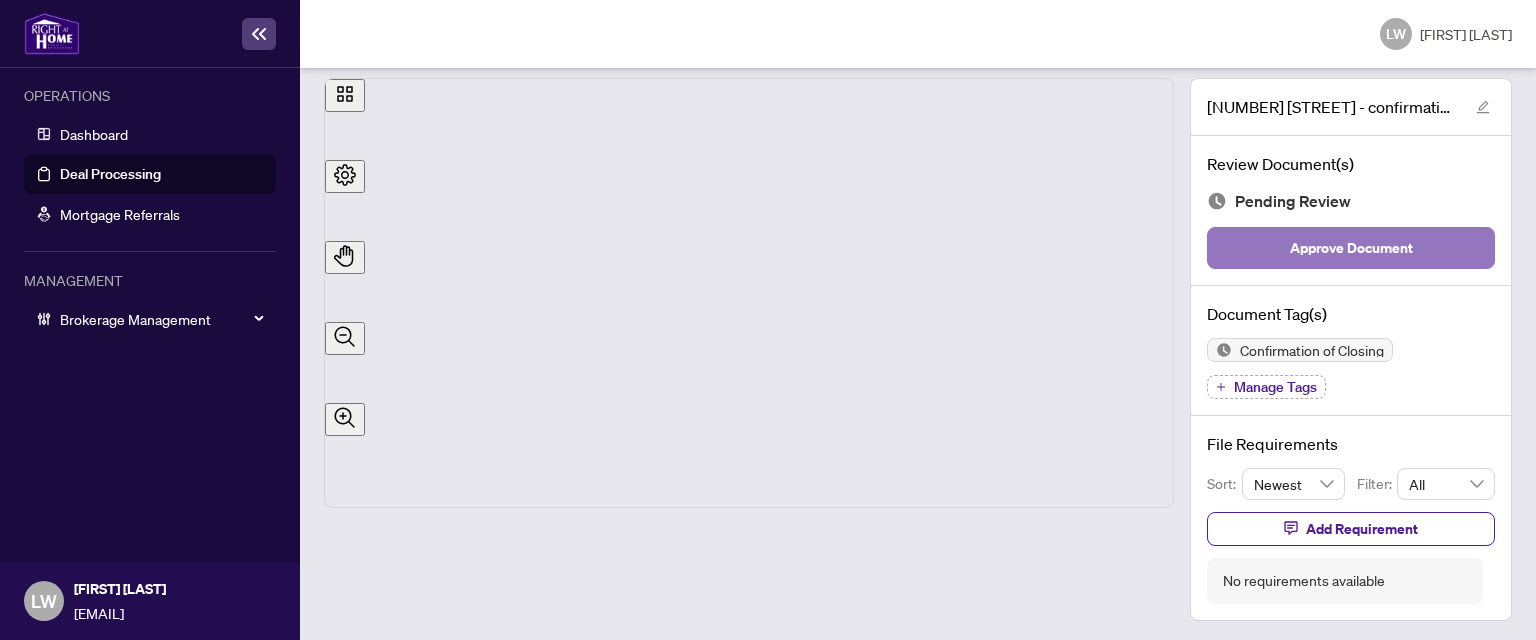 click on "Approve Document" at bounding box center [1351, 248] 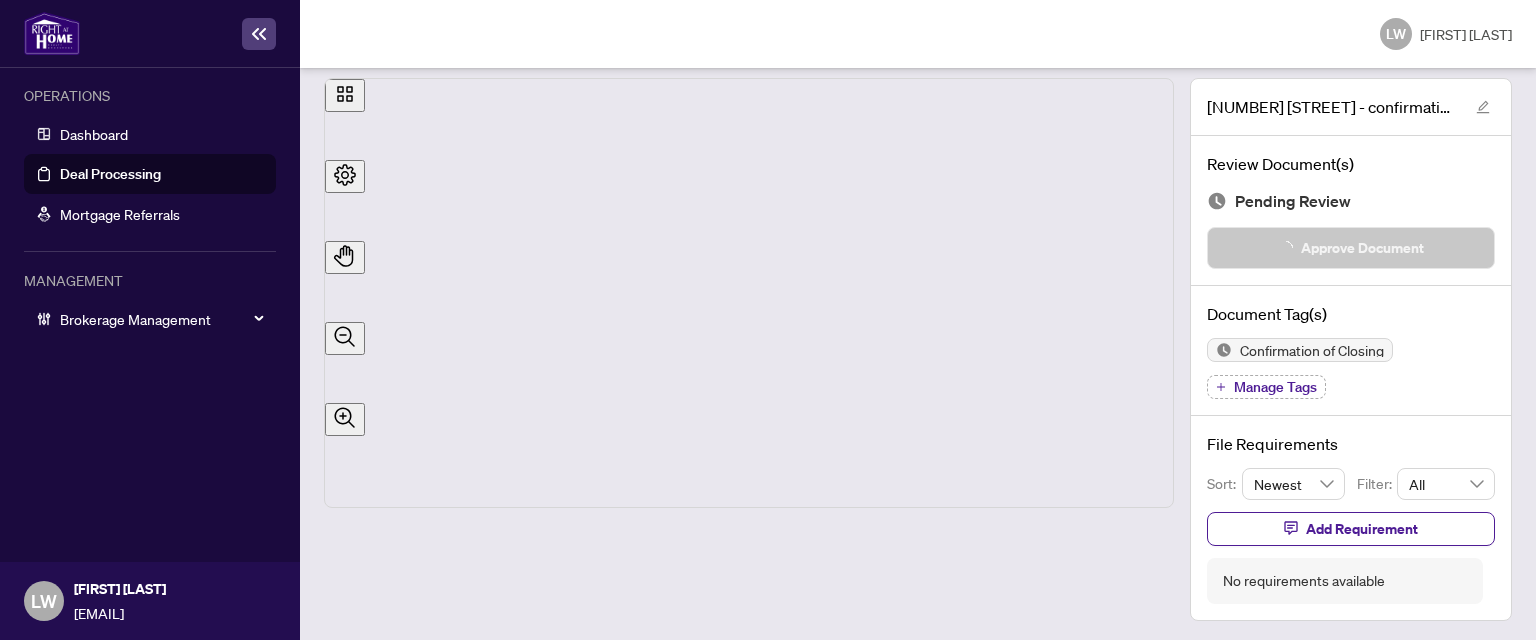 scroll, scrollTop: 0, scrollLeft: 0, axis: both 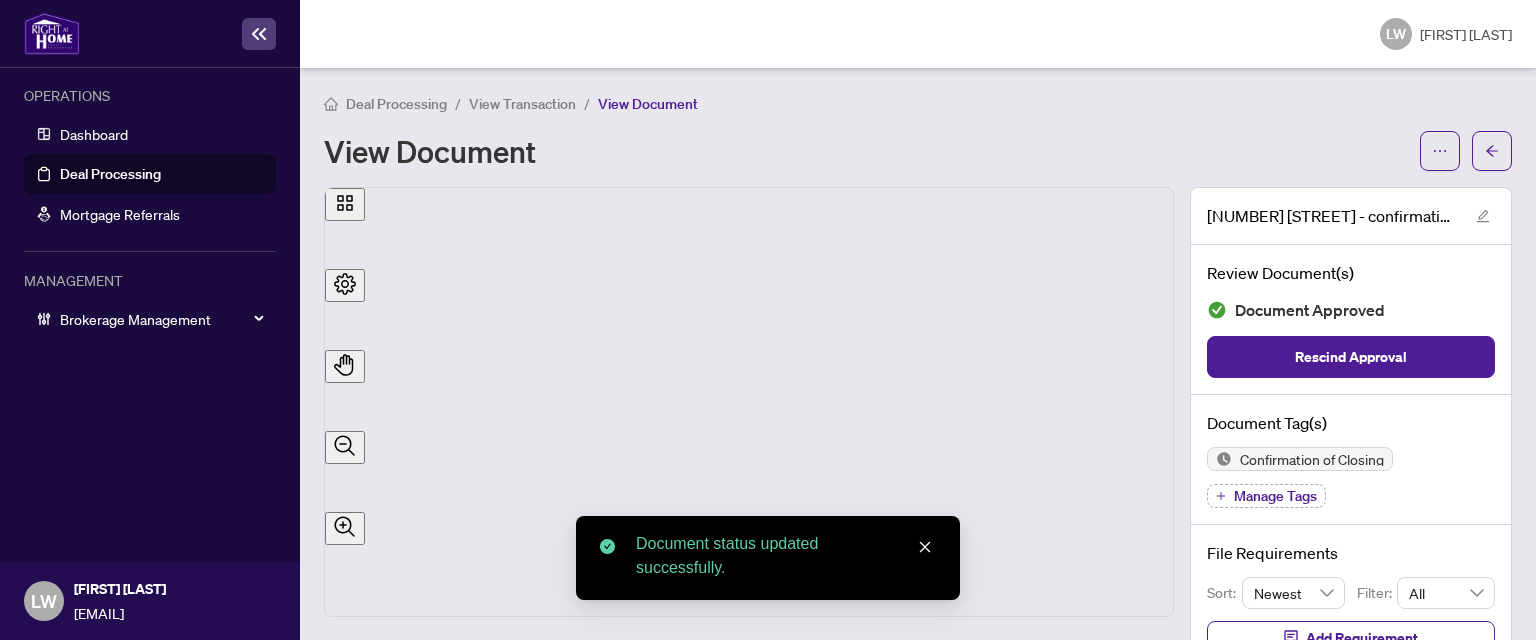 click on "View Transaction" at bounding box center [522, 104] 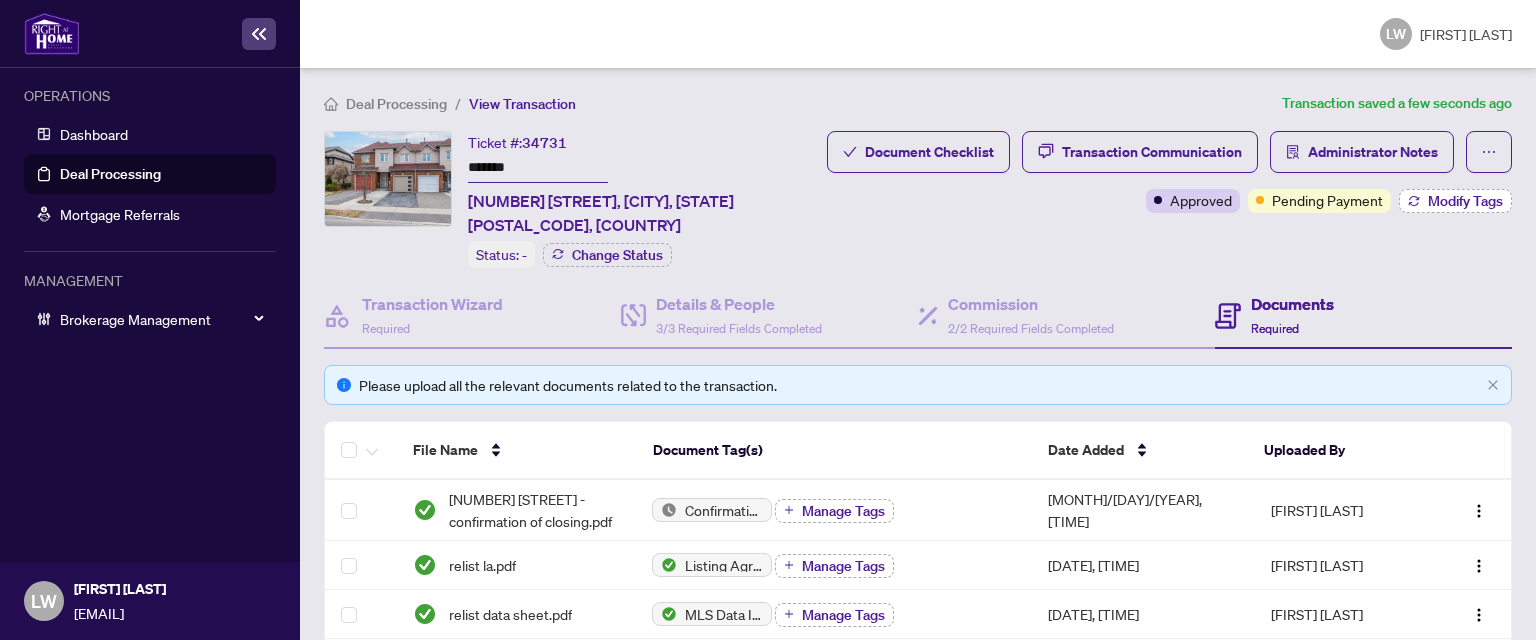 click on "Modify Tags" at bounding box center (1465, 201) 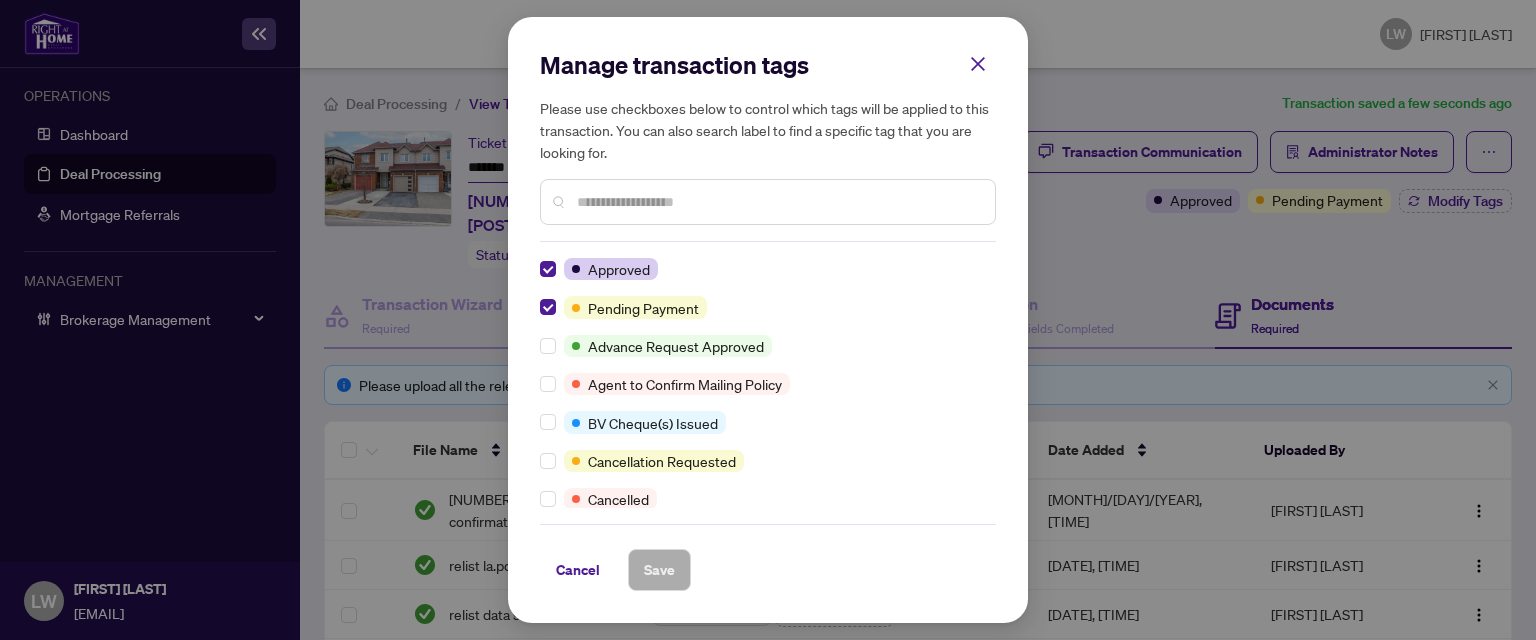 click at bounding box center [778, 202] 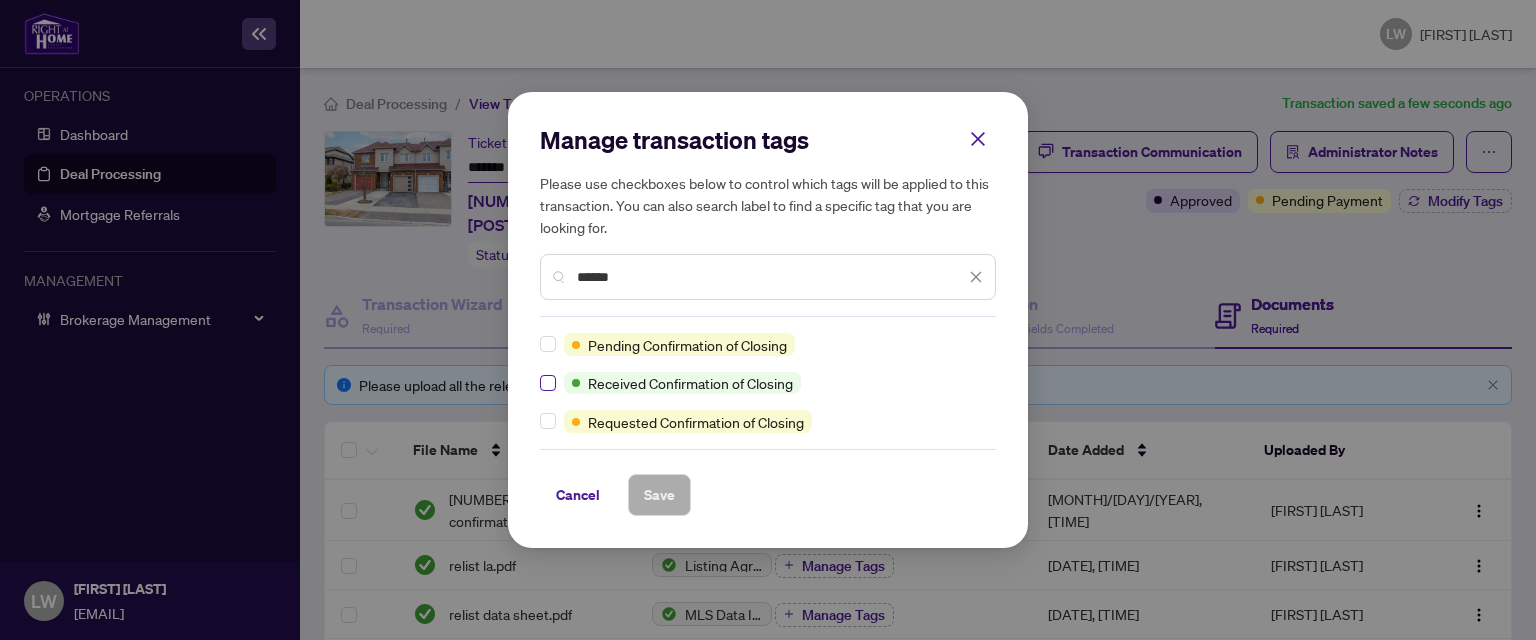 type on "******" 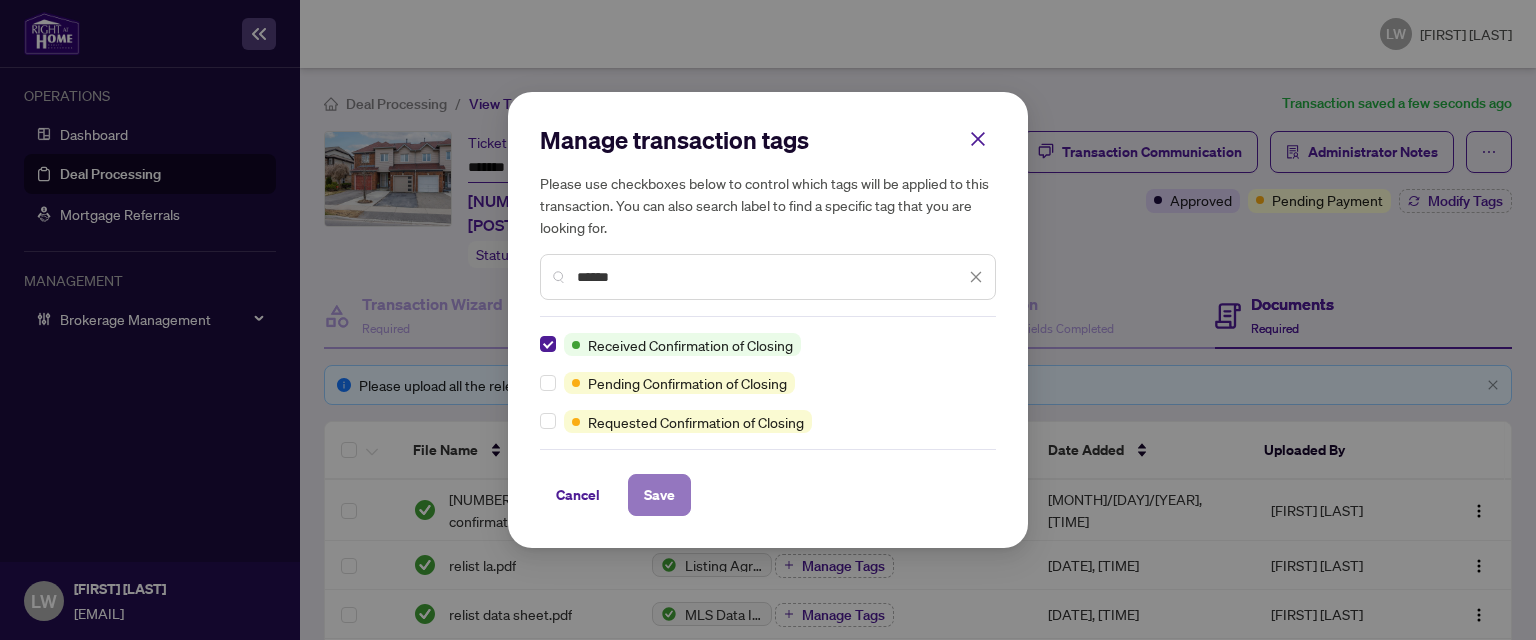 click on "Save" at bounding box center [659, 495] 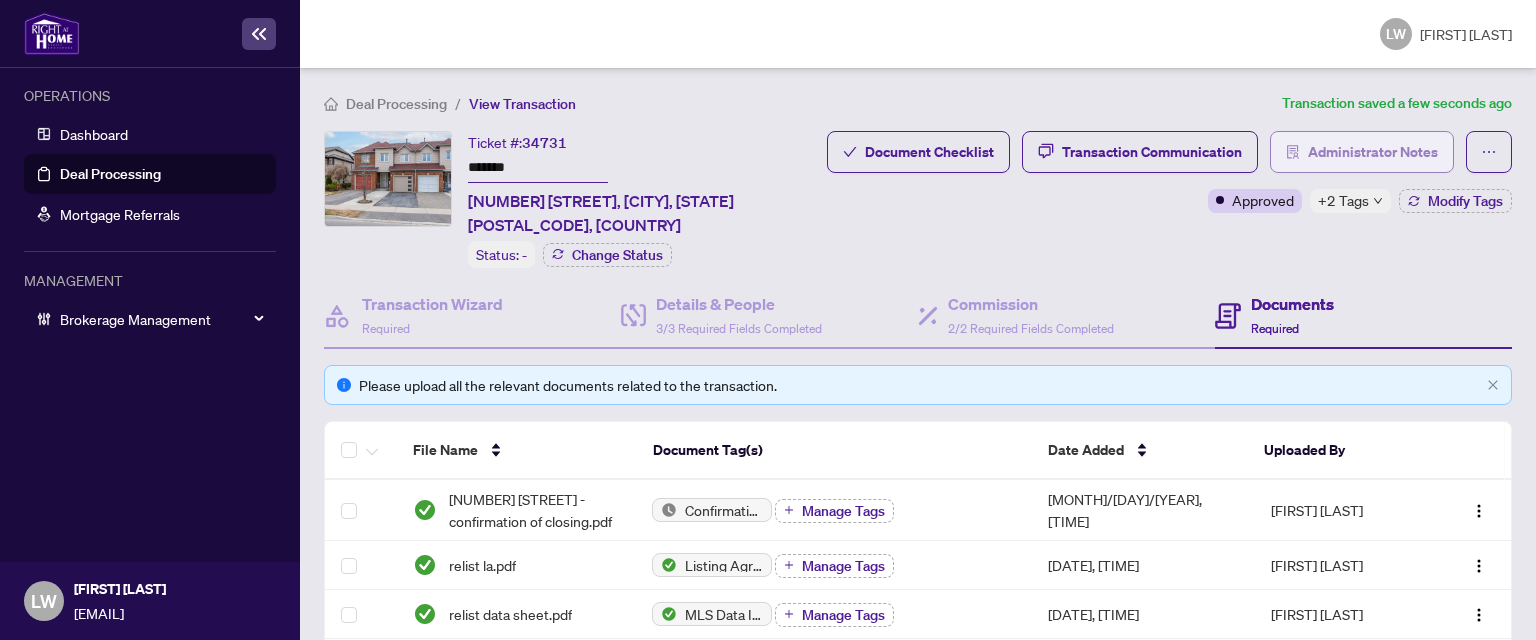 click on "Administrator Notes" at bounding box center (929, 152) 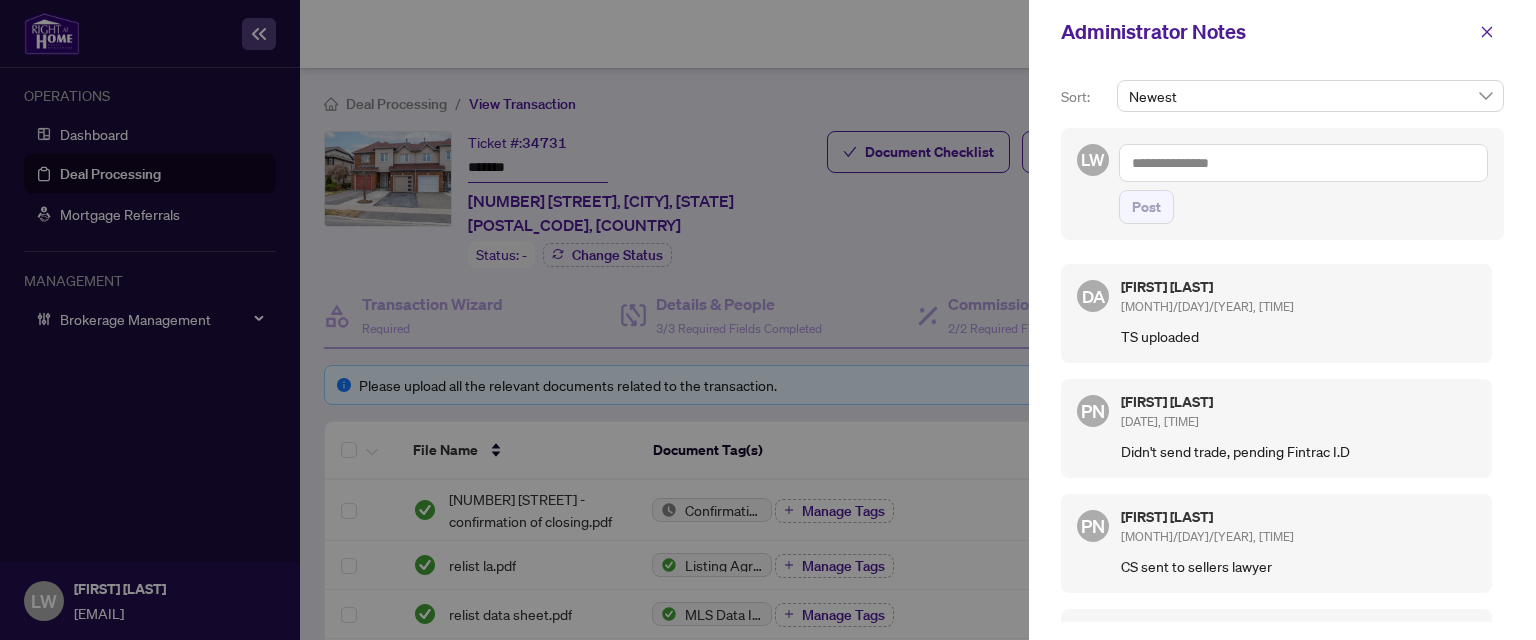 click at bounding box center [1303, 163] 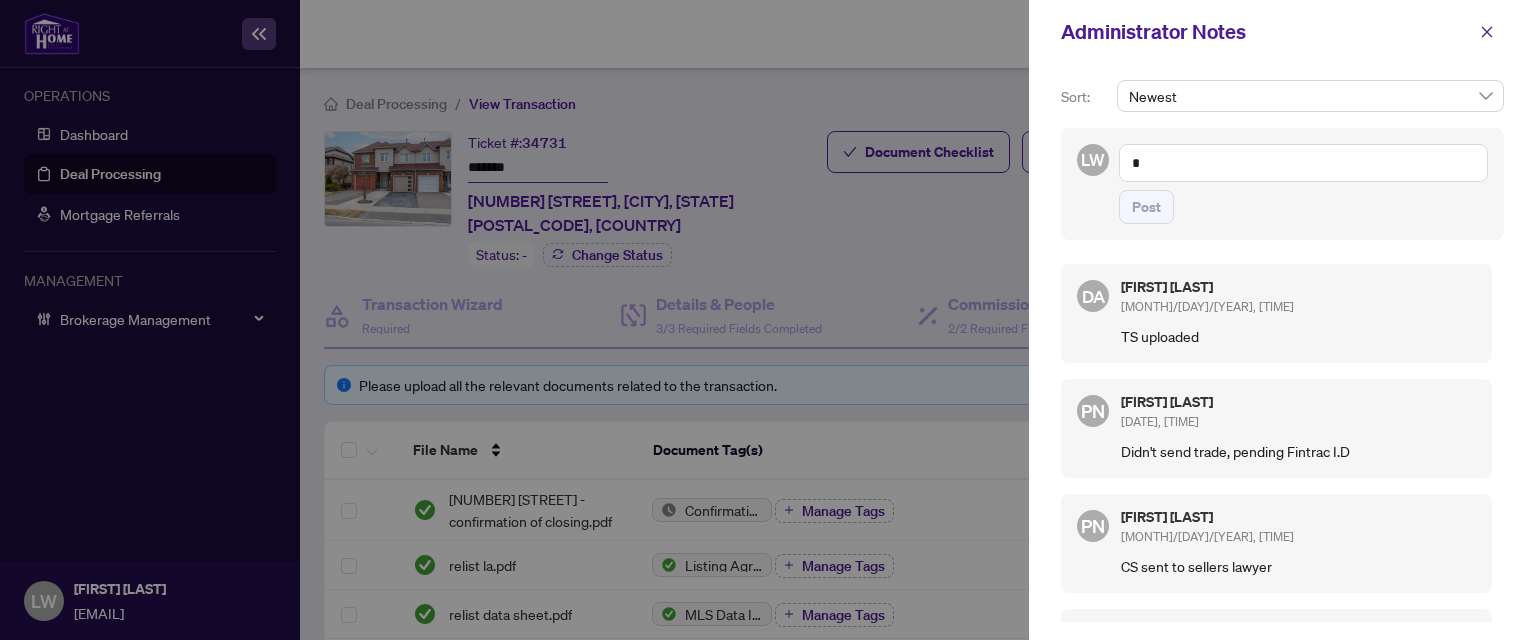 click on "*" at bounding box center [1303, 163] 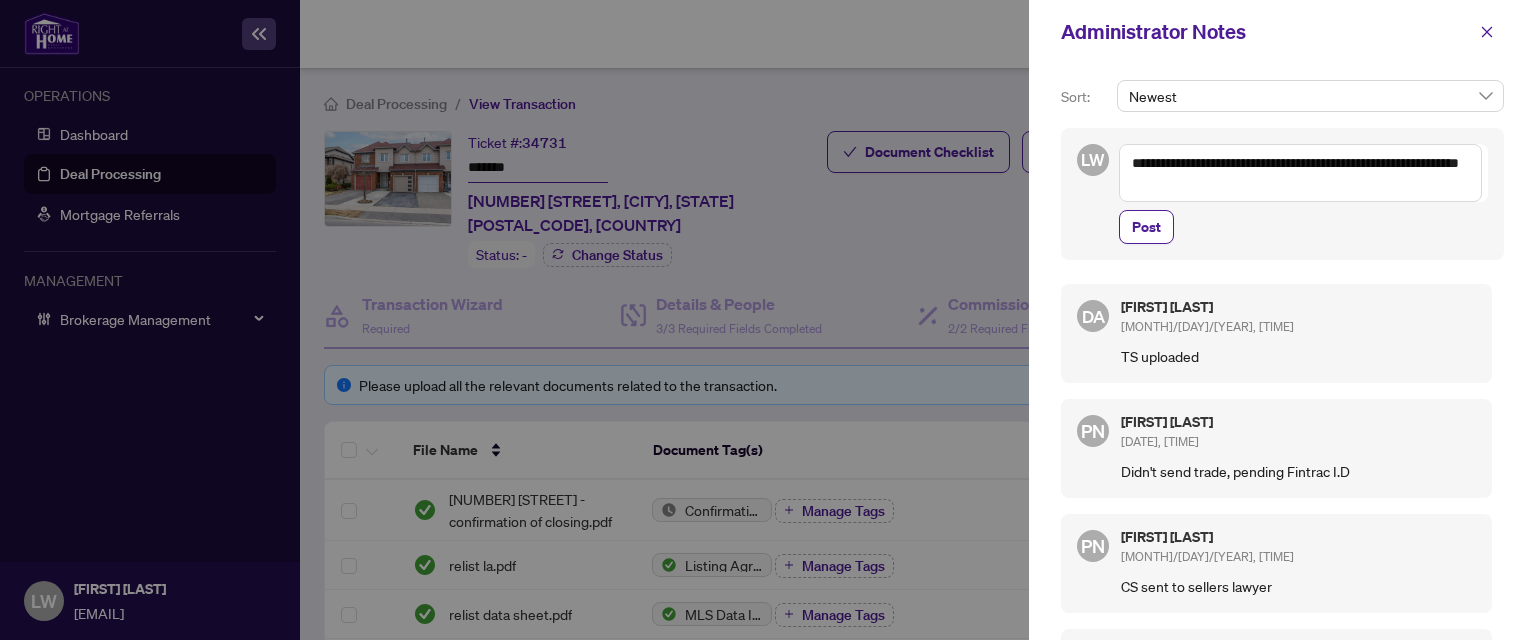 type on "**********" 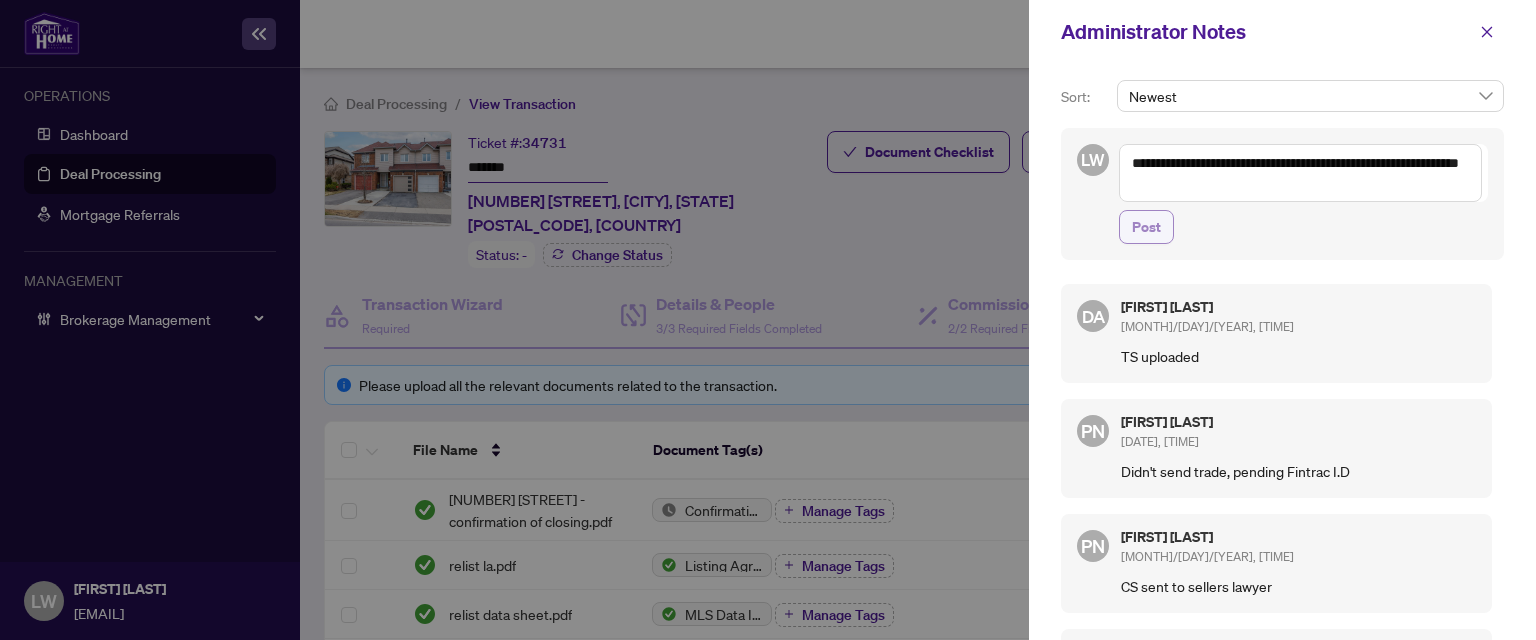 click on "Post" at bounding box center [1146, 227] 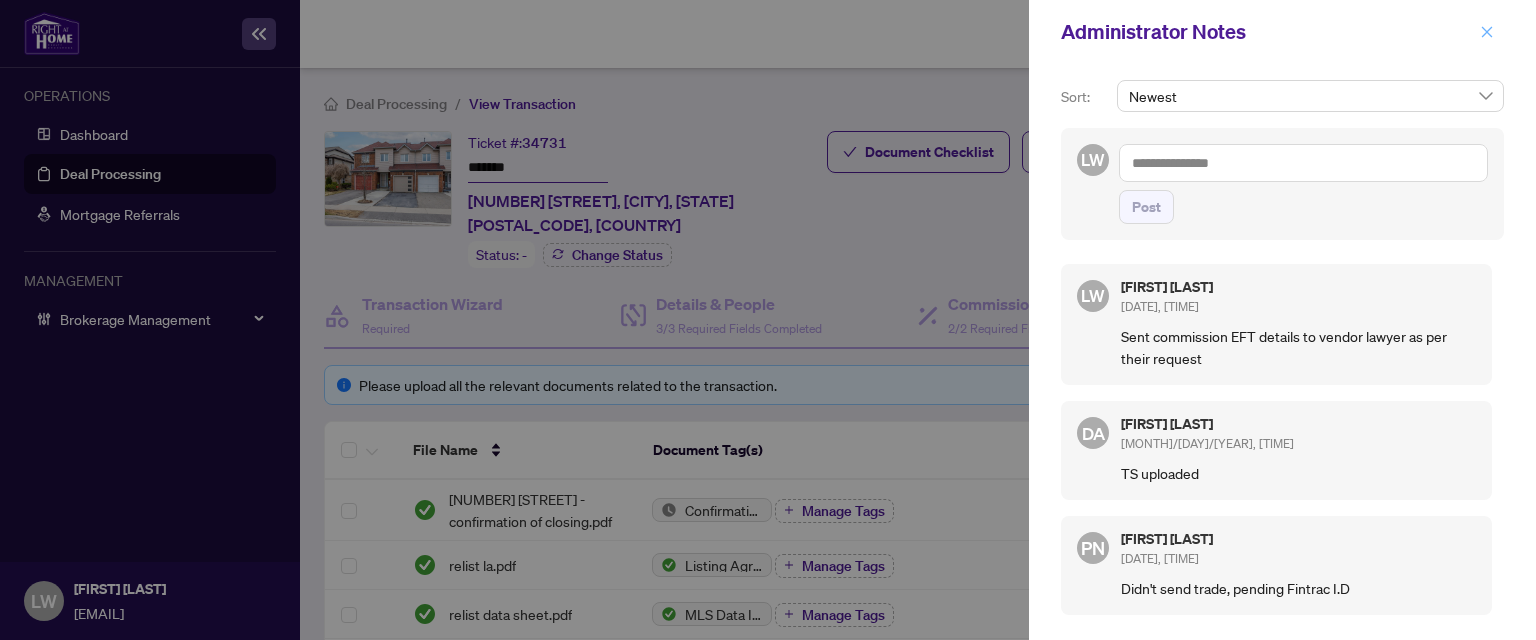click at bounding box center [1487, 32] 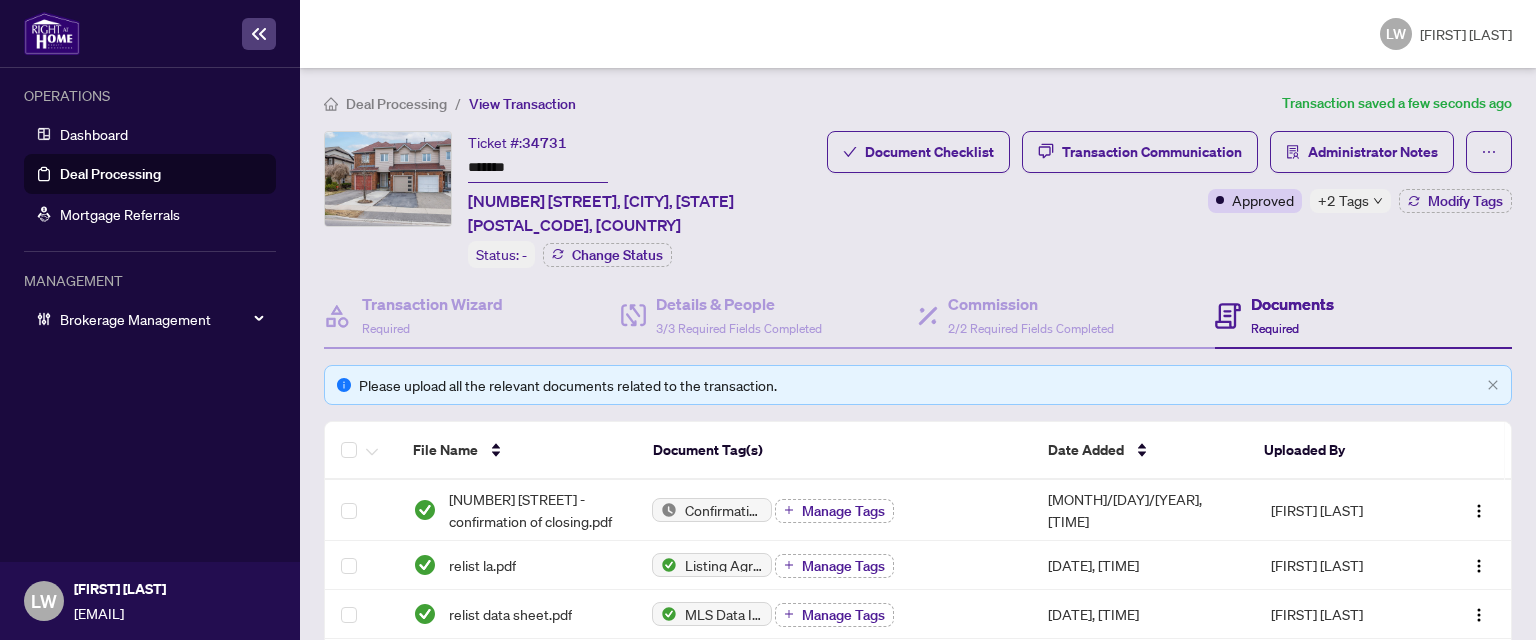 click on "Deal Processing" at bounding box center [110, 174] 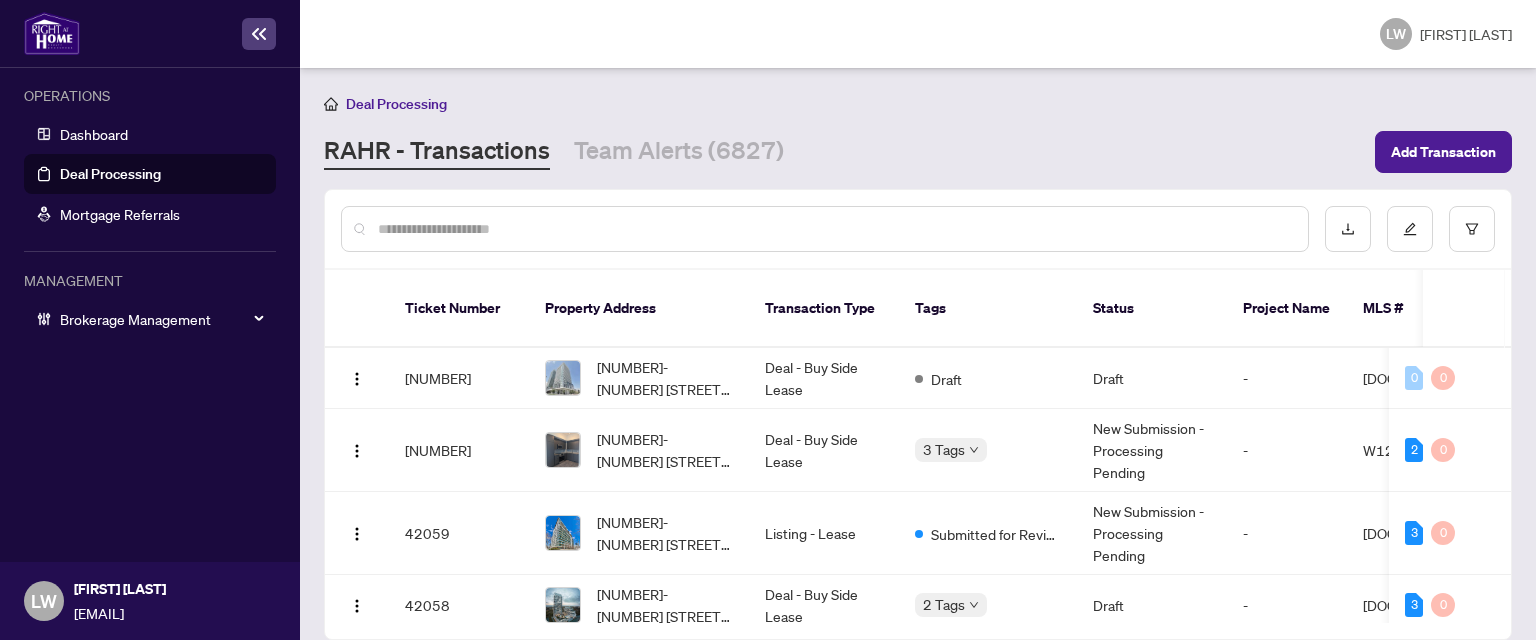 click at bounding box center [835, 229] 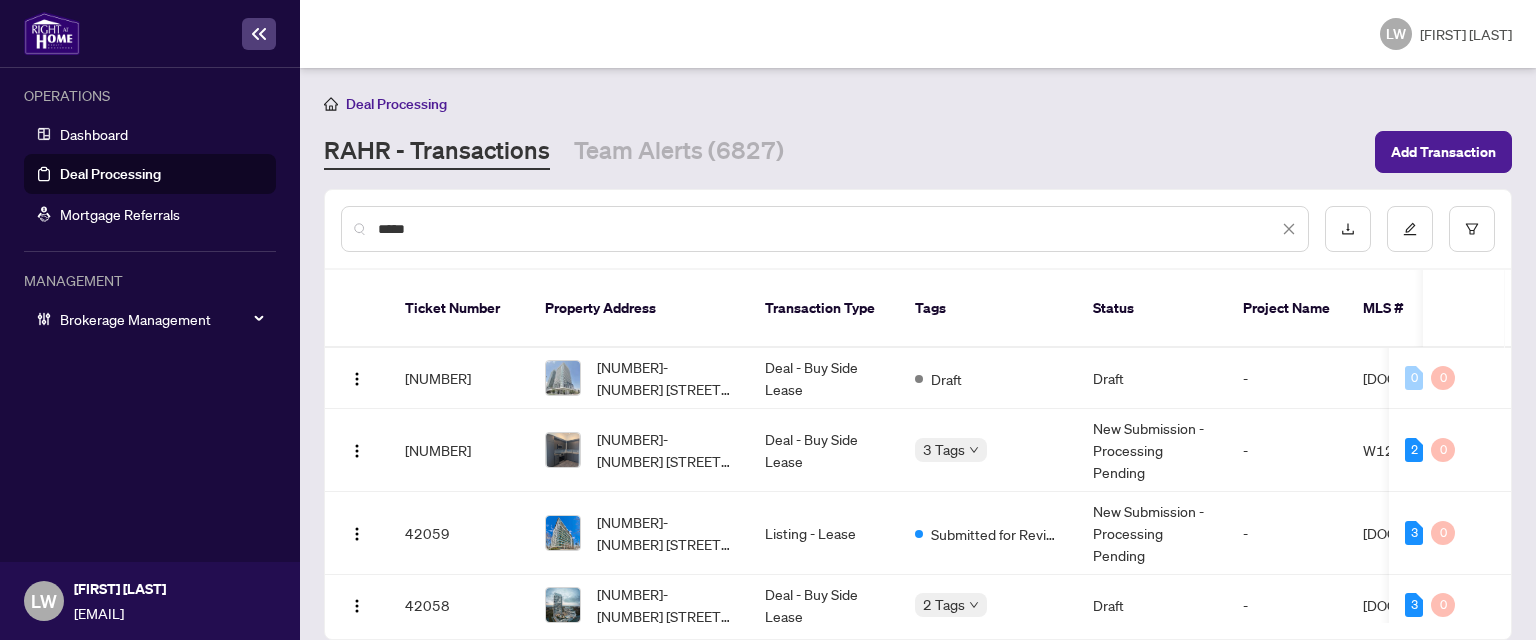 type on "*****" 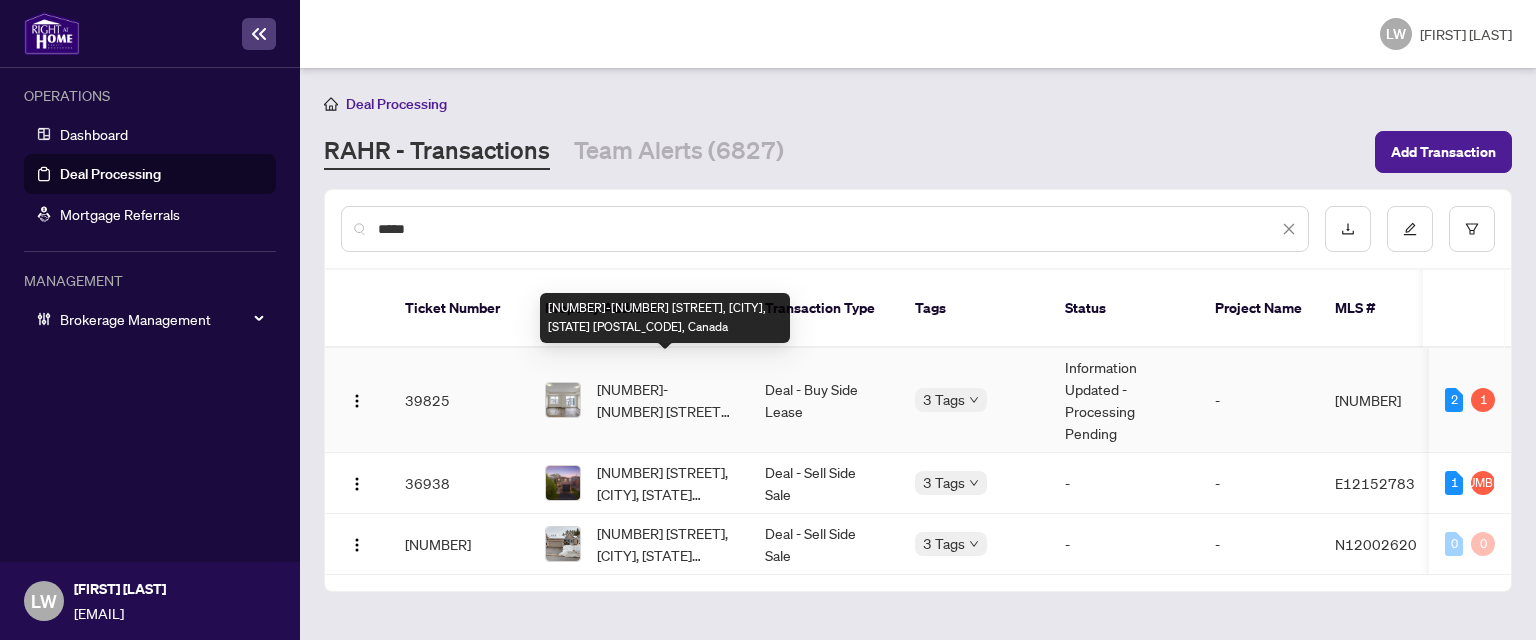 click on "[NUMBER]-[NUMBER] [STREET], [CITY], [STATE] [POSTAL_CODE], Canada" at bounding box center [665, 400] 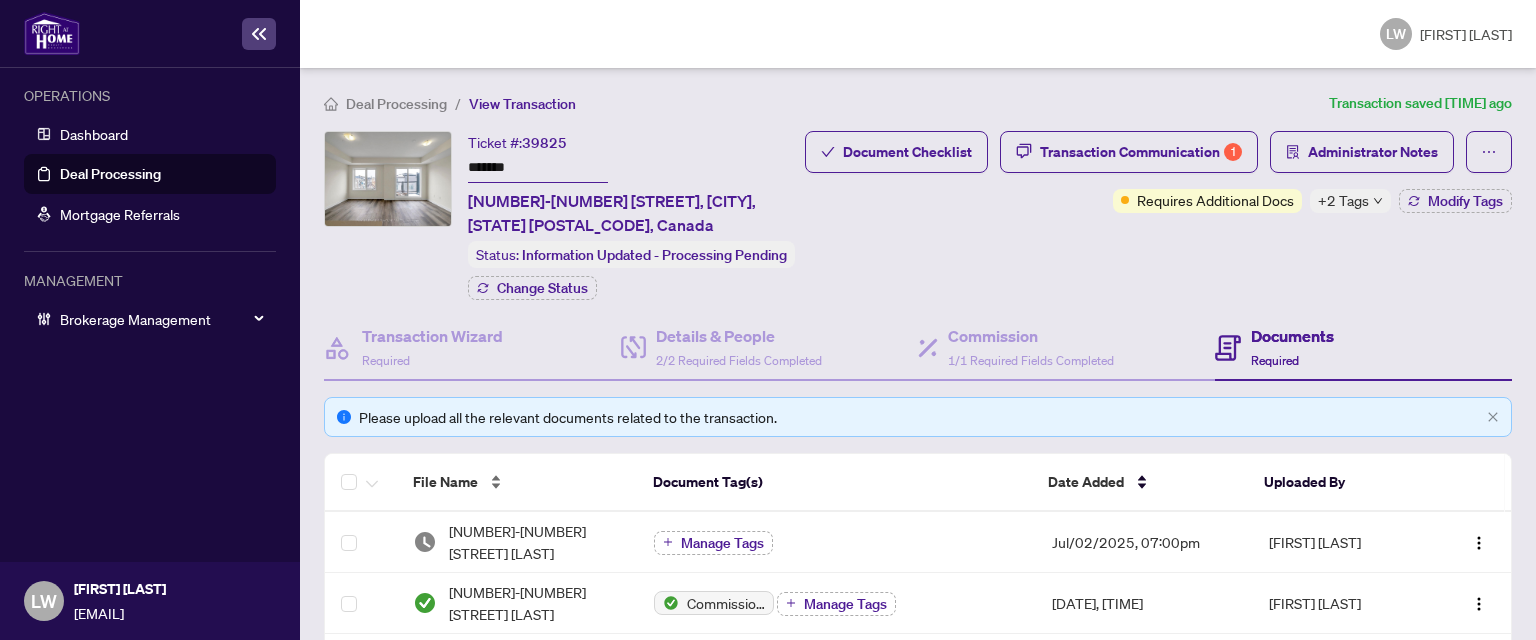 scroll, scrollTop: 100, scrollLeft: 0, axis: vertical 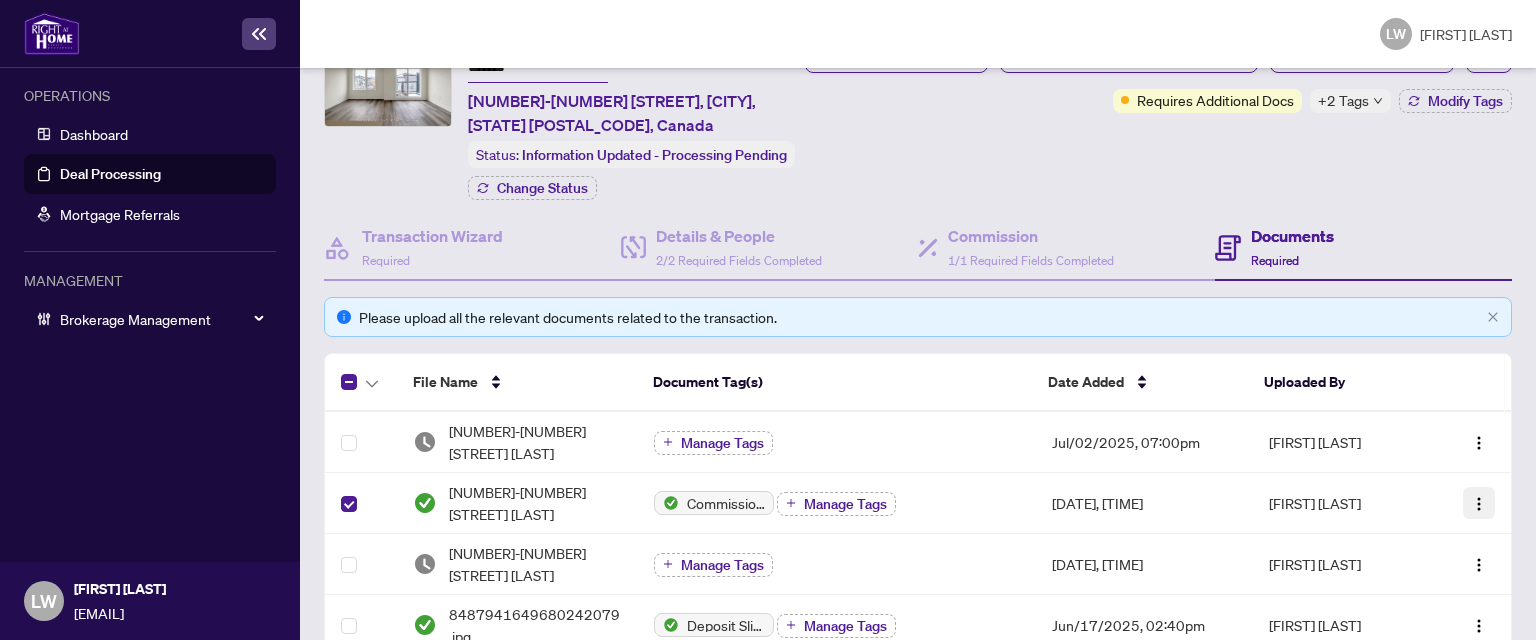click at bounding box center [1479, 503] 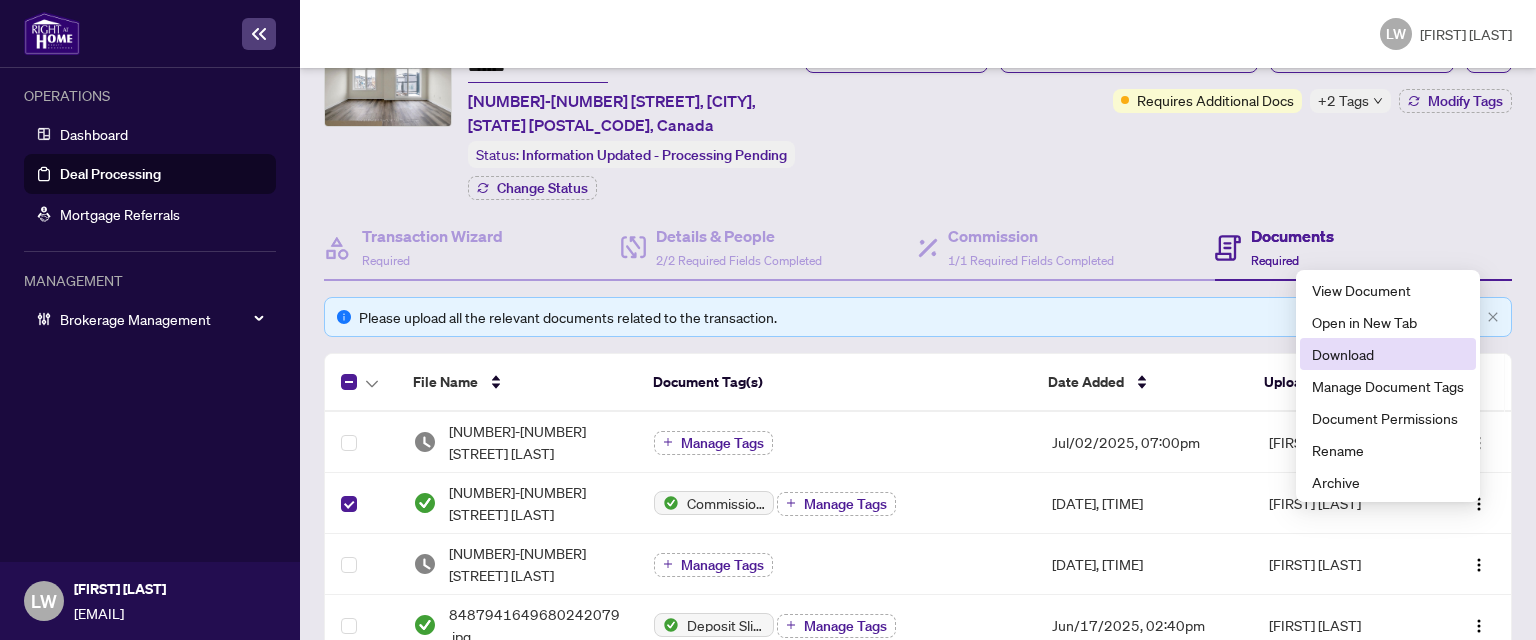 click on "Download" at bounding box center (1388, 354) 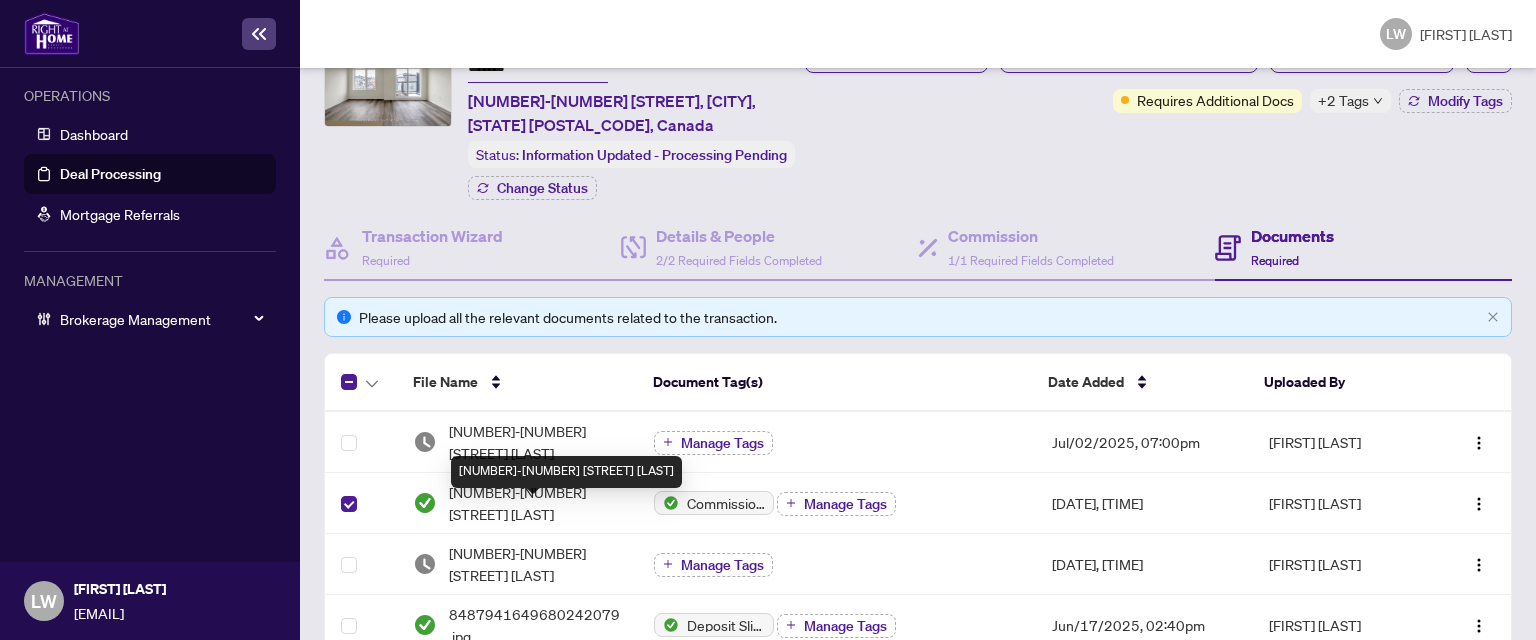 click on "[NUMBER]-[NUMBER] [STREET] [LAST]" at bounding box center [535, 503] 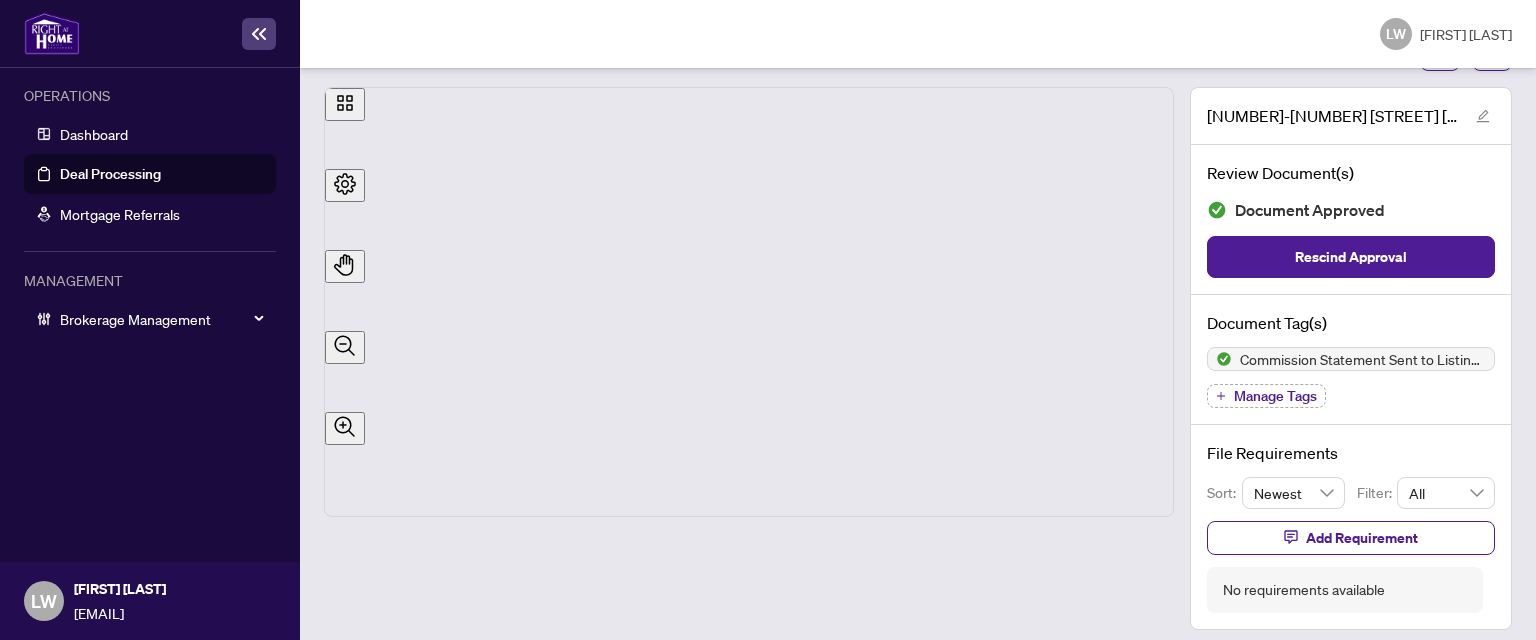 click on "Deal Processing" at bounding box center (110, 174) 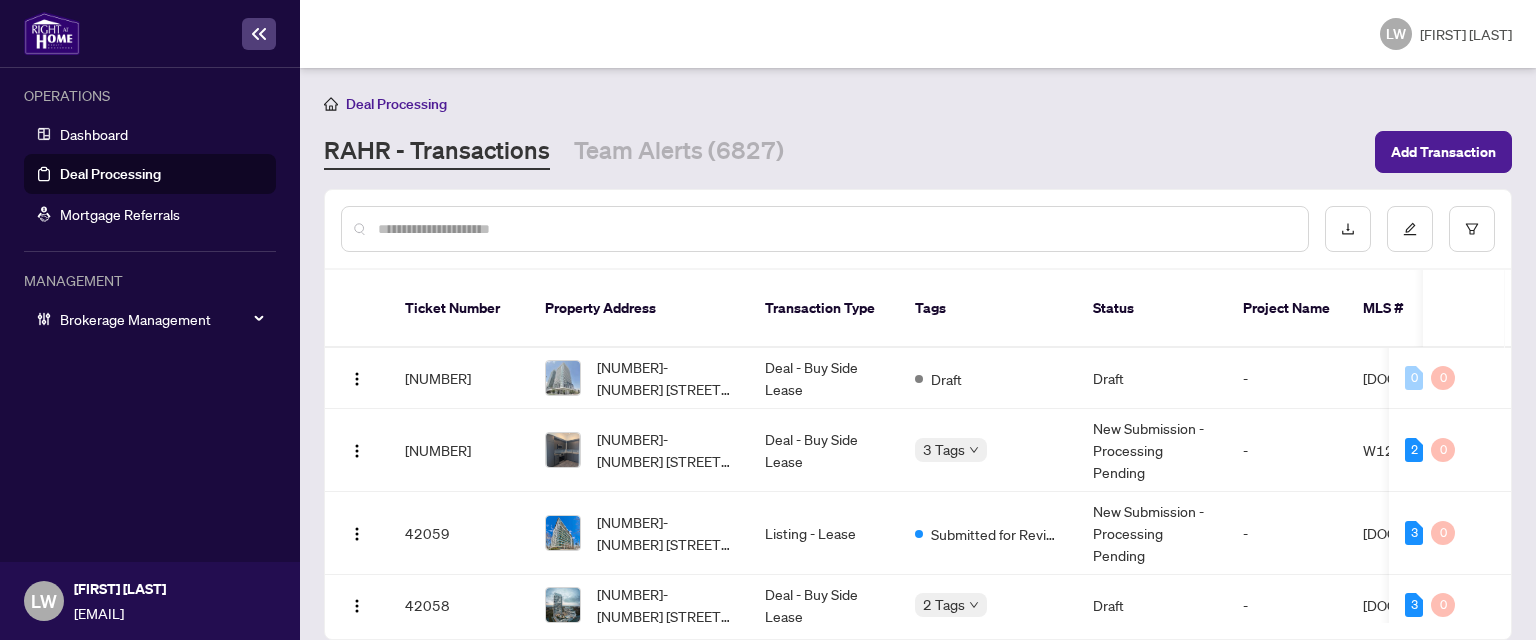 click at bounding box center (835, 229) 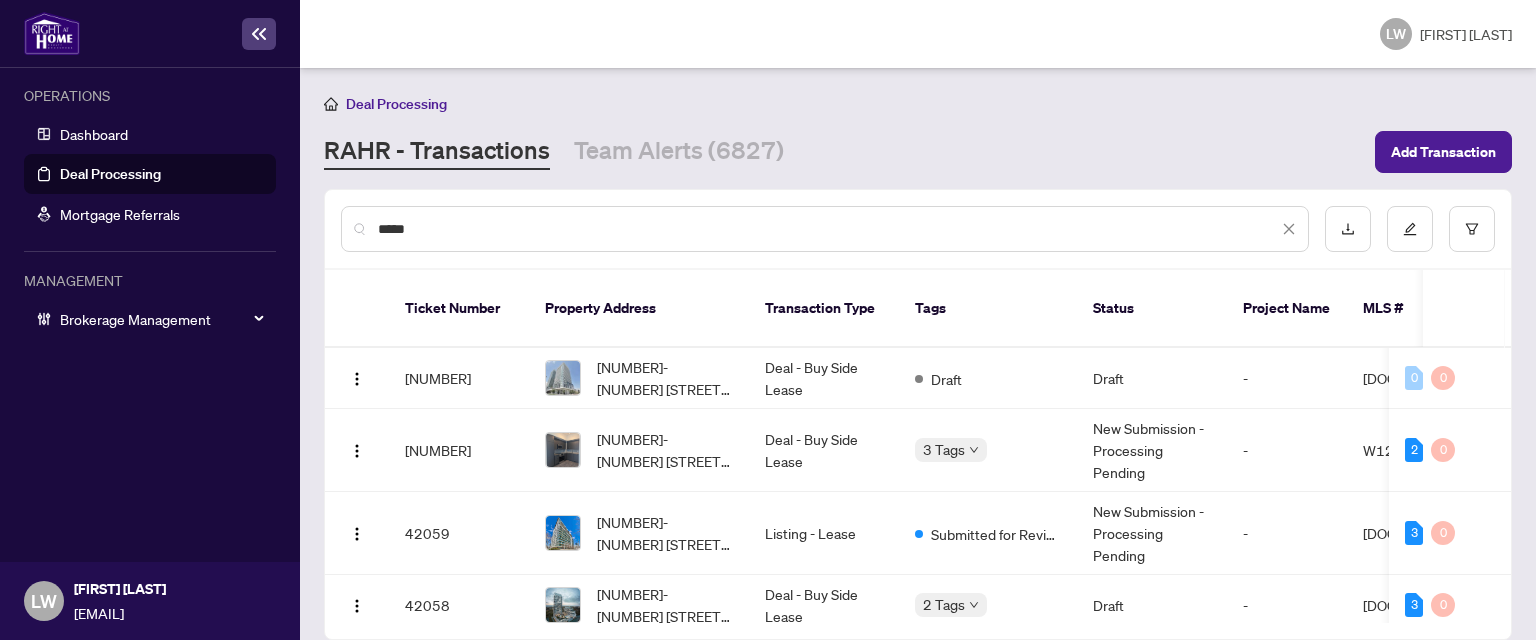 type on "*****" 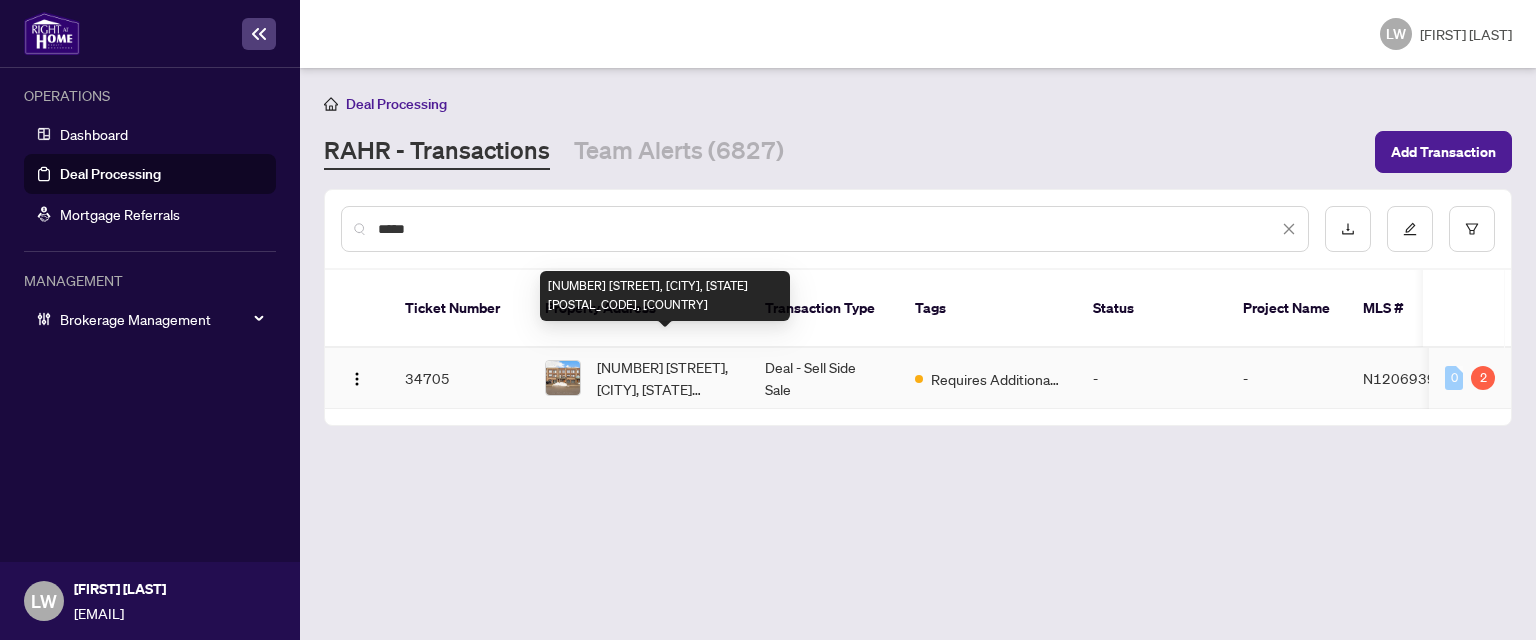 click on "[NUMBER] [STREET], [CITY], [STATE] [POSTAL_CODE], [COUNTRY]" at bounding box center [665, 378] 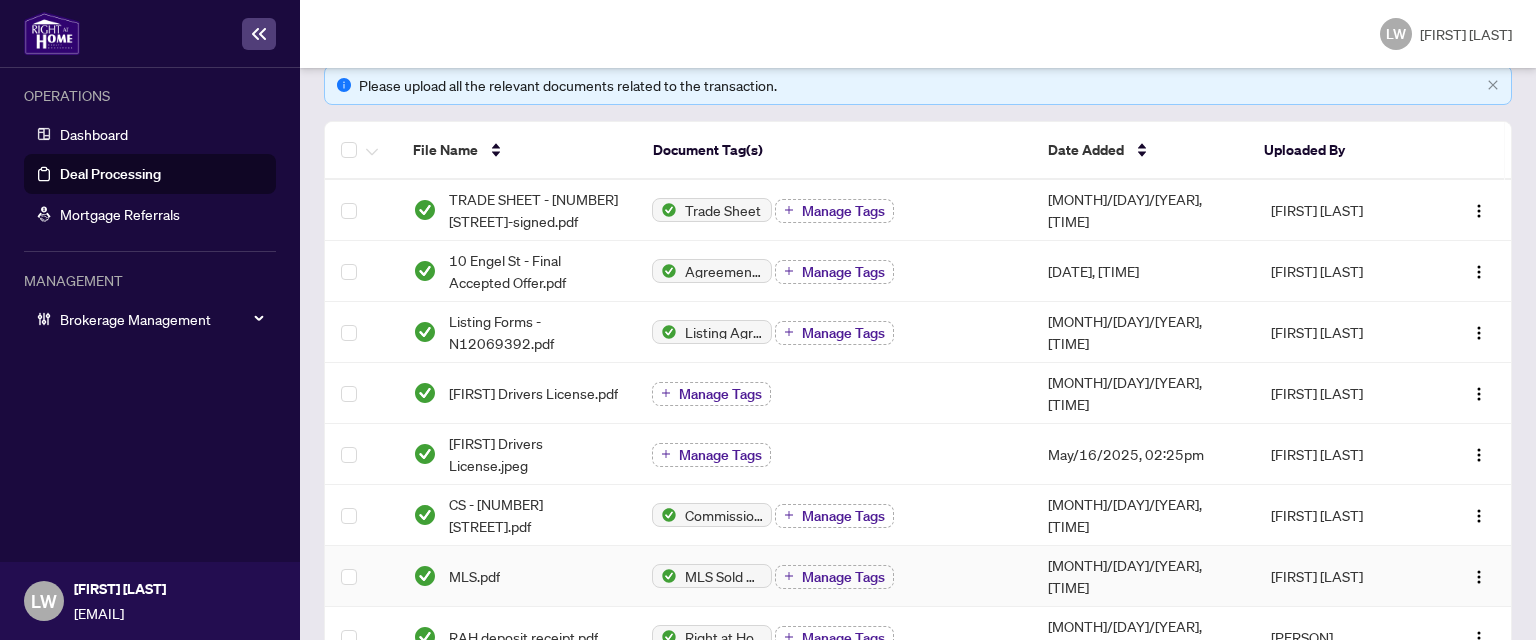 scroll, scrollTop: 400, scrollLeft: 0, axis: vertical 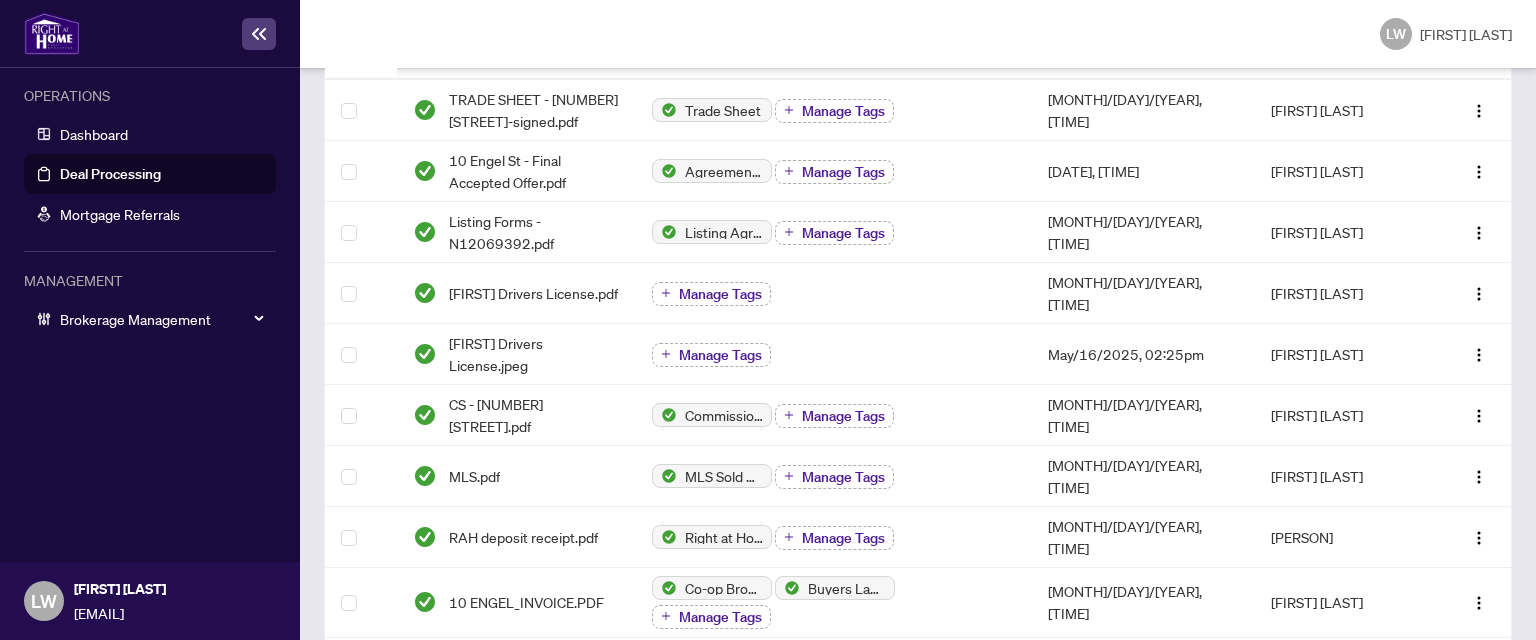 click on "Deal Processing" at bounding box center (110, 174) 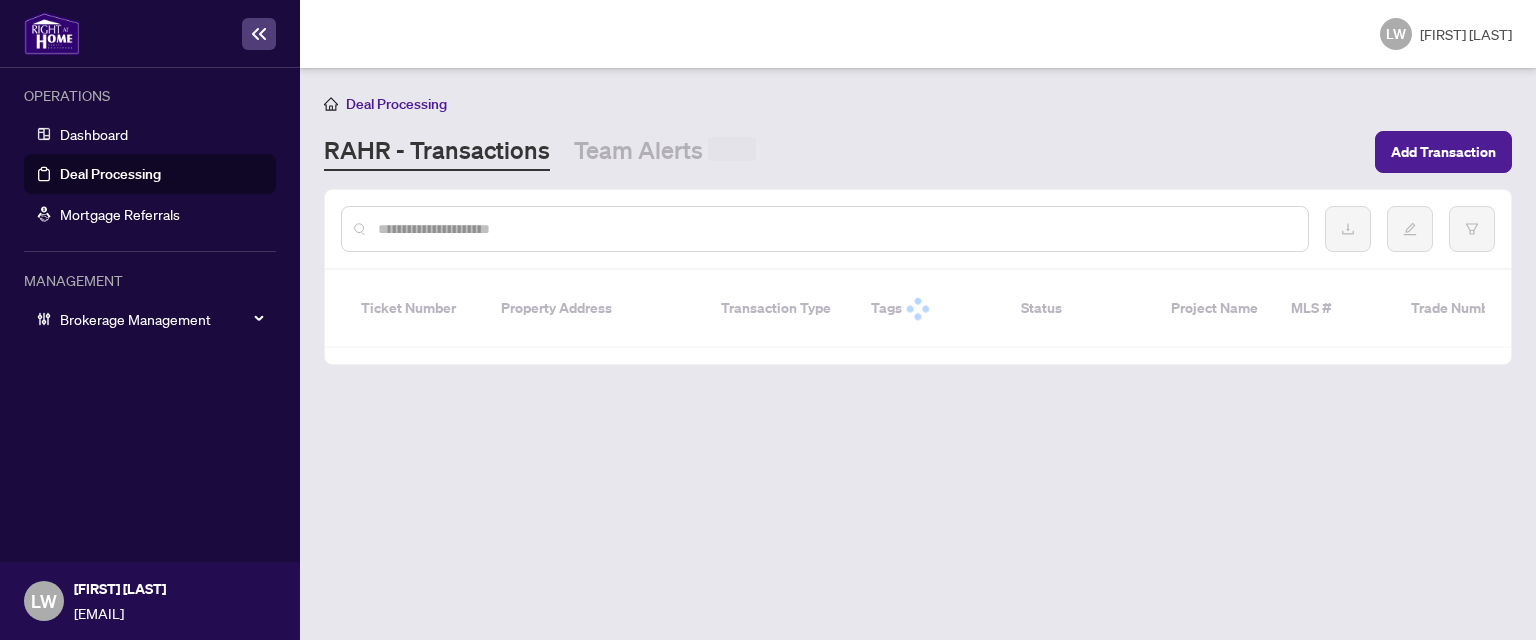 scroll, scrollTop: 0, scrollLeft: 0, axis: both 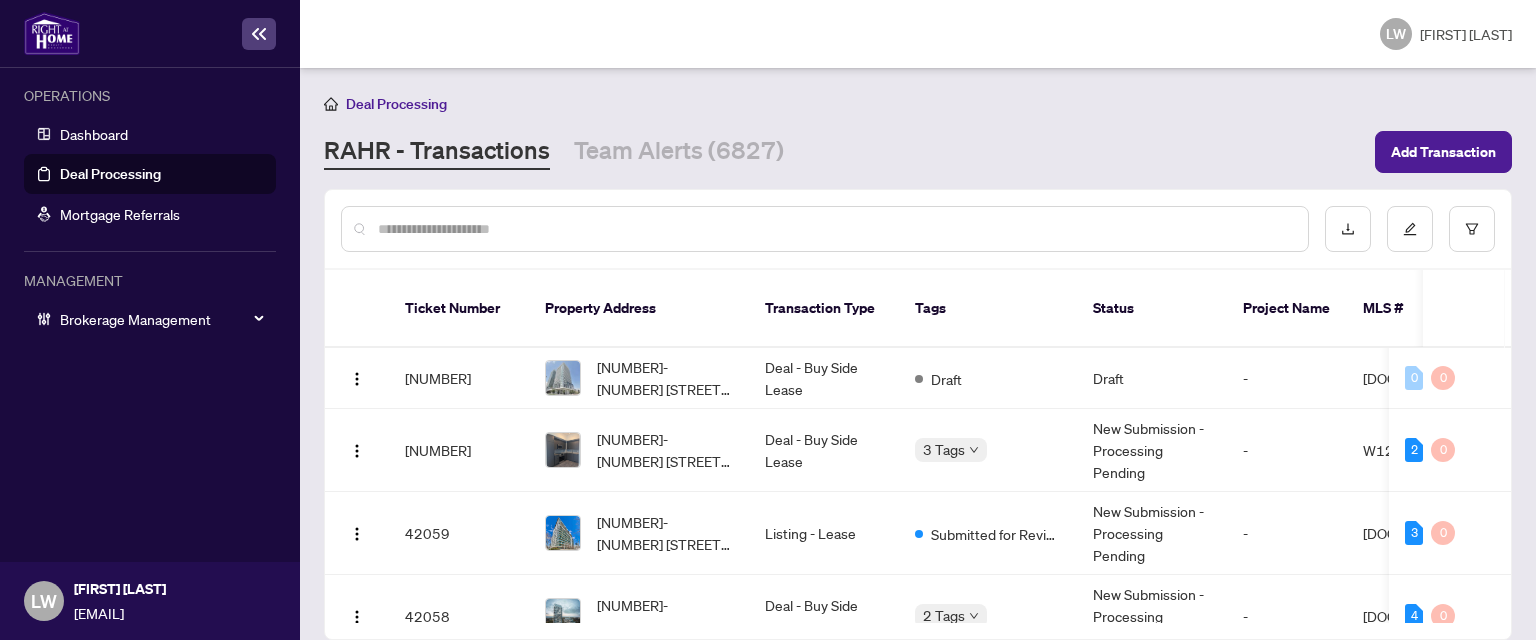 click at bounding box center (835, 229) 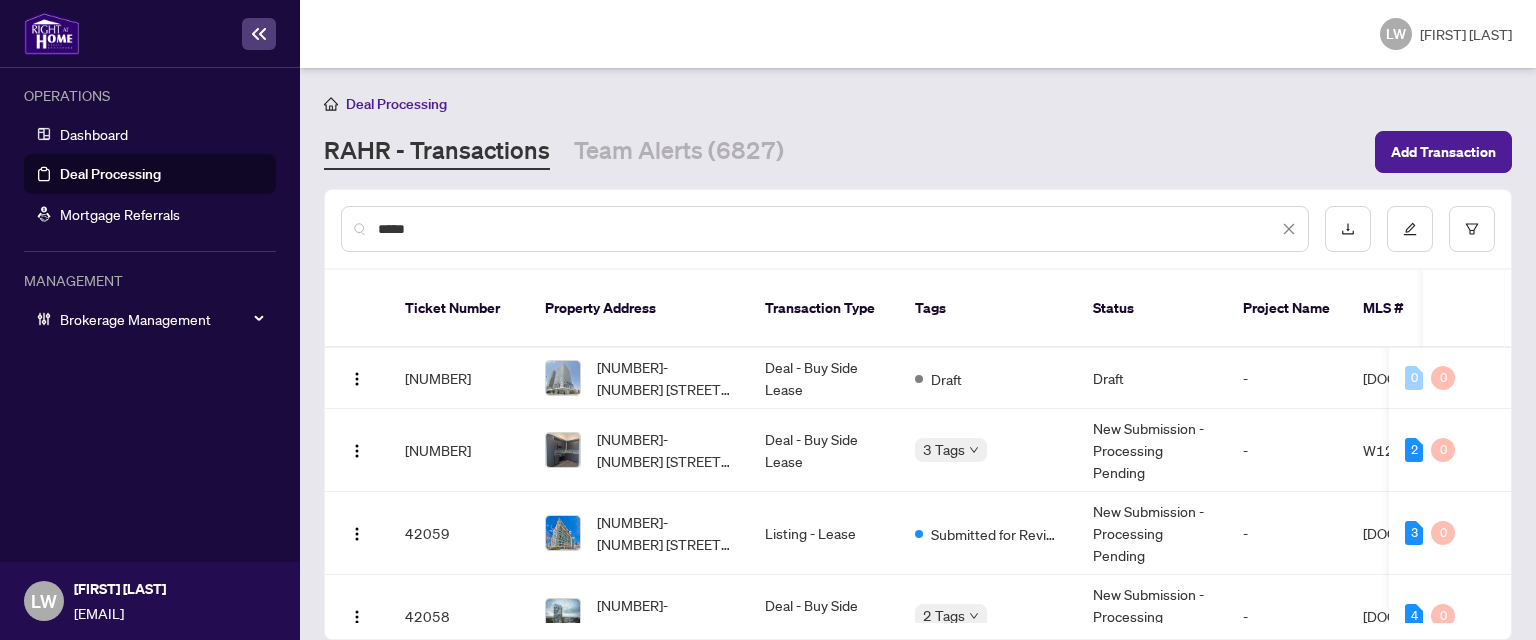 type on "*****" 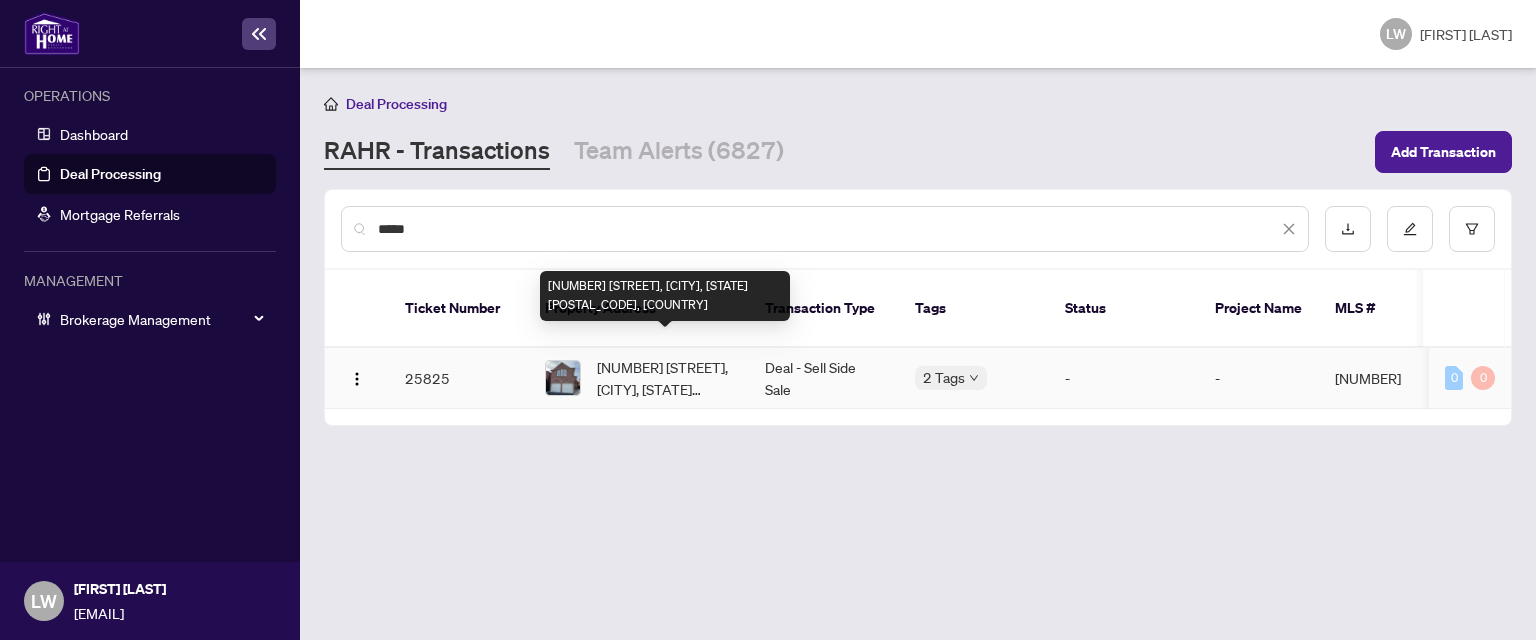 click on "[NUMBER] [STREET], [CITY], [STATE] [POSTAL_CODE], [COUNTRY]" at bounding box center (665, 378) 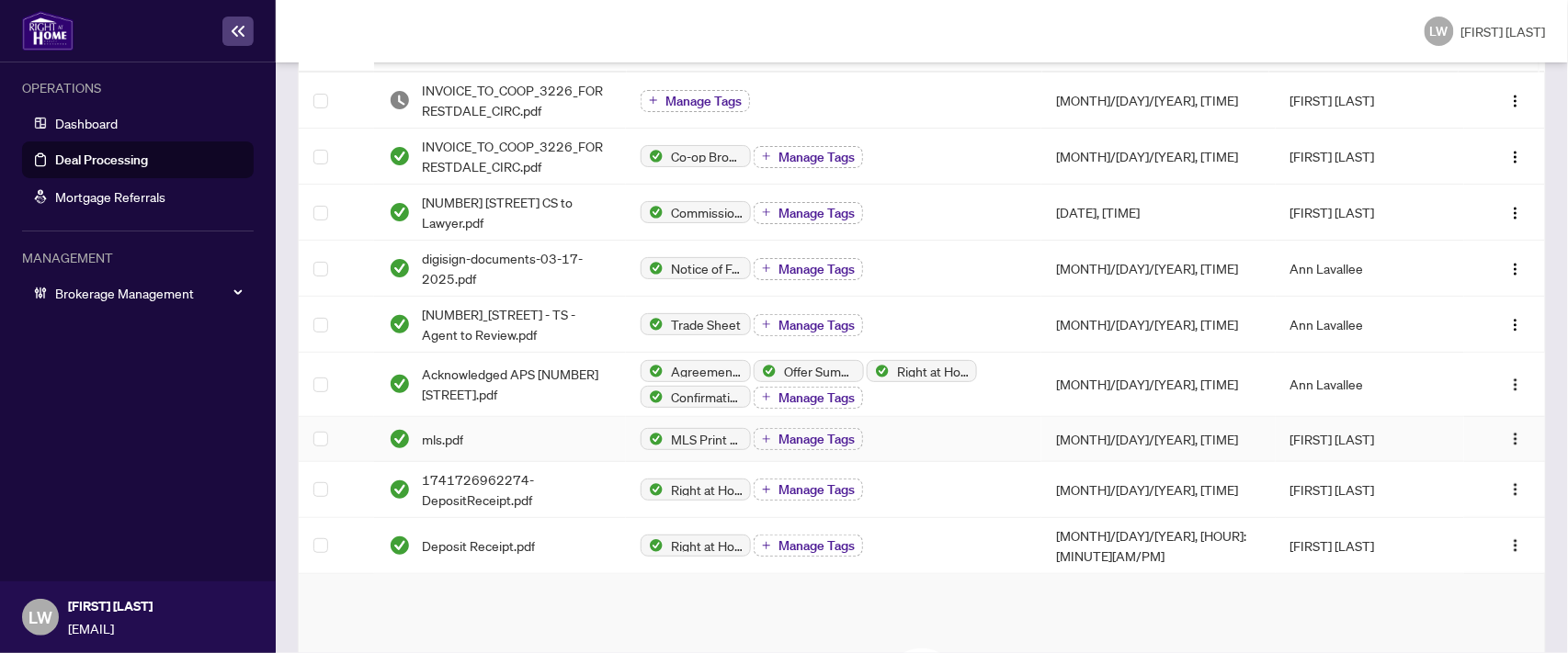 scroll, scrollTop: 244, scrollLeft: 0, axis: vertical 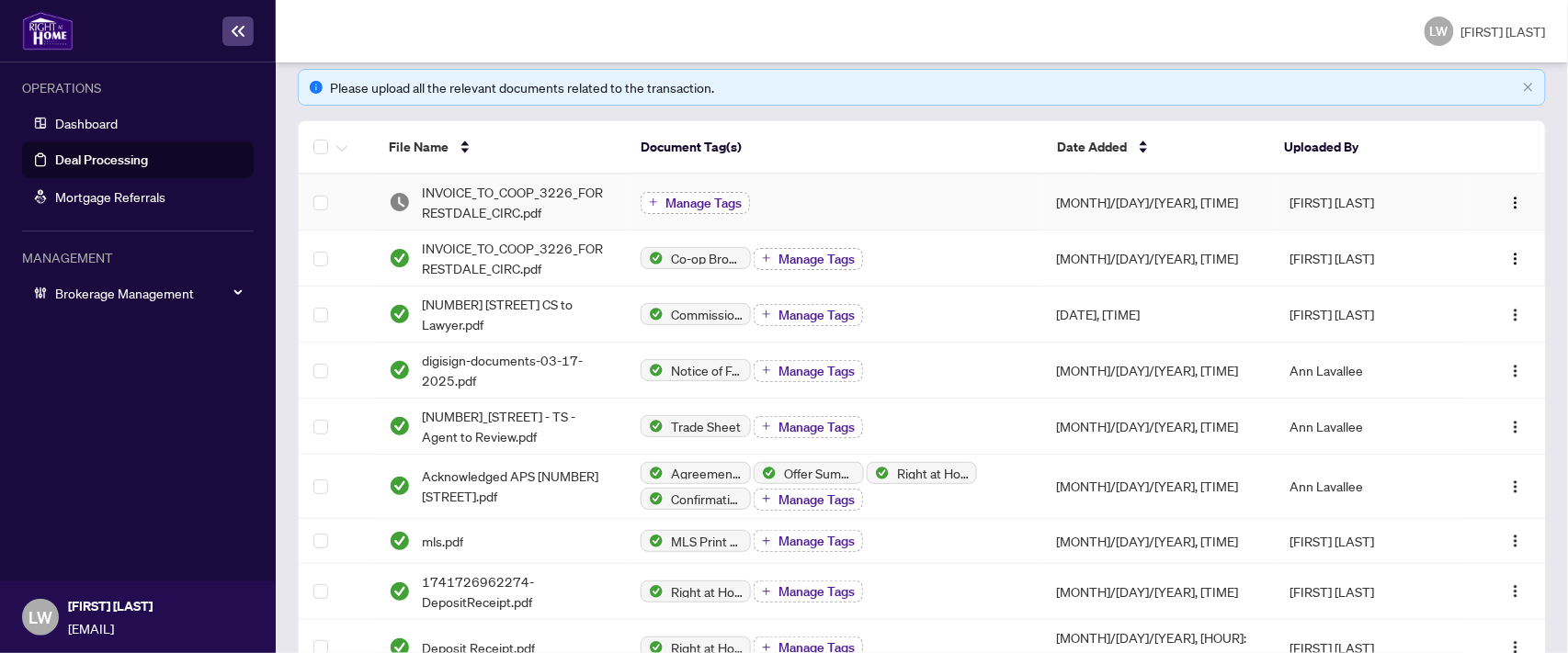 click on "Manage Tags" at bounding box center (695, 203) 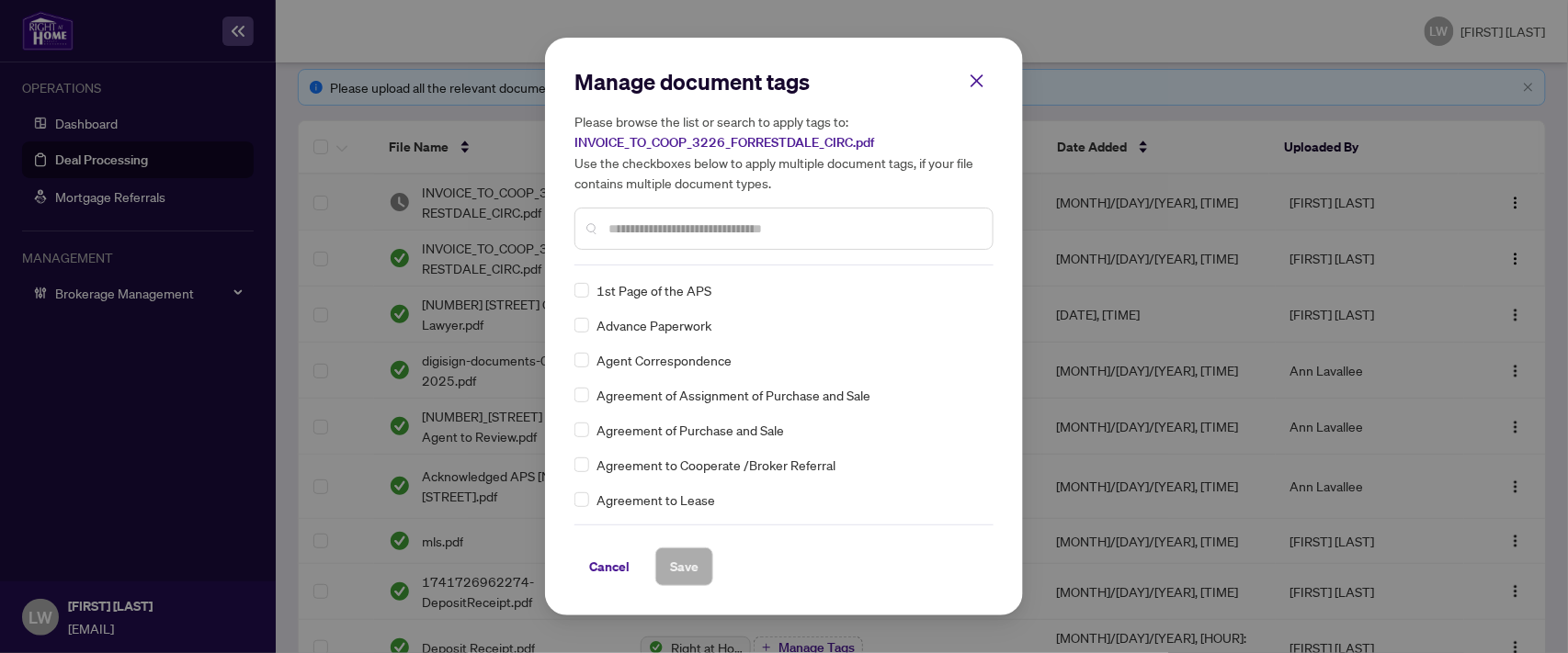 click at bounding box center (784, 229) 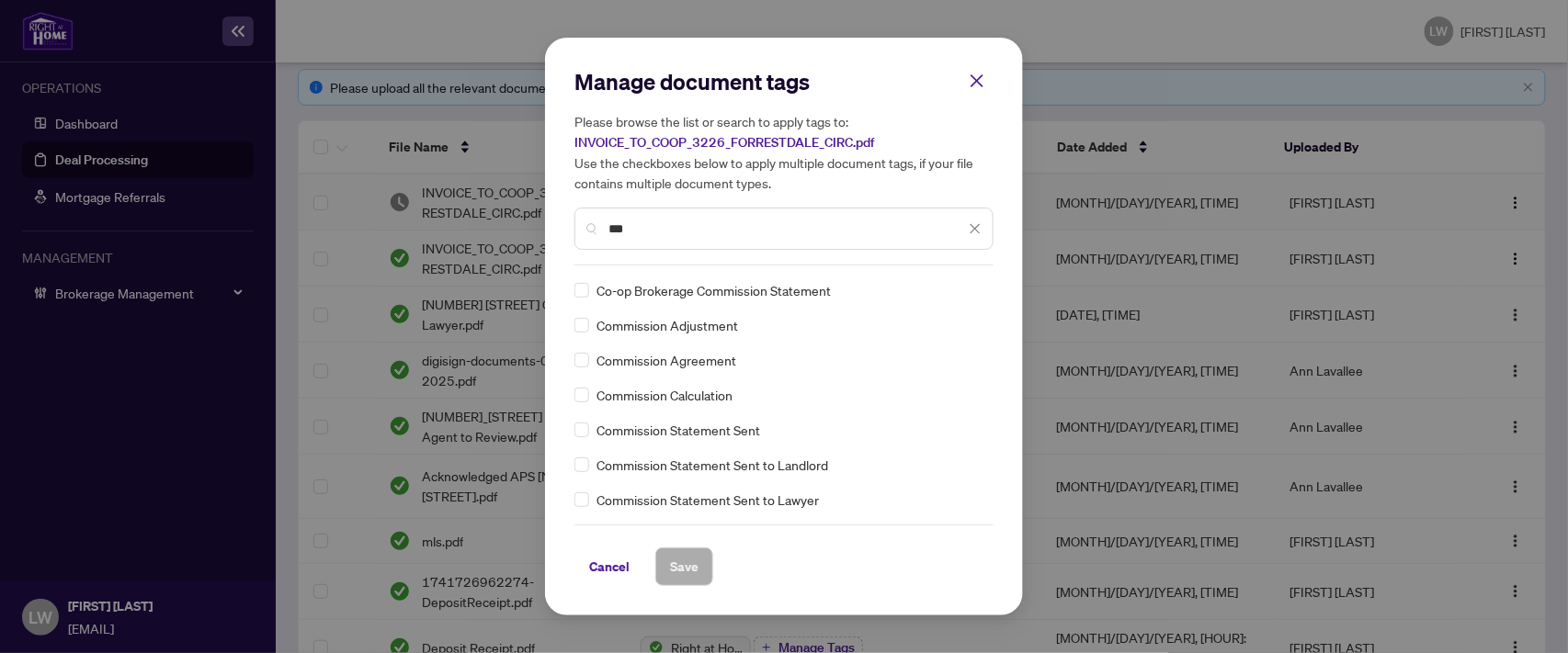 type on "***" 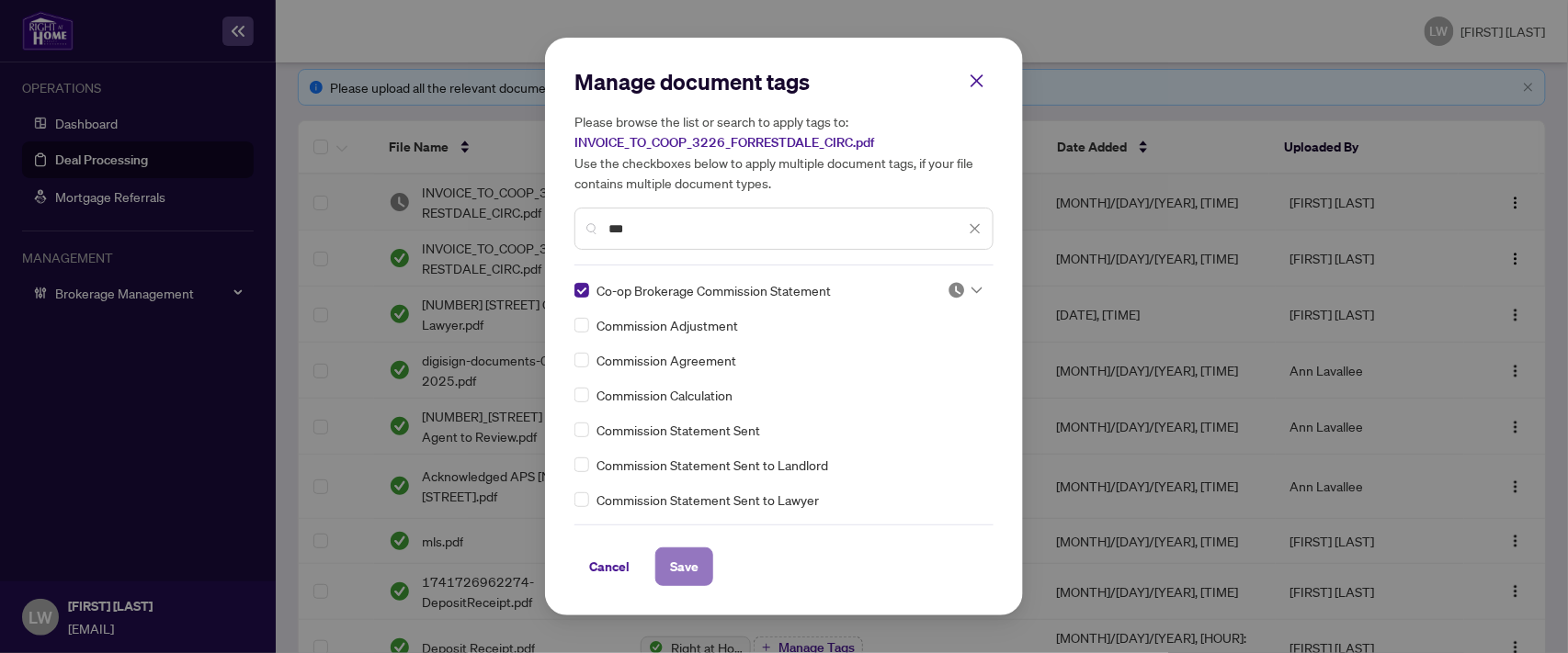 click on "Save" at bounding box center (684, 567) 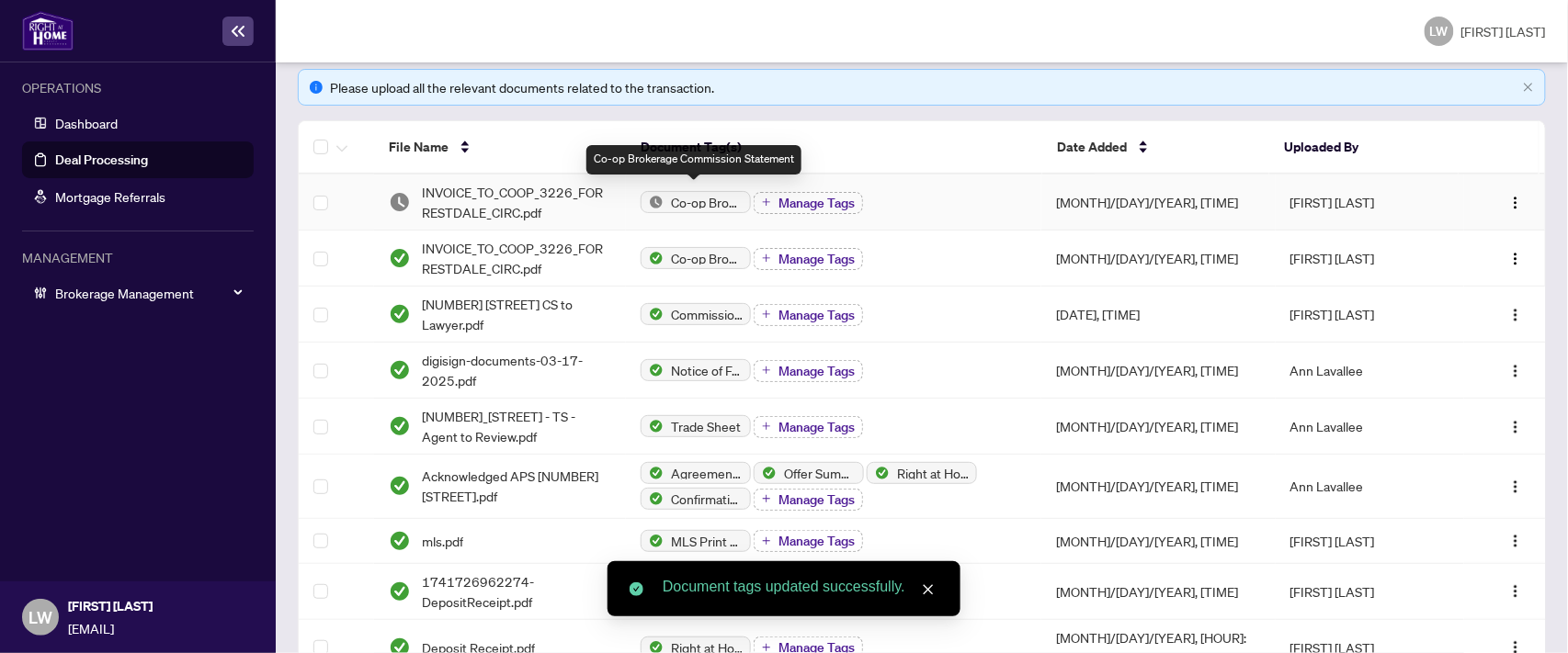 click on "Co-op Brokerage Commission Statement" at bounding box center [707, 202] 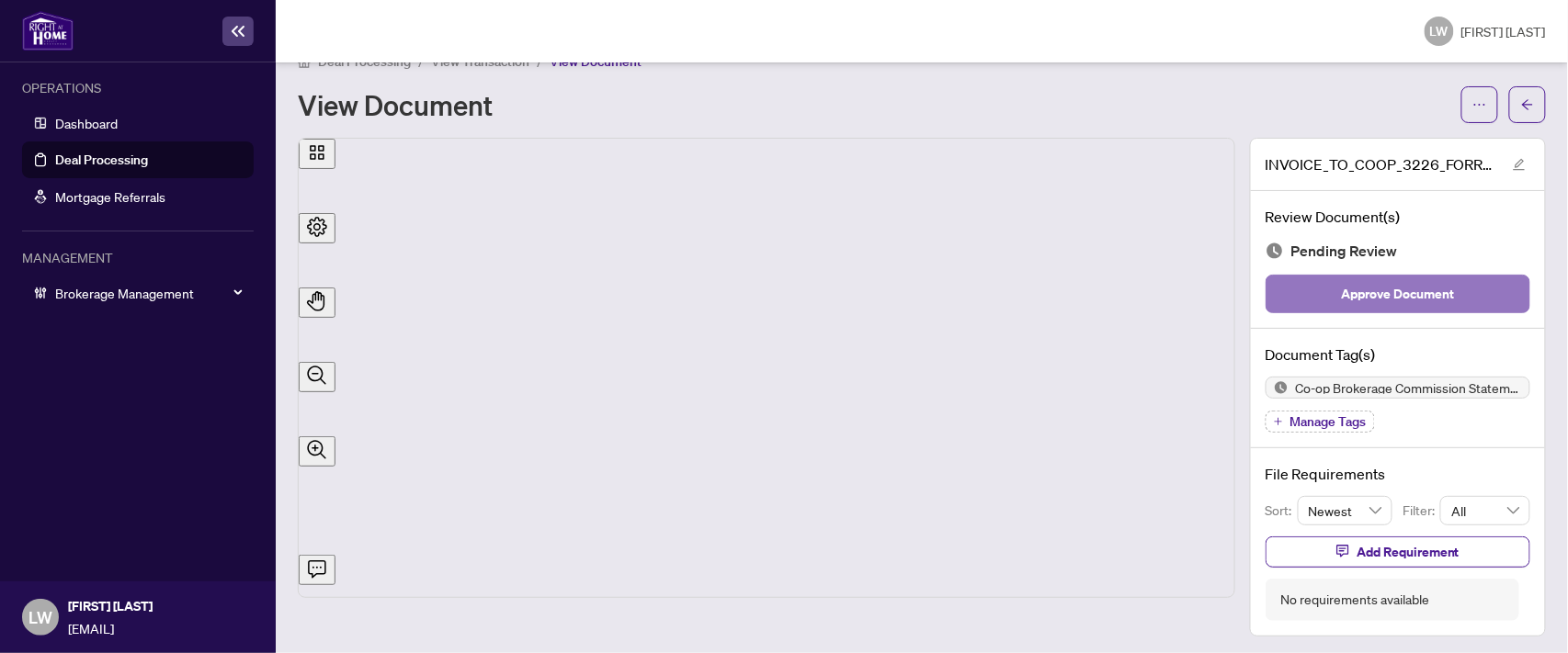 click on "Approve Document" at bounding box center [1398, 294] 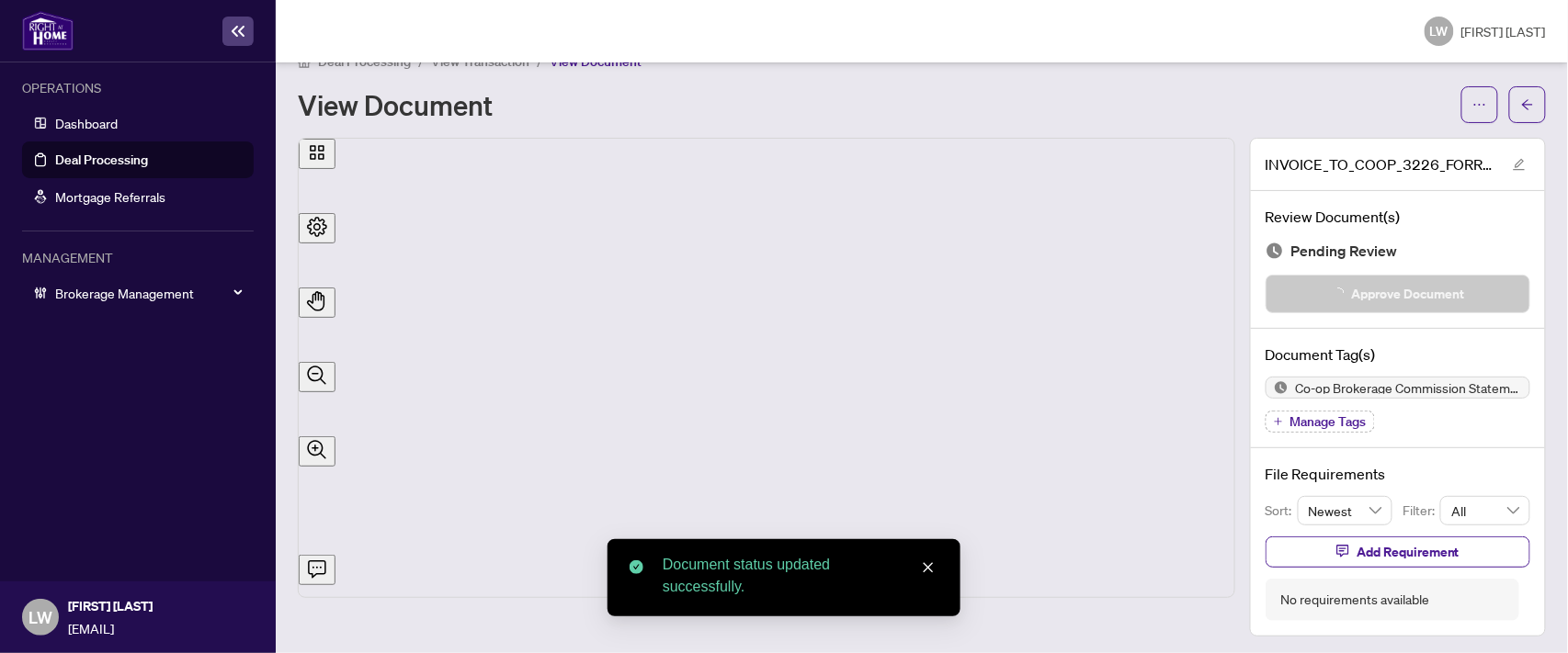 click on "Deal Processing" at bounding box center (101, 160) 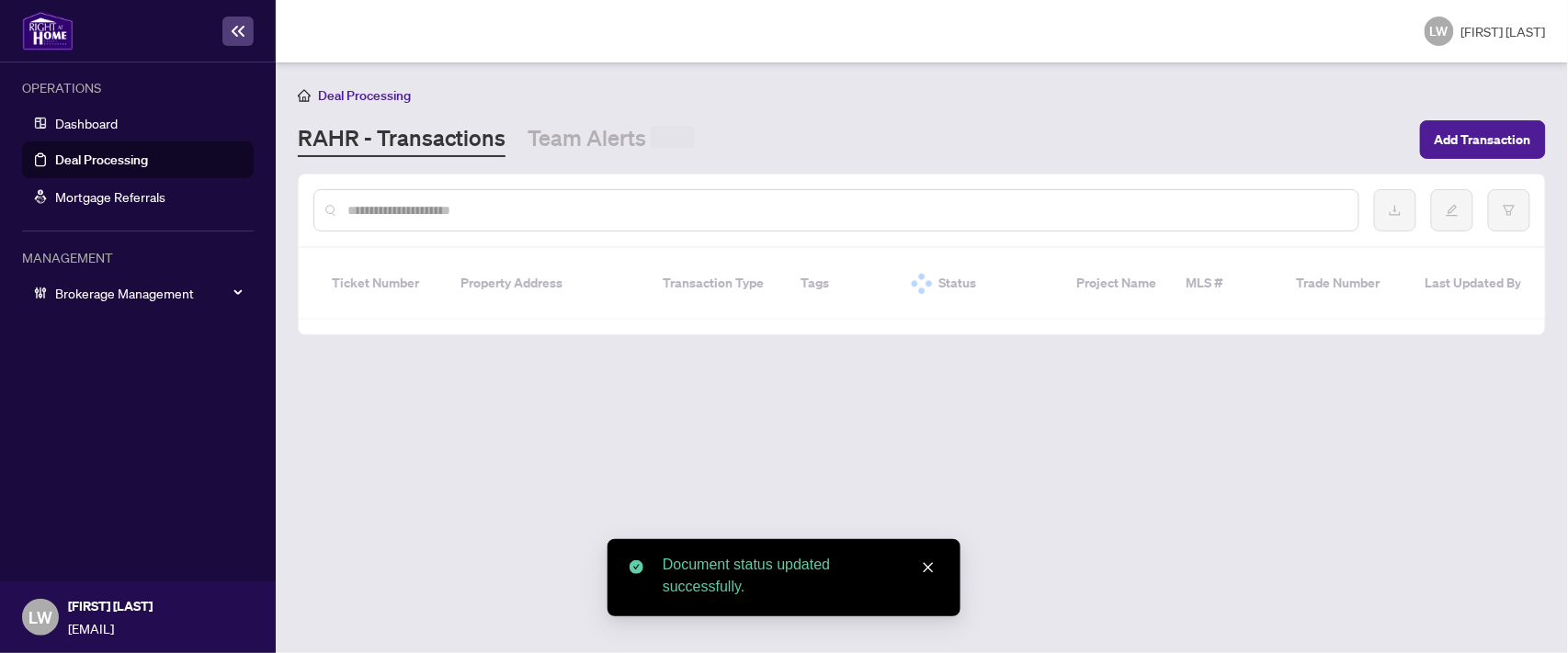 scroll, scrollTop: 0, scrollLeft: 0, axis: both 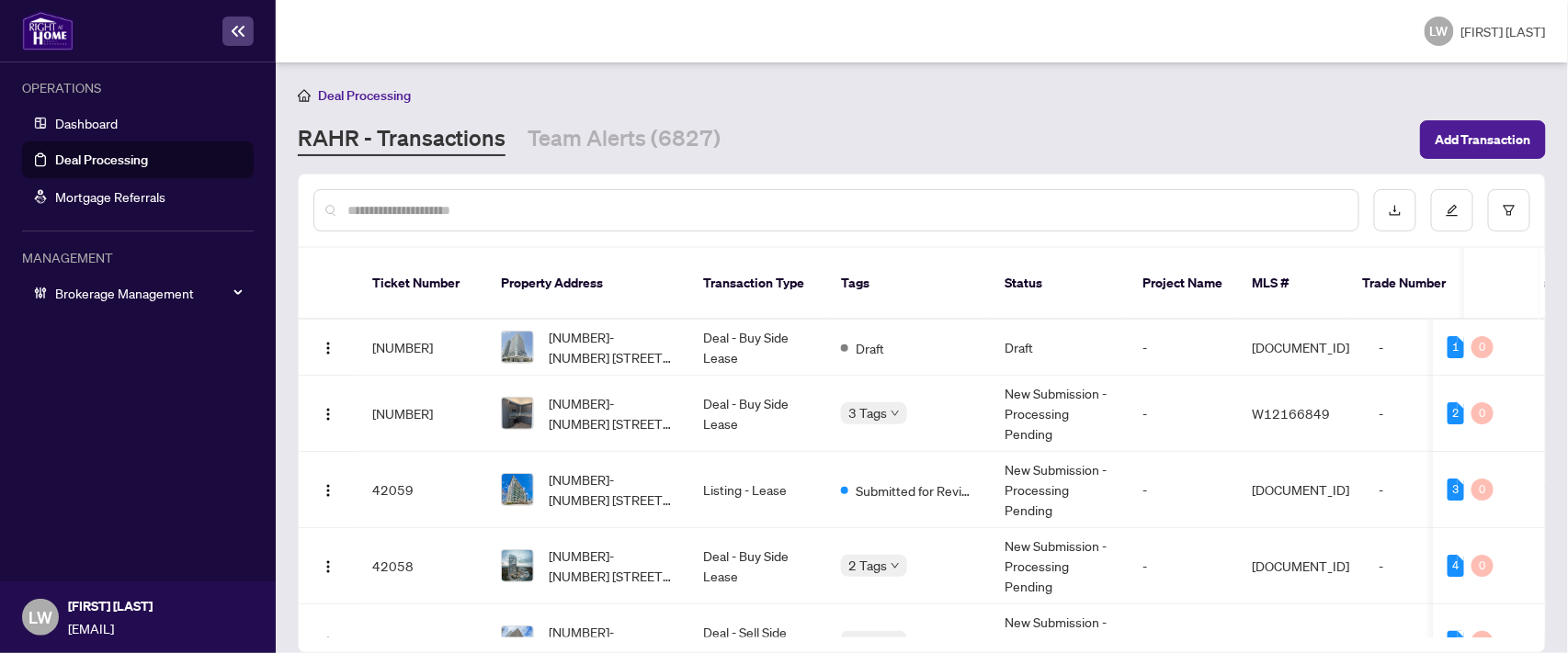 click at bounding box center [846, 210] 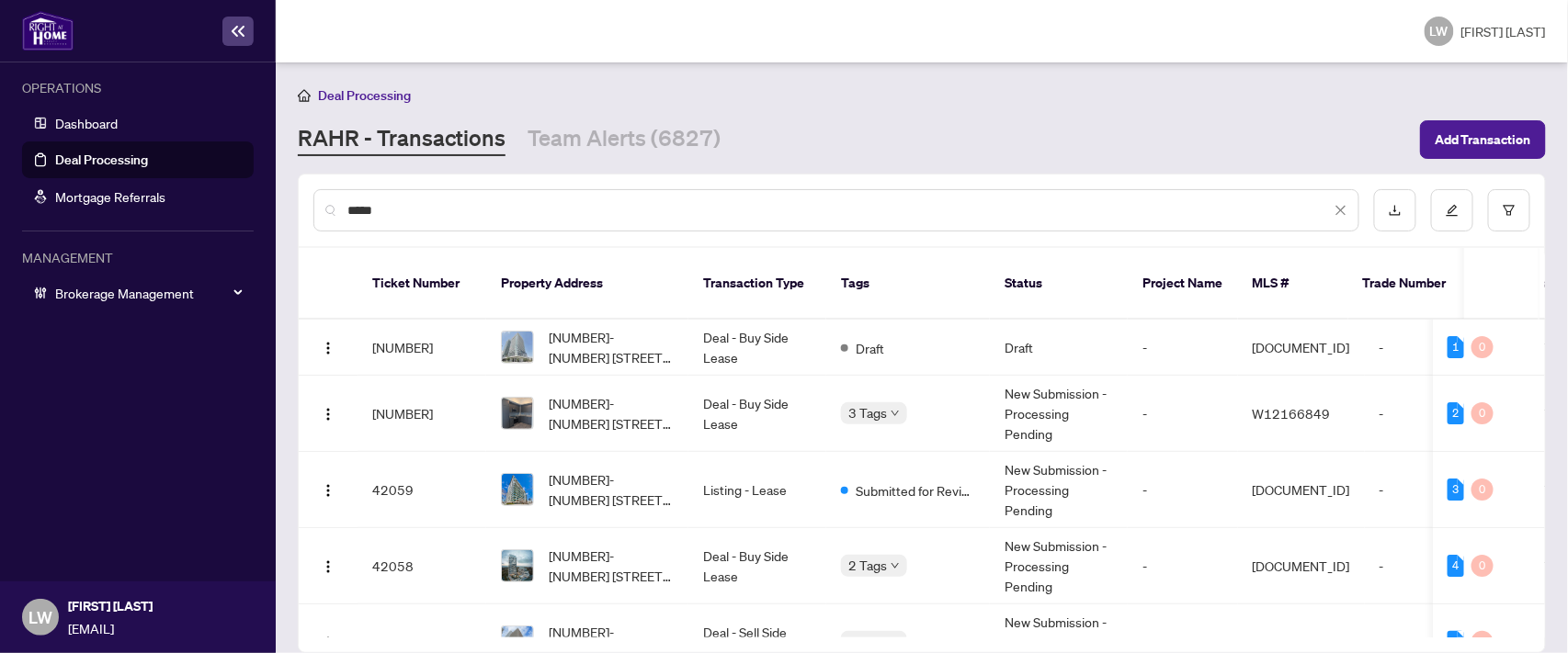 type on "*****" 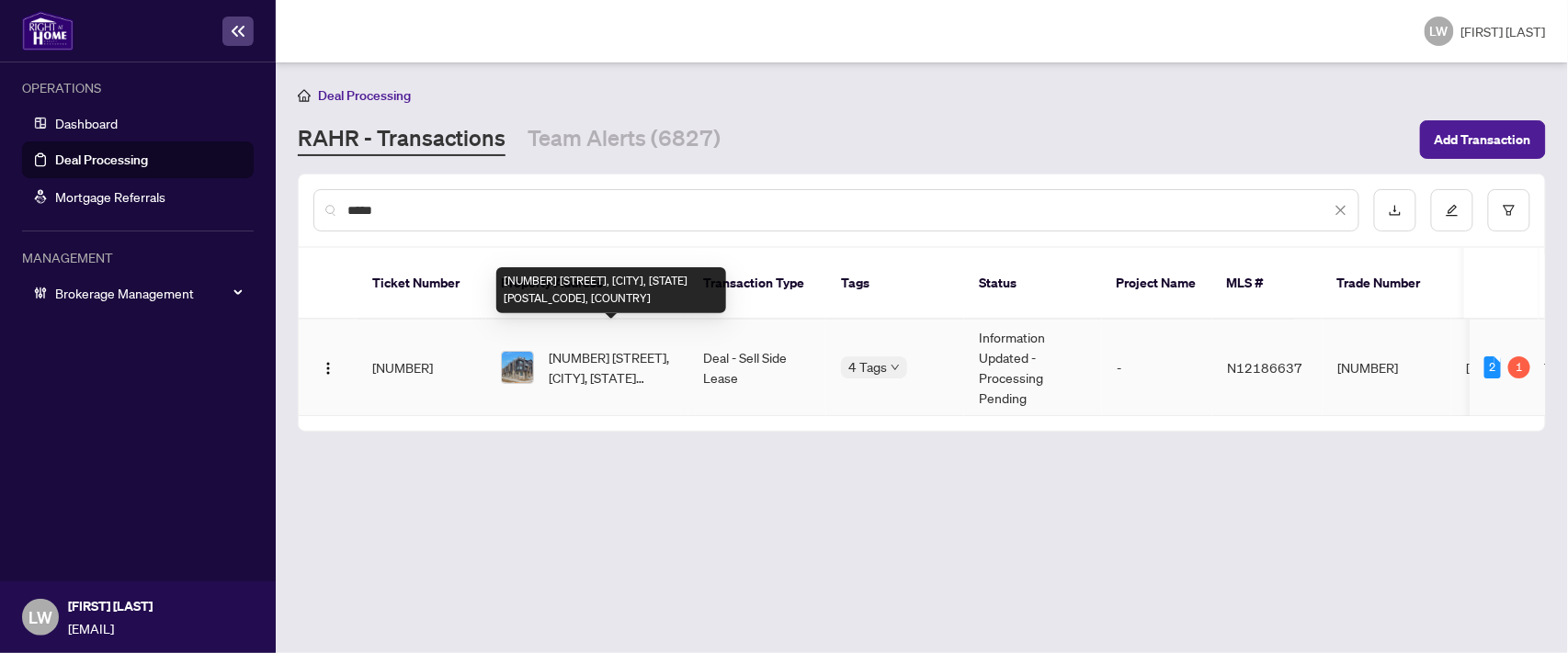 click on "[NUMBER] [STREET], [CITY], [STATE] [POSTAL_CODE], [COUNTRY]" at bounding box center [611, 367] 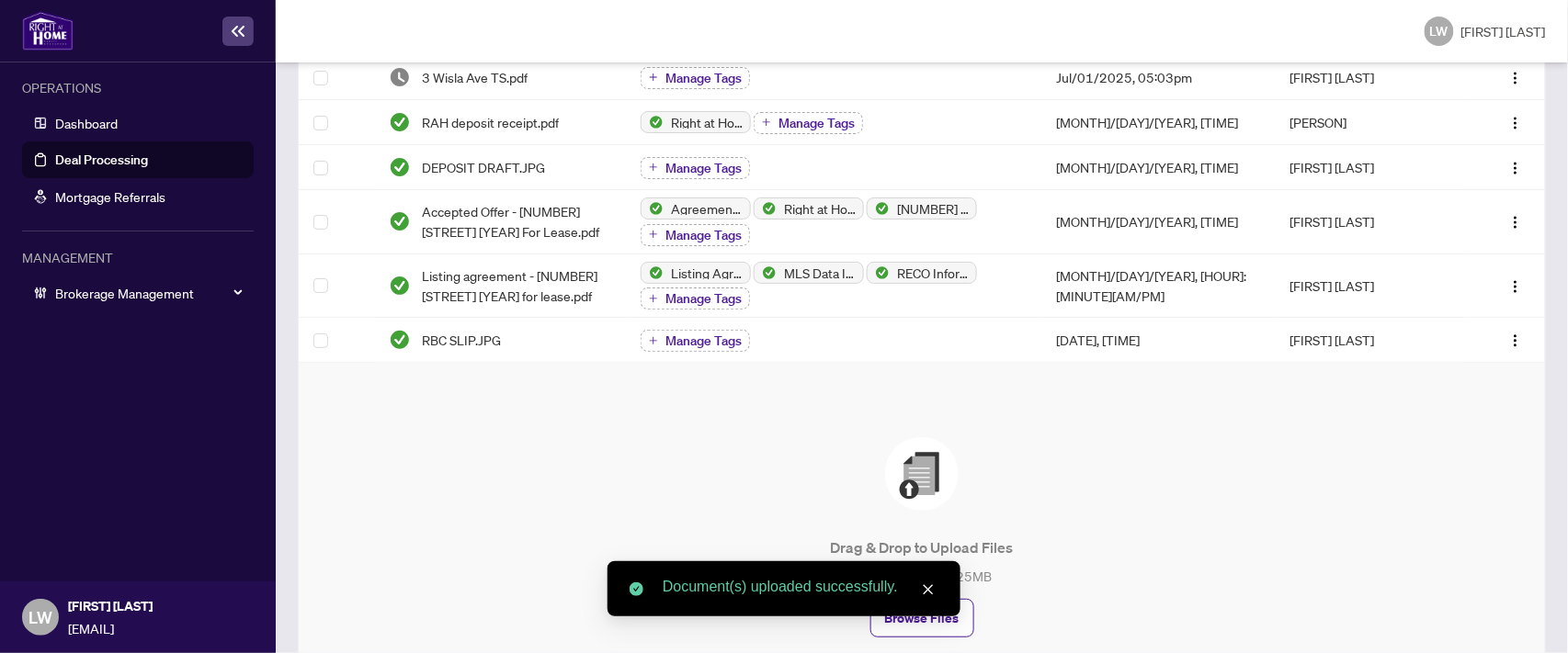 scroll, scrollTop: 0, scrollLeft: 0, axis: both 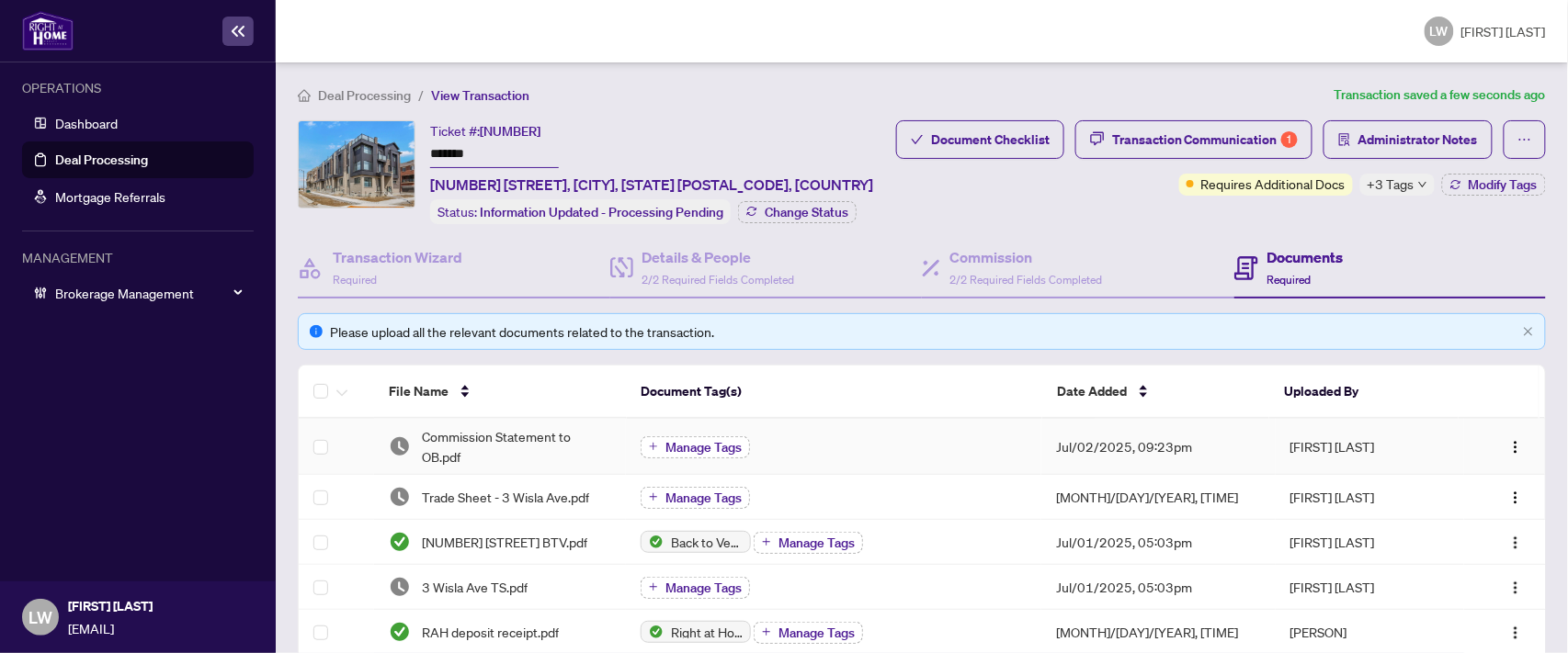 click on "Manage Tags" at bounding box center (695, 447) 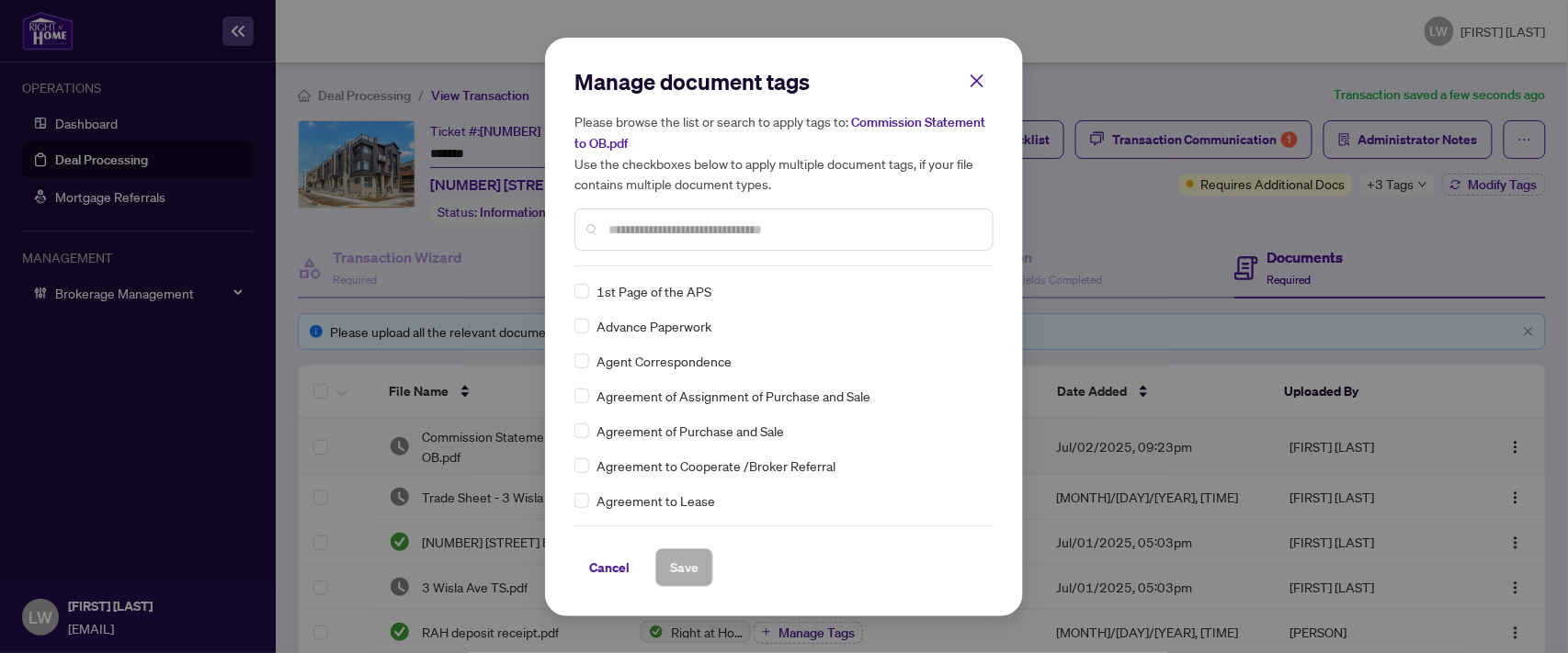click at bounding box center [793, 230] 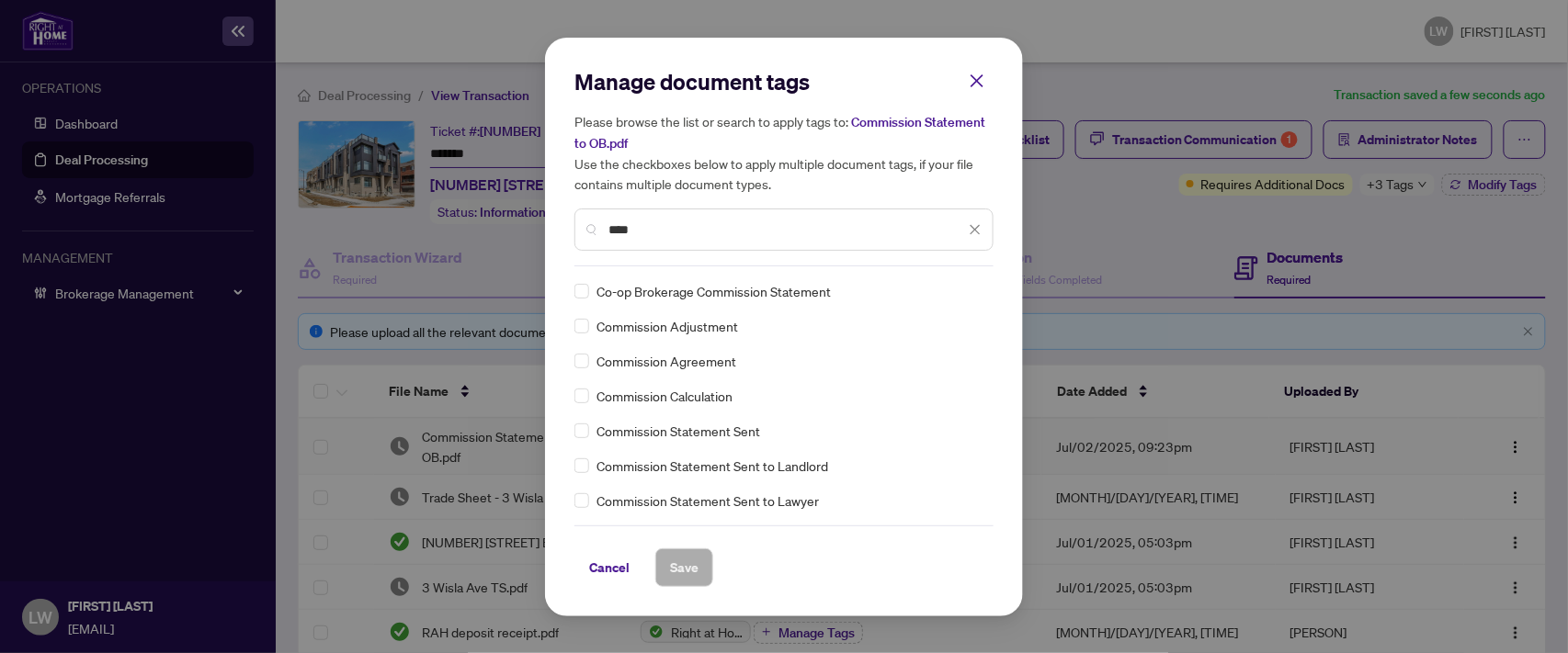 type on "****" 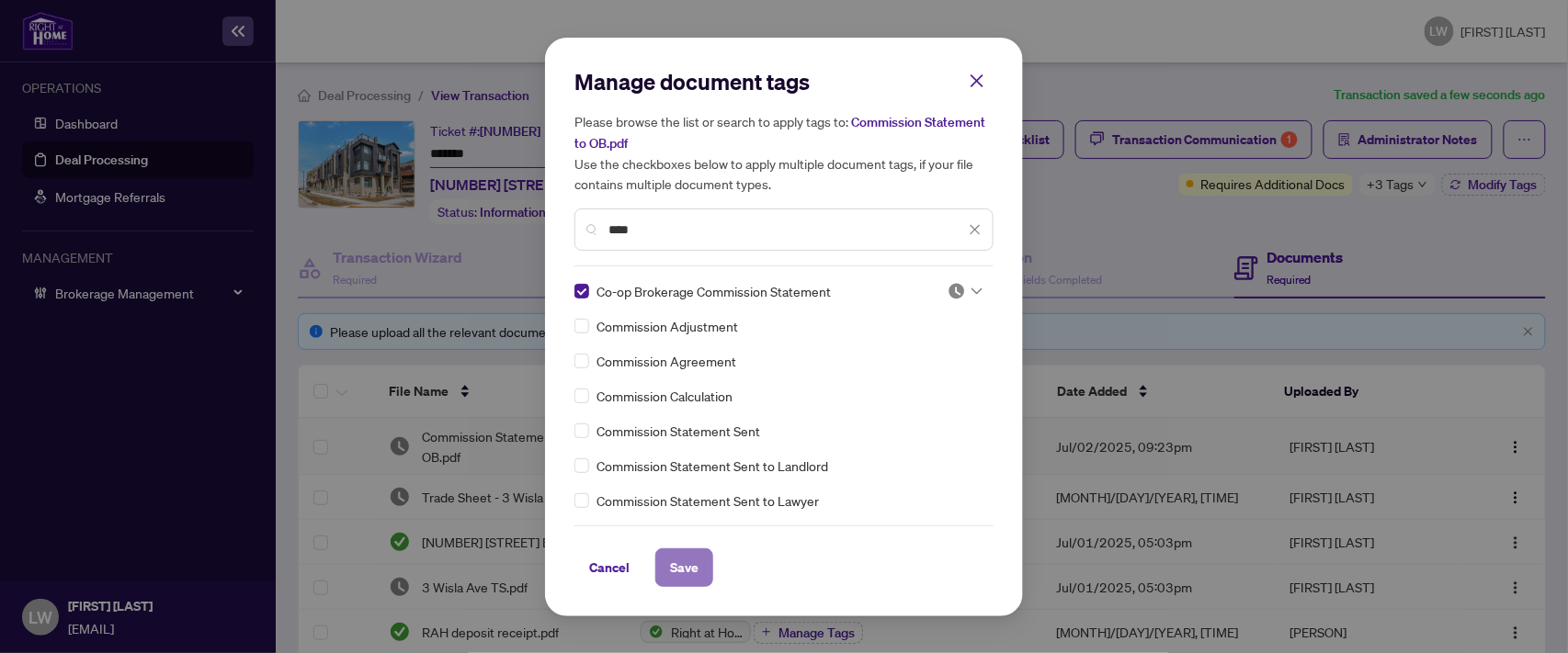 click on "Save" at bounding box center (684, 568) 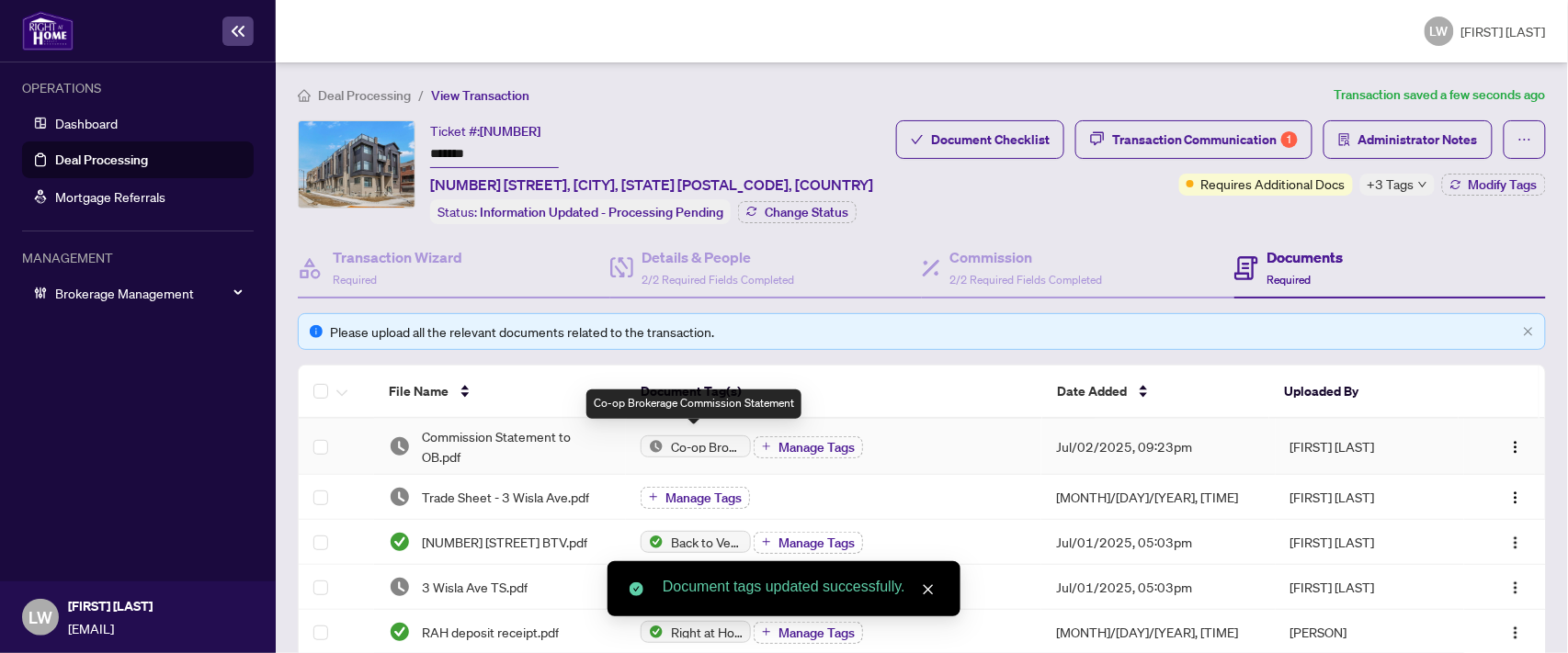 click on "Co-op Brokerage Commission Statement" at bounding box center [707, 446] 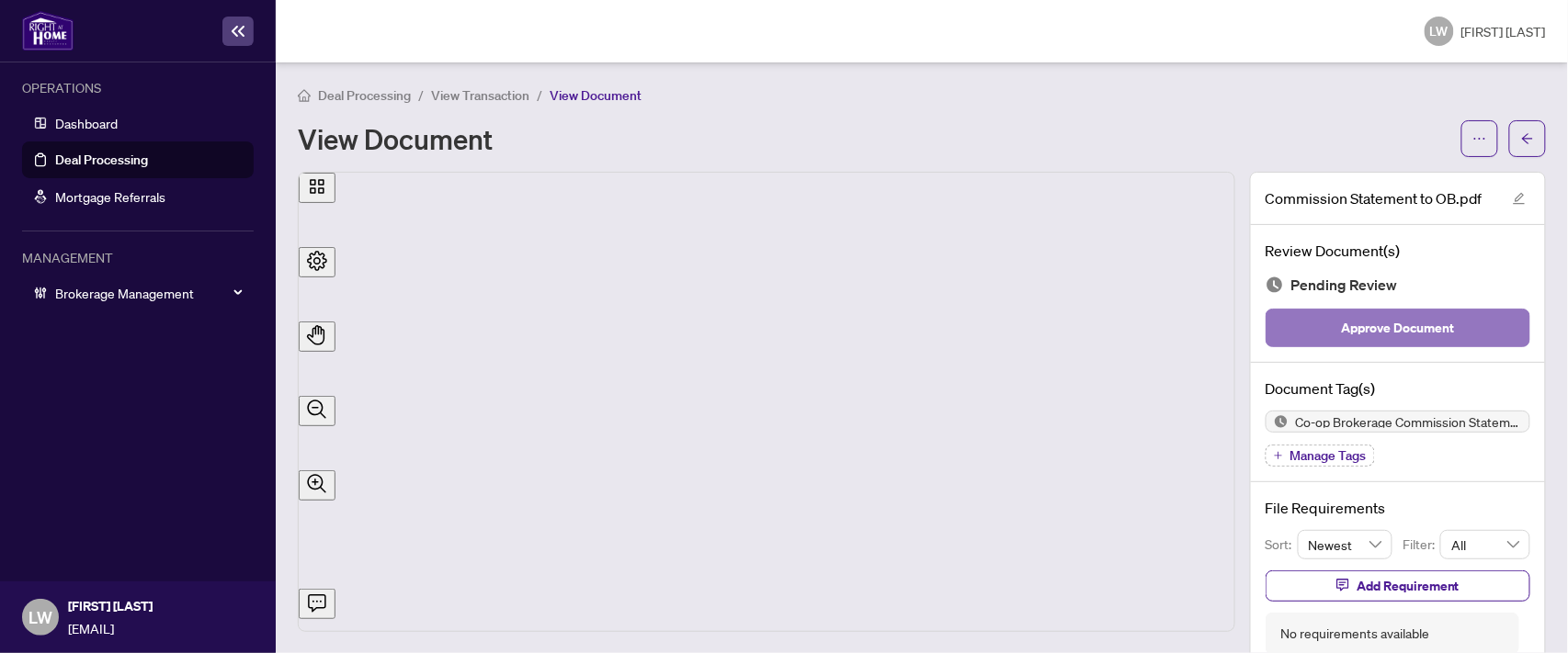 click on "Approve Document" at bounding box center (1398, 328) 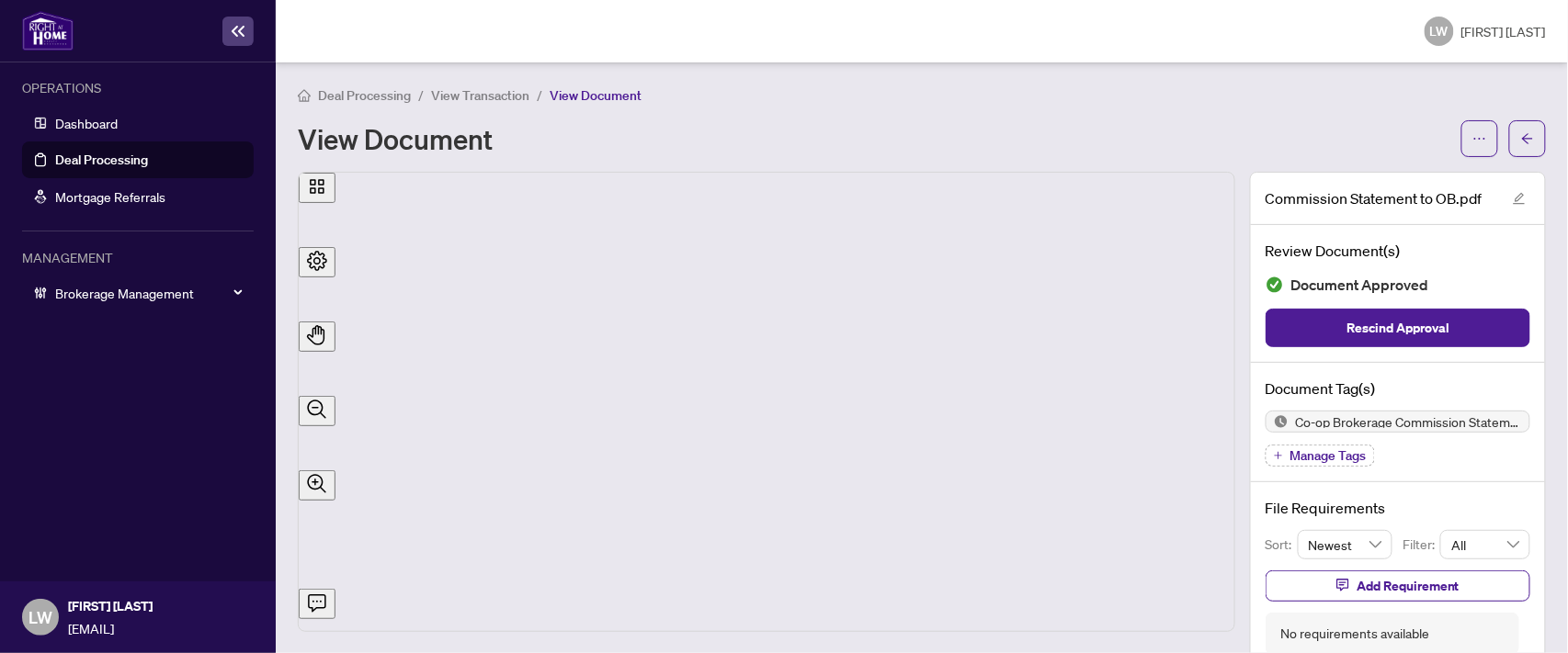 click on "Deal Processing" at bounding box center (101, 160) 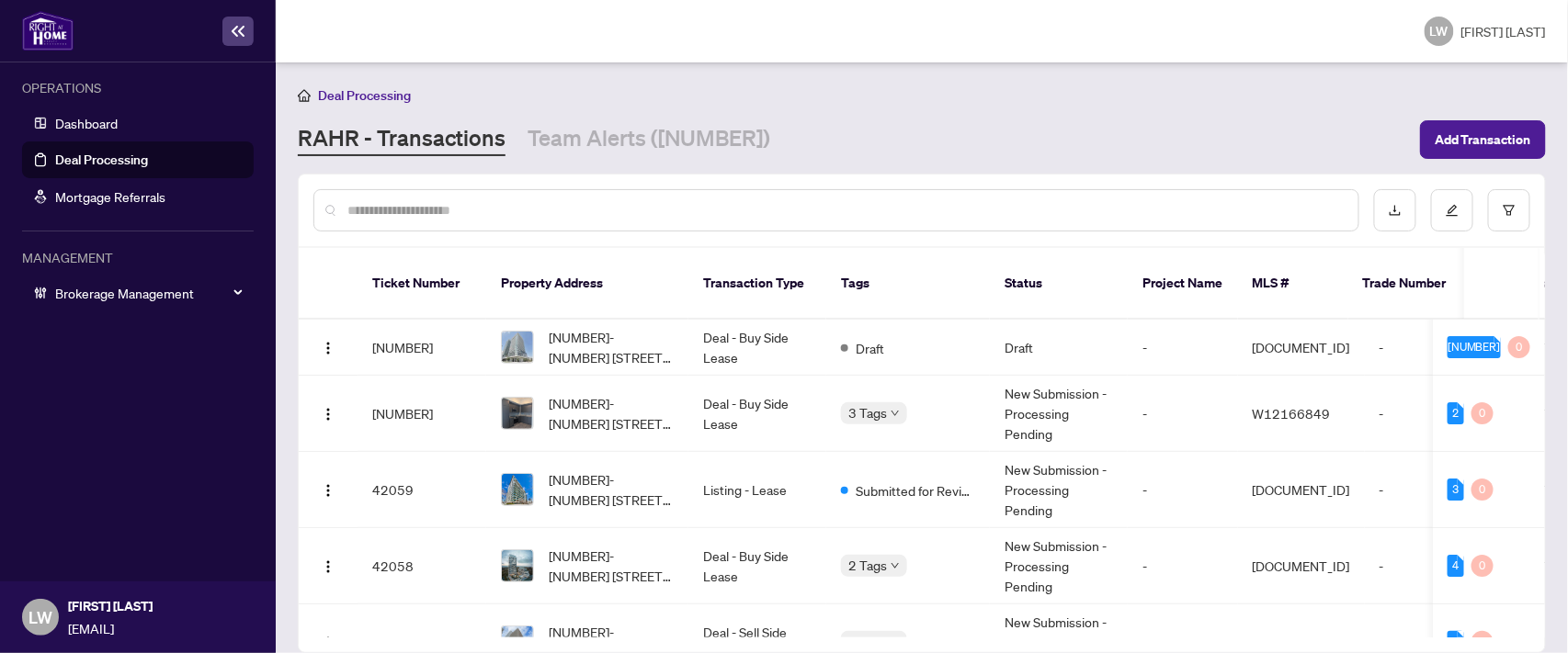 click at bounding box center (846, 210) 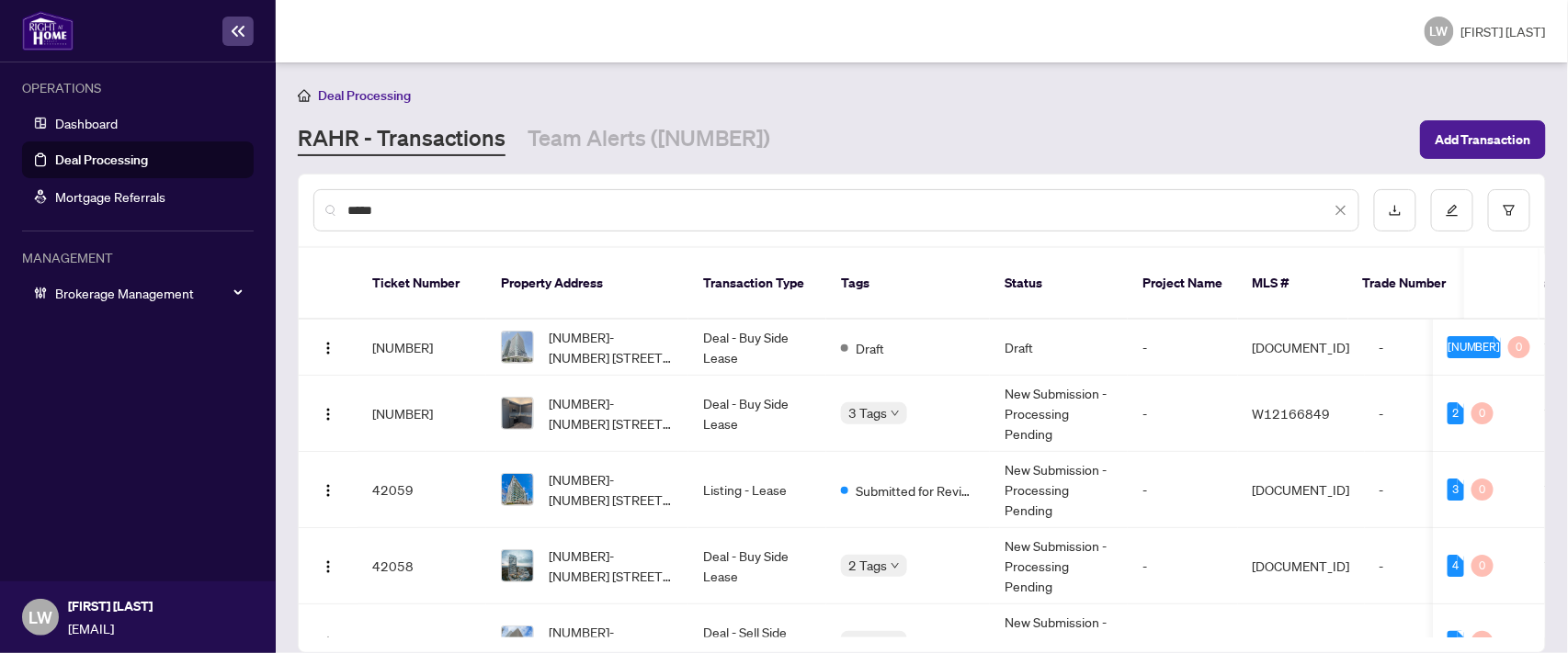 type on "*****" 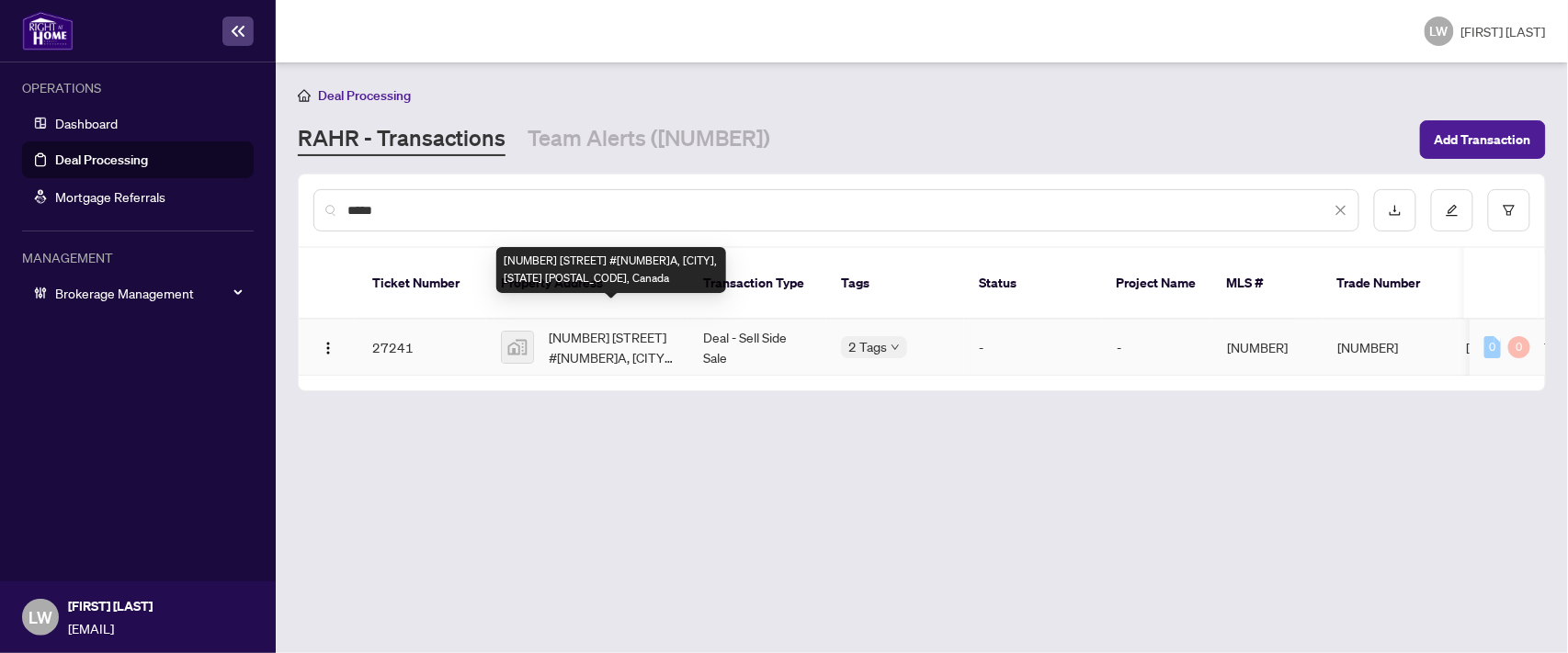 click on "[NUMBER] [STREET] #[NUMBER]A, [CITY], [STATE] [POSTAL_CODE], Canada" at bounding box center (611, 347) 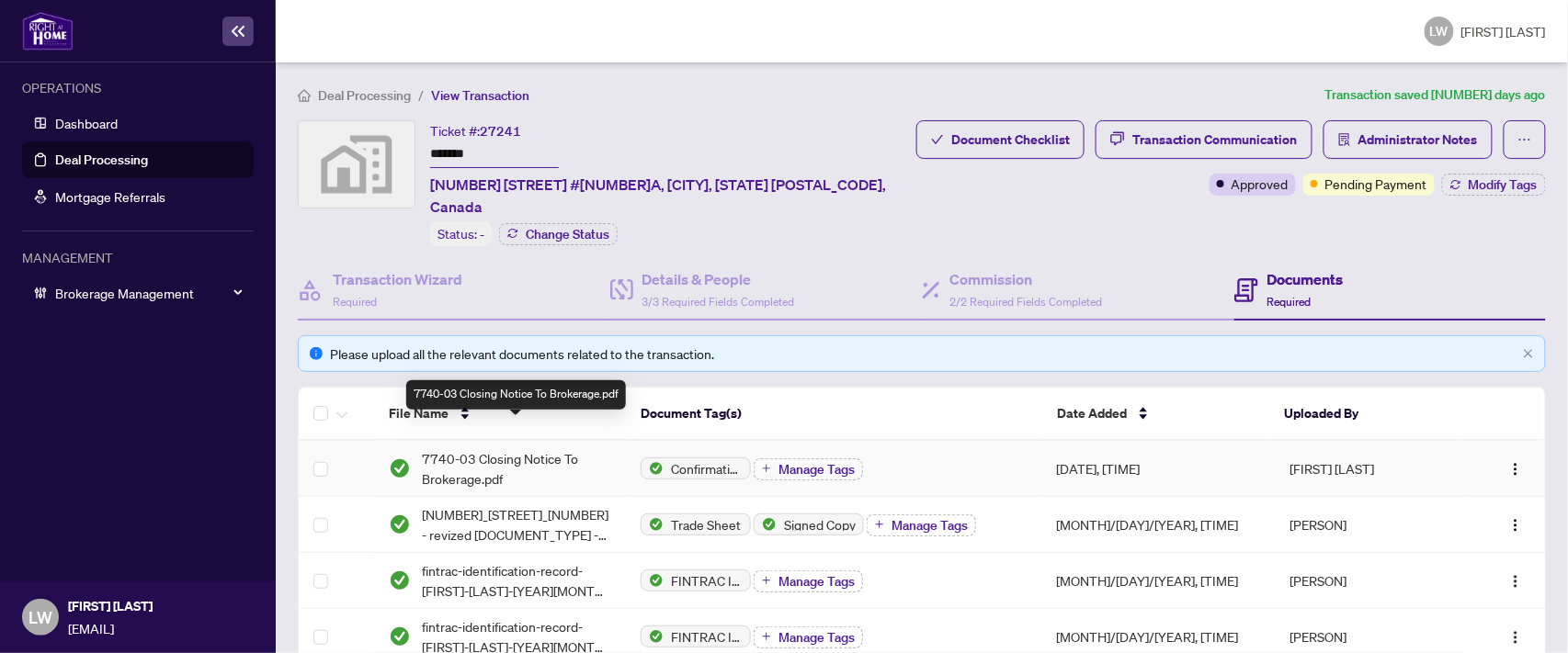 click on "7740-03 Closing Notice To Brokerage.pdf" at bounding box center (517, 468) 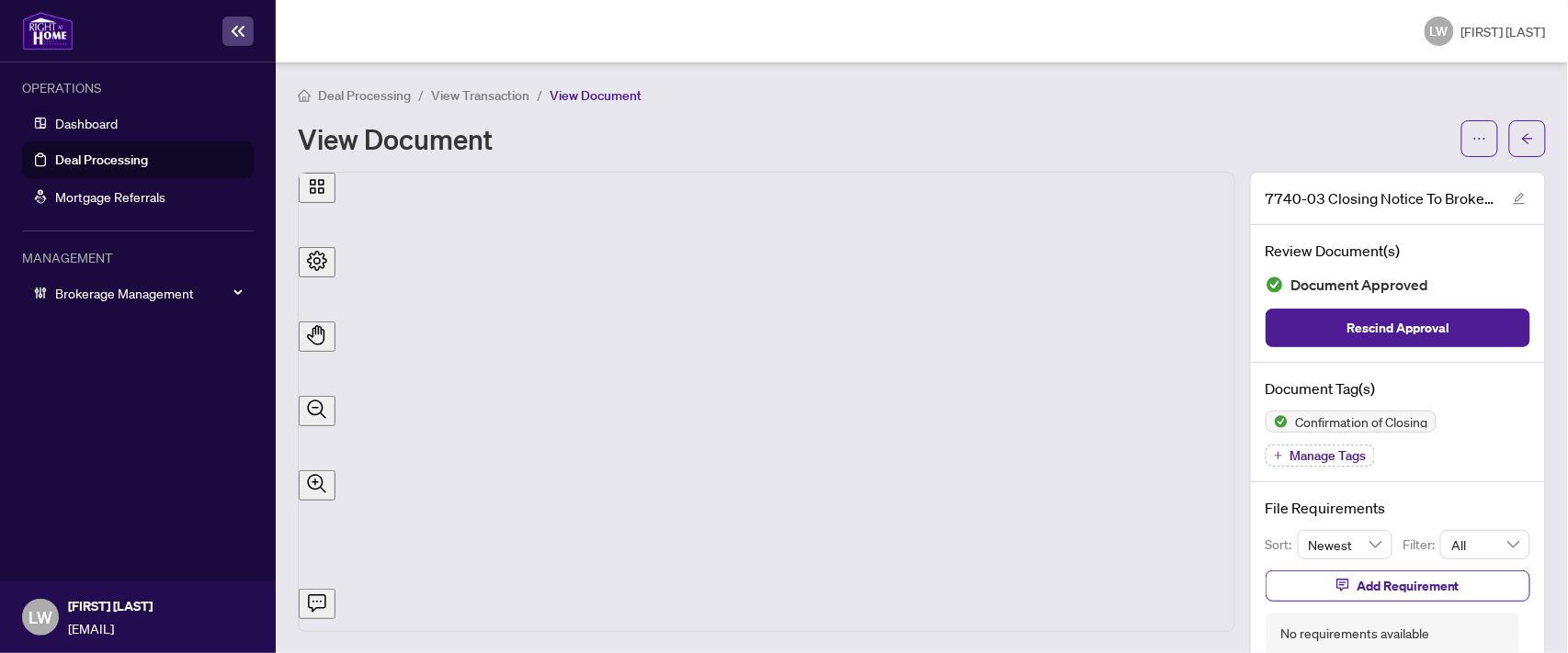 scroll, scrollTop: 0, scrollLeft: 0, axis: both 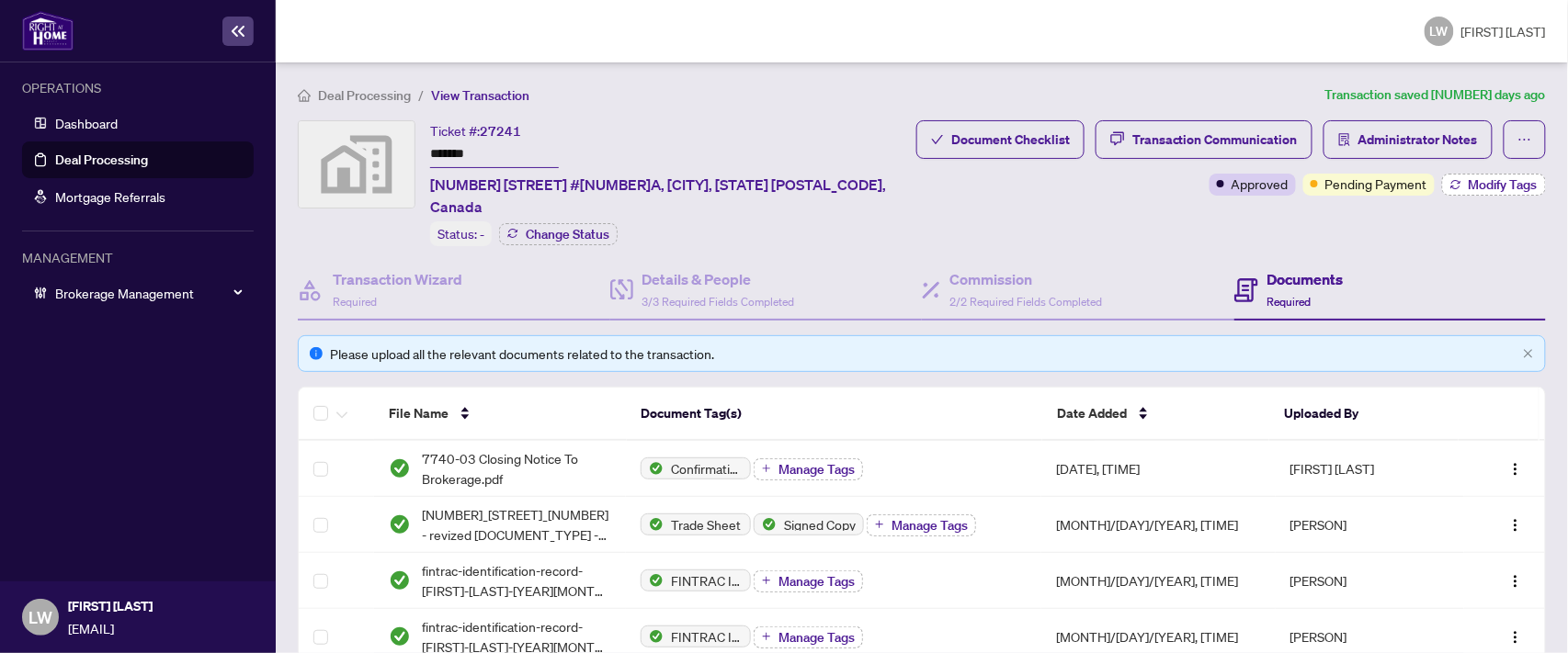 click on "Modify Tags" at bounding box center (1503, 185) 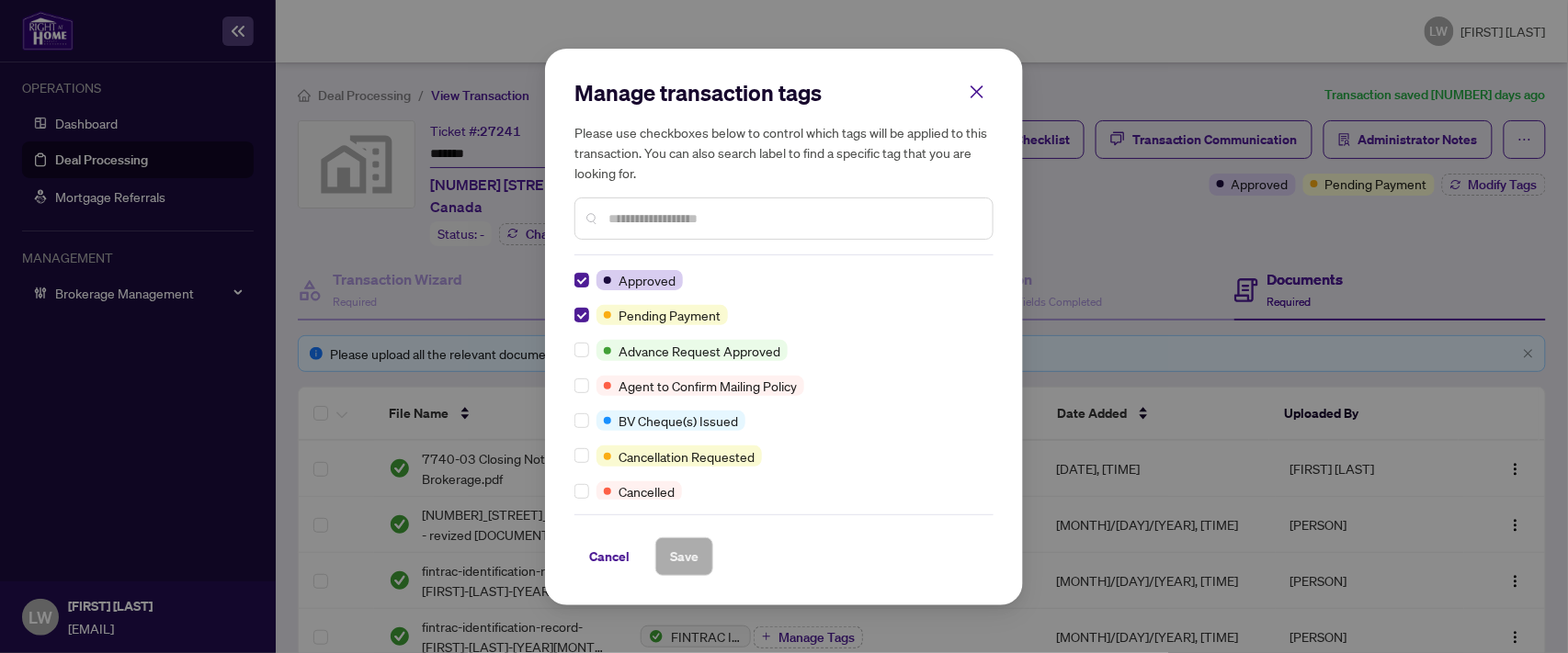 click at bounding box center (793, 219) 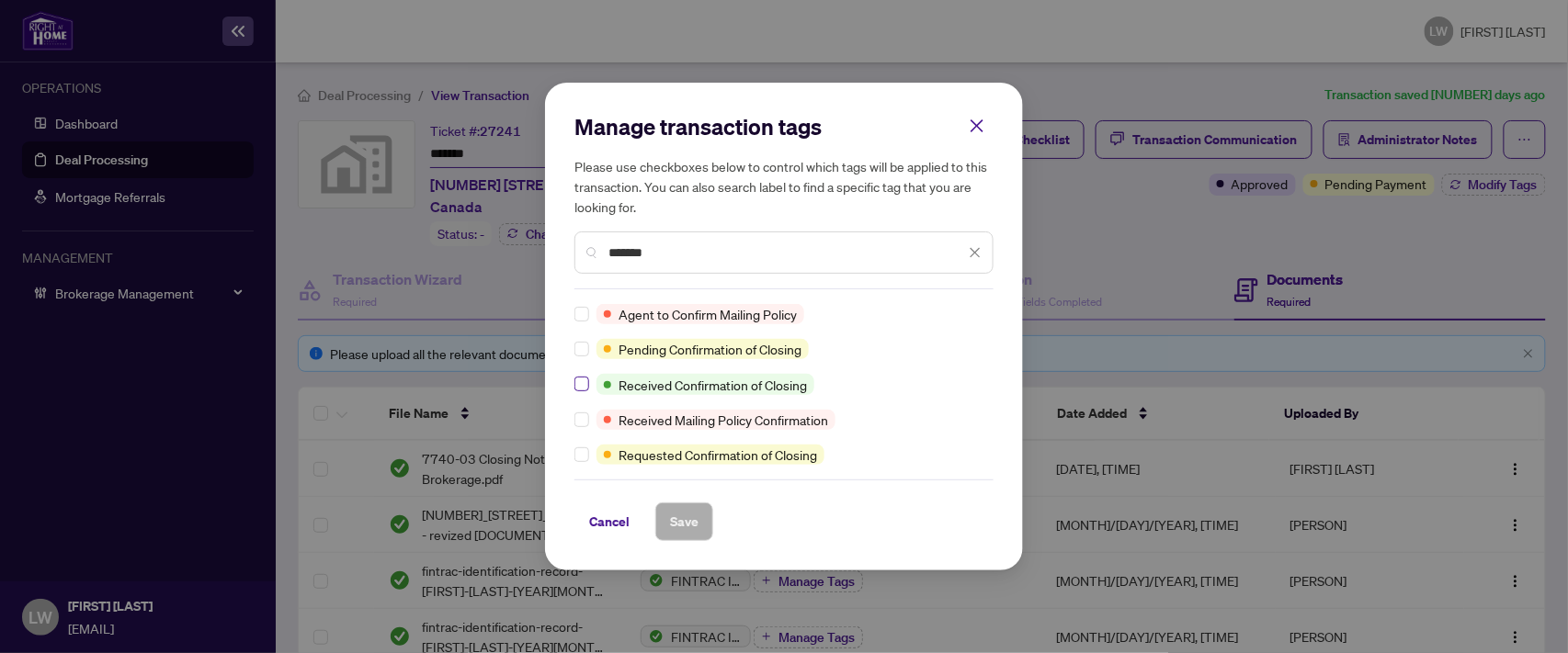 type on "*******" 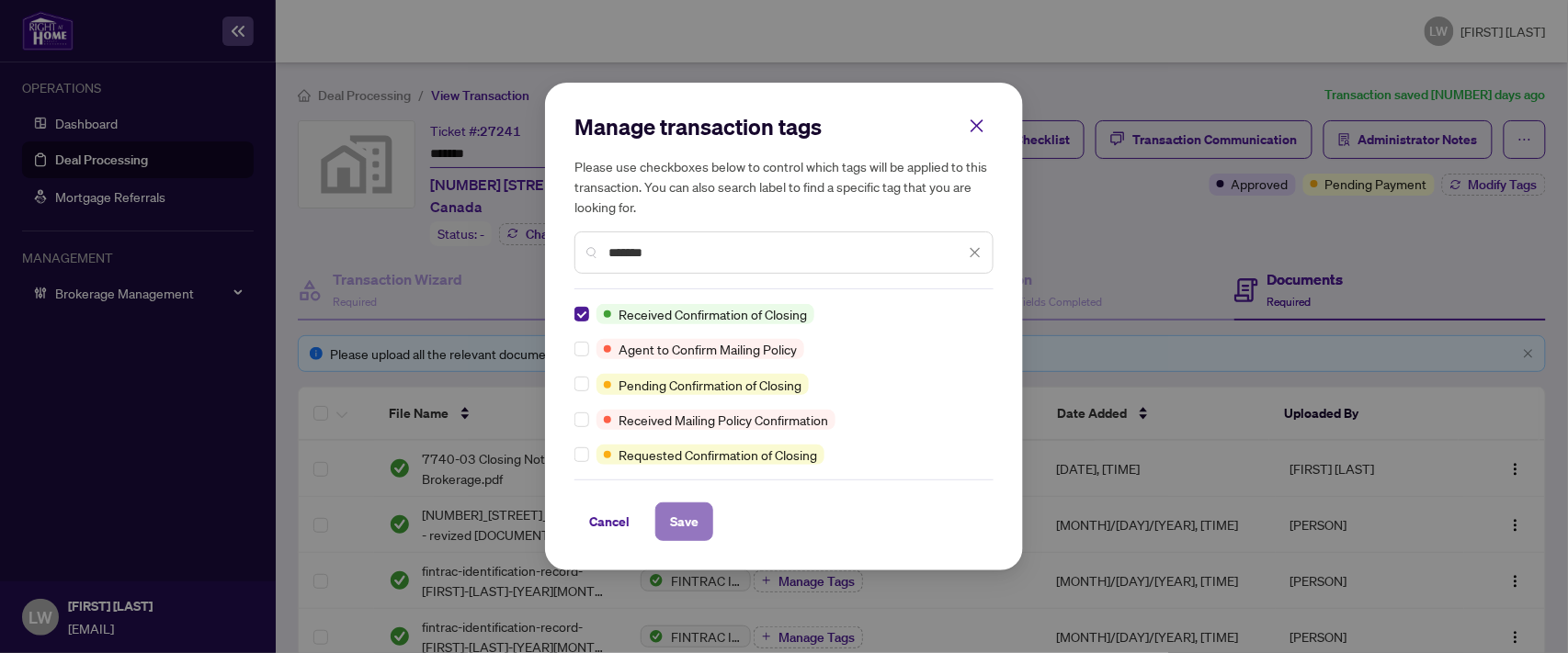 click on "Save" at bounding box center (684, 522) 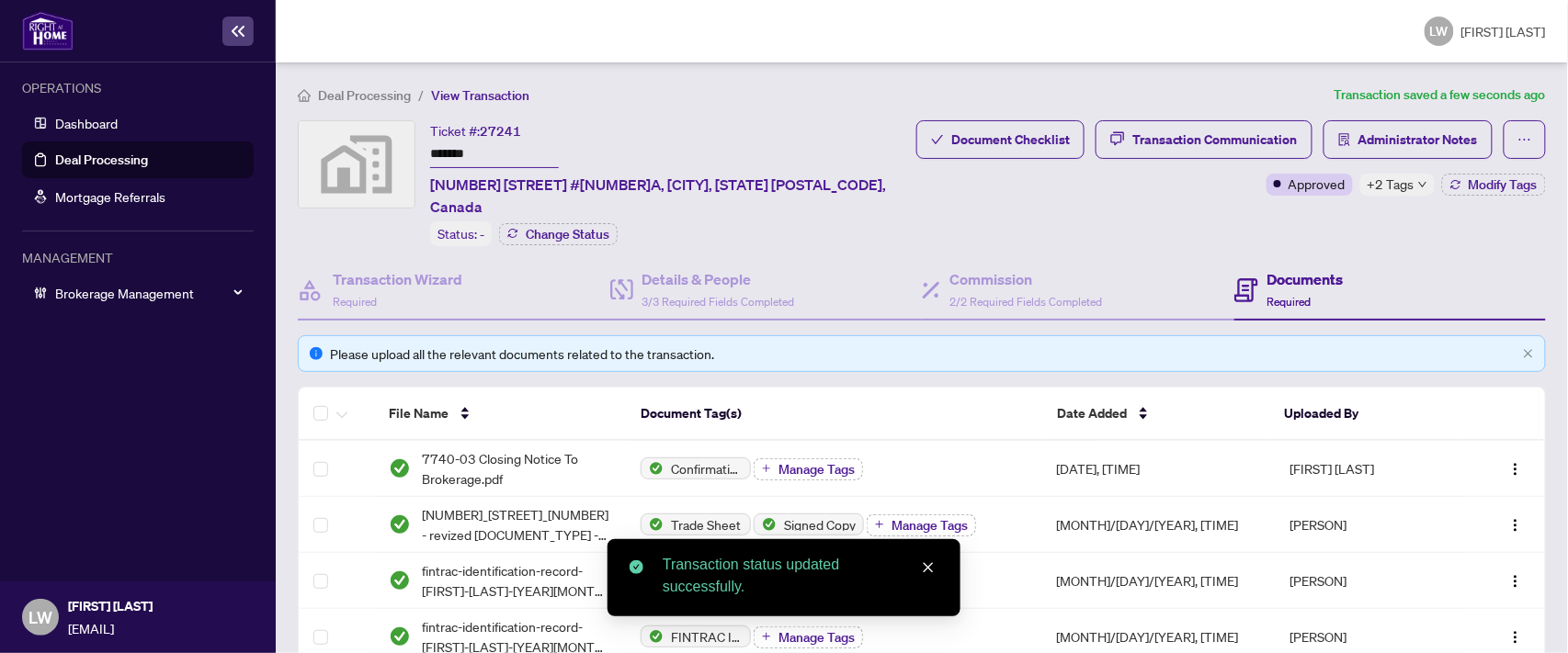 click on "Deal Processing" at bounding box center [101, 160] 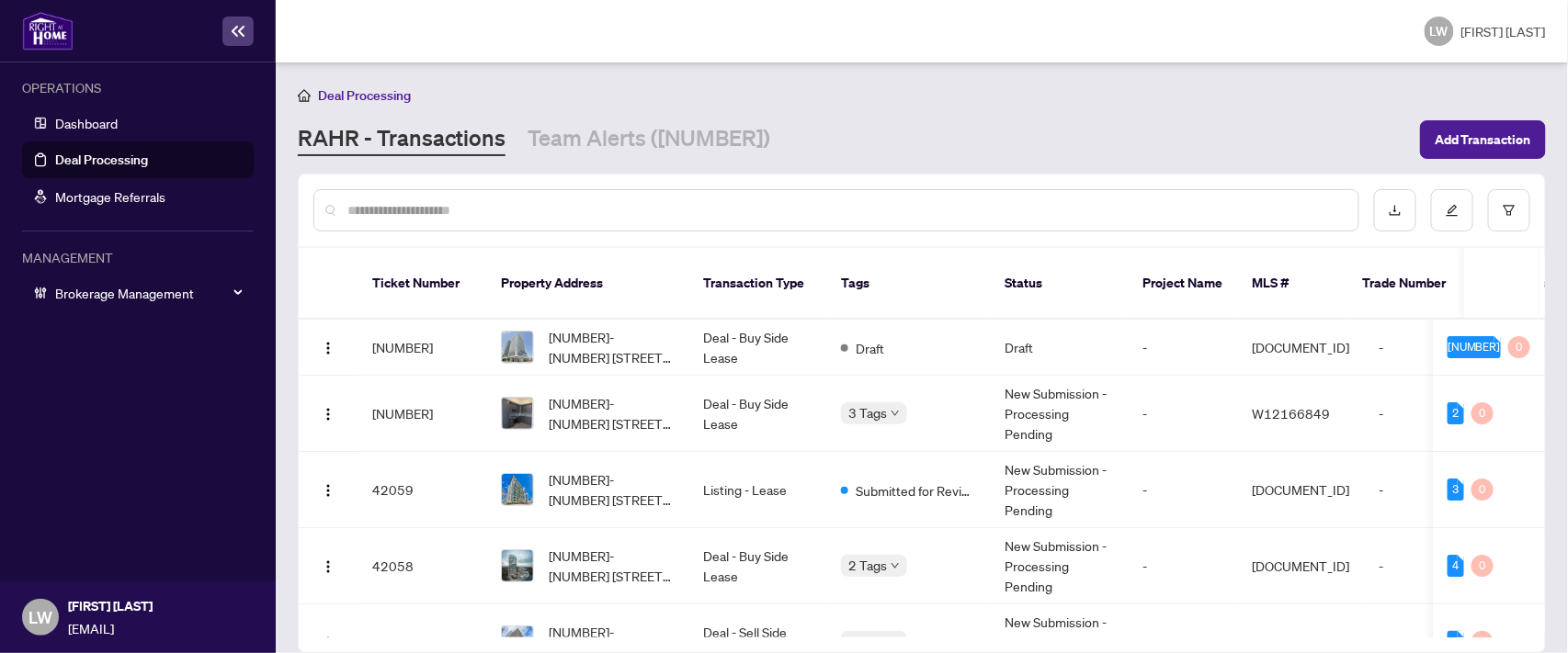 click at bounding box center [846, 210] 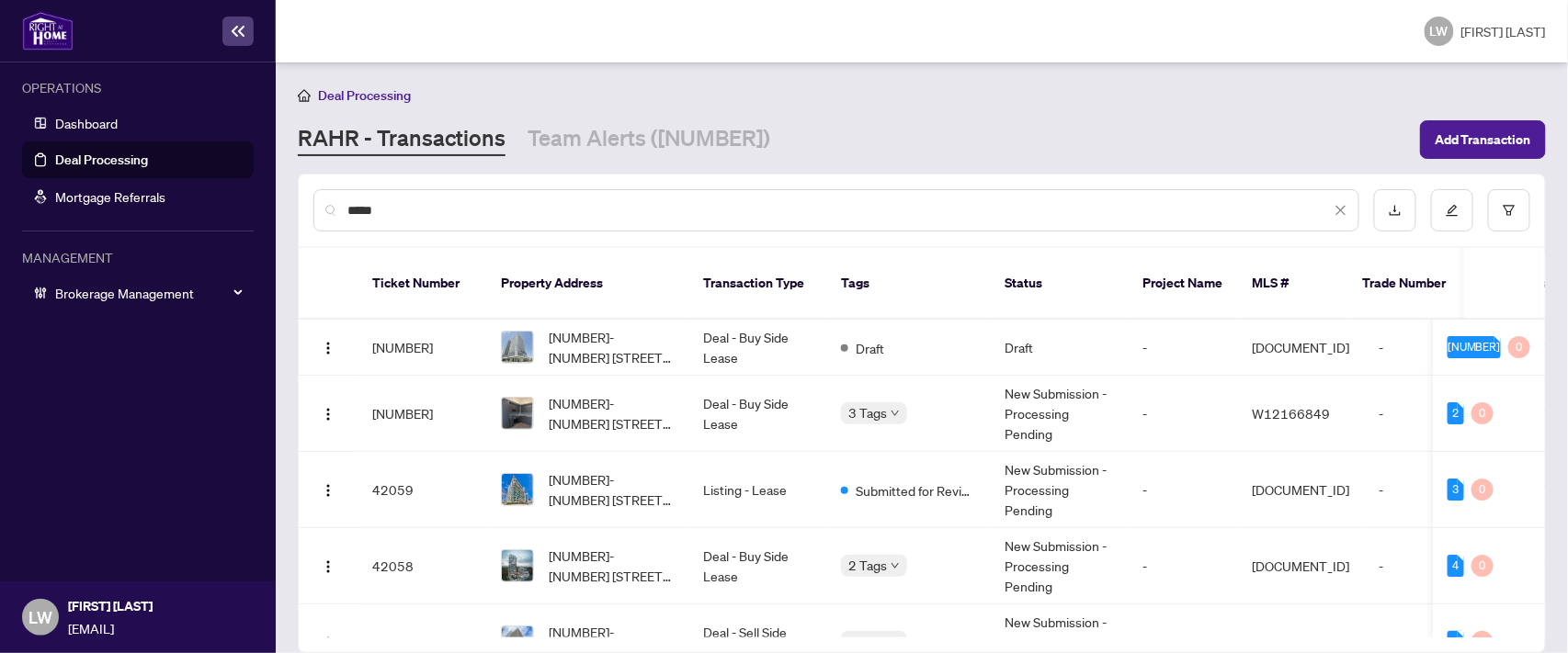 type on "*****" 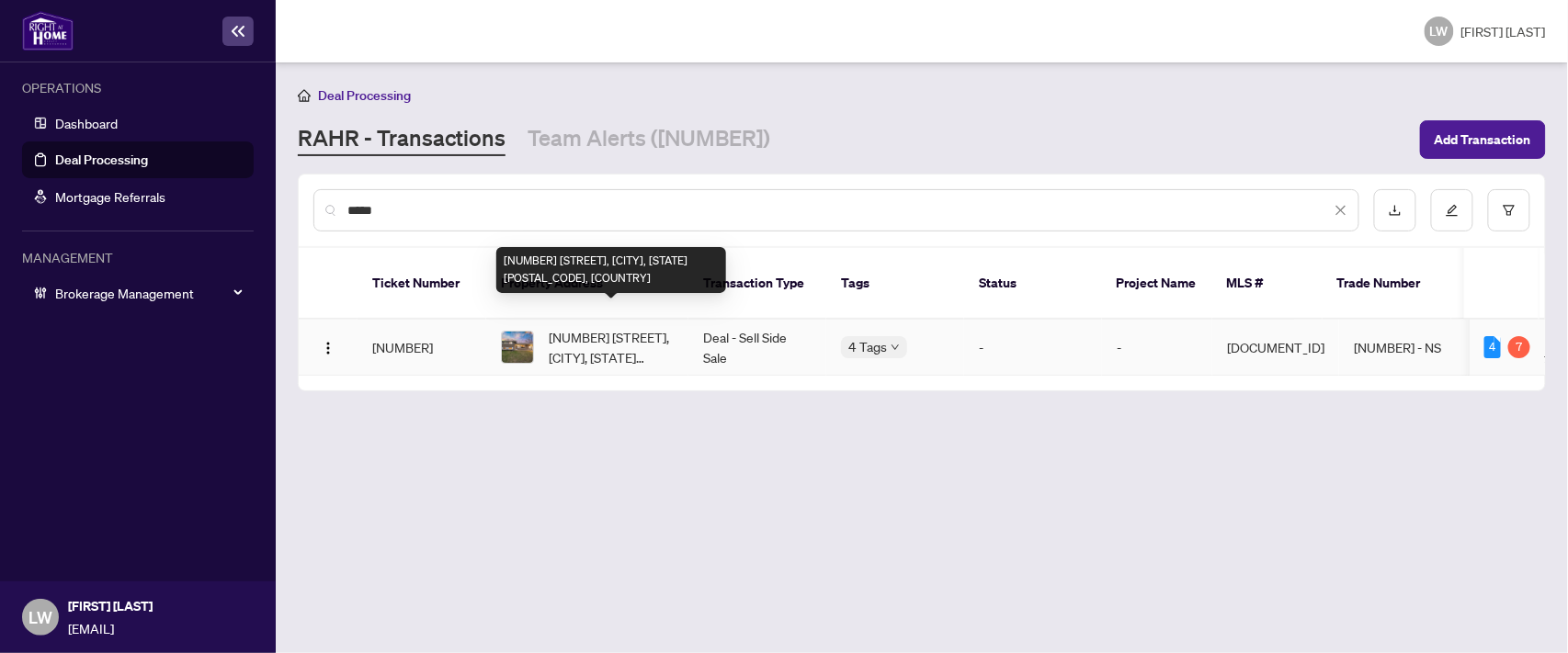 click on "[NUMBER] [STREET], [CITY], [STATE] [POSTAL_CODE], [COUNTRY]" at bounding box center [611, 347] 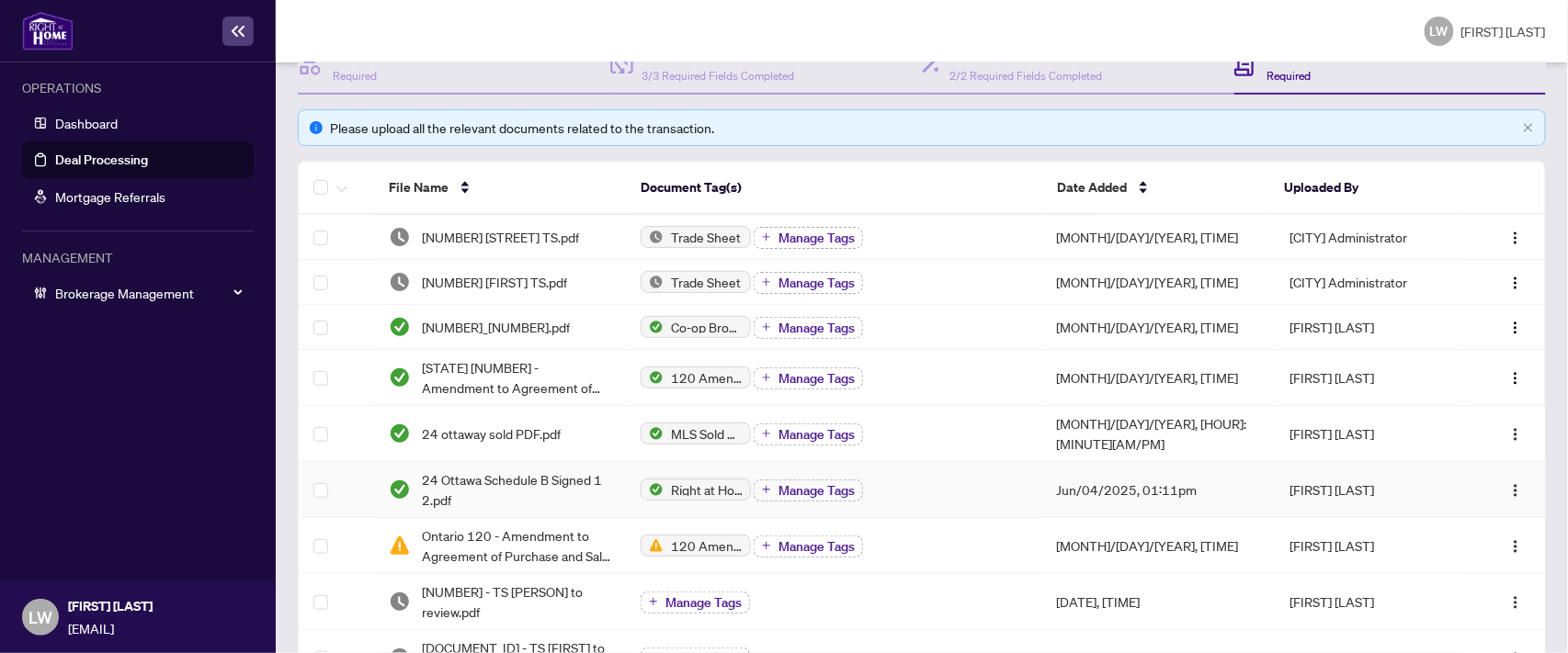 scroll, scrollTop: 306, scrollLeft: 0, axis: vertical 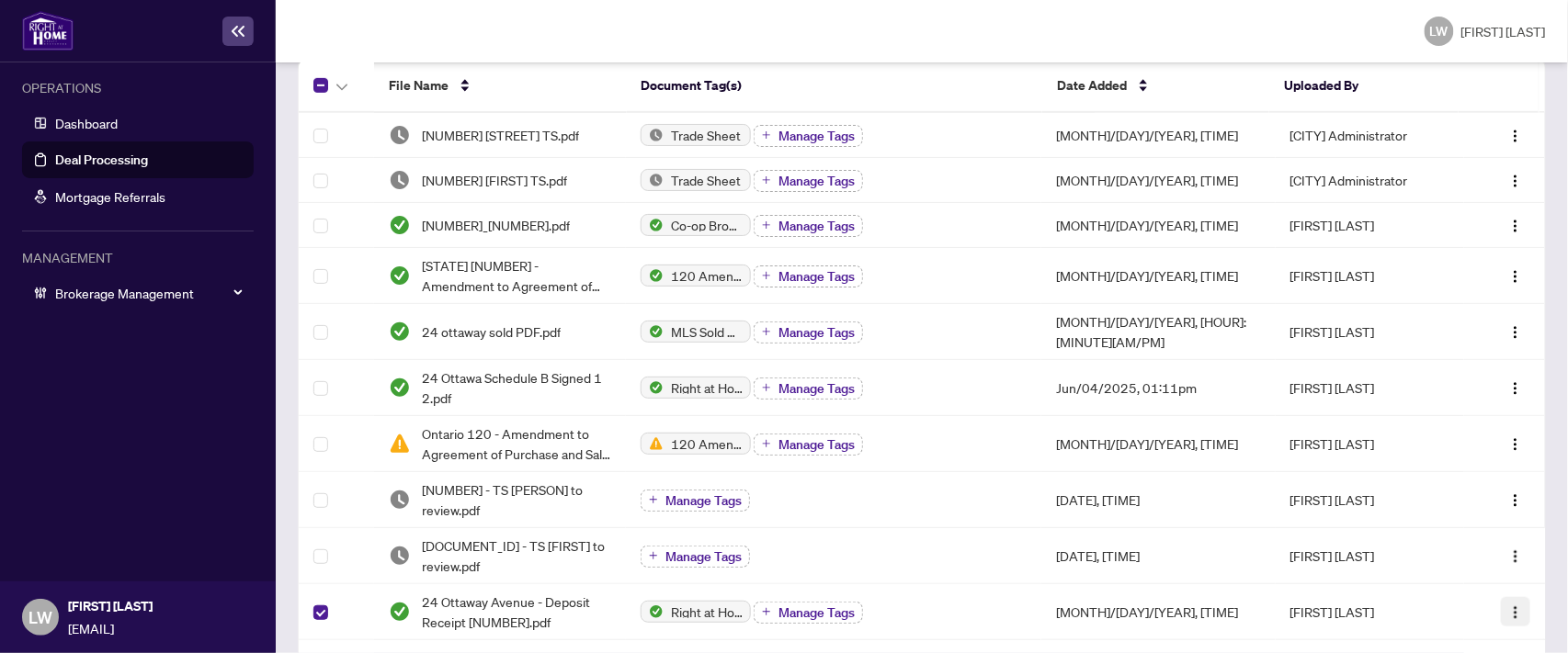 click at bounding box center (1516, 613) 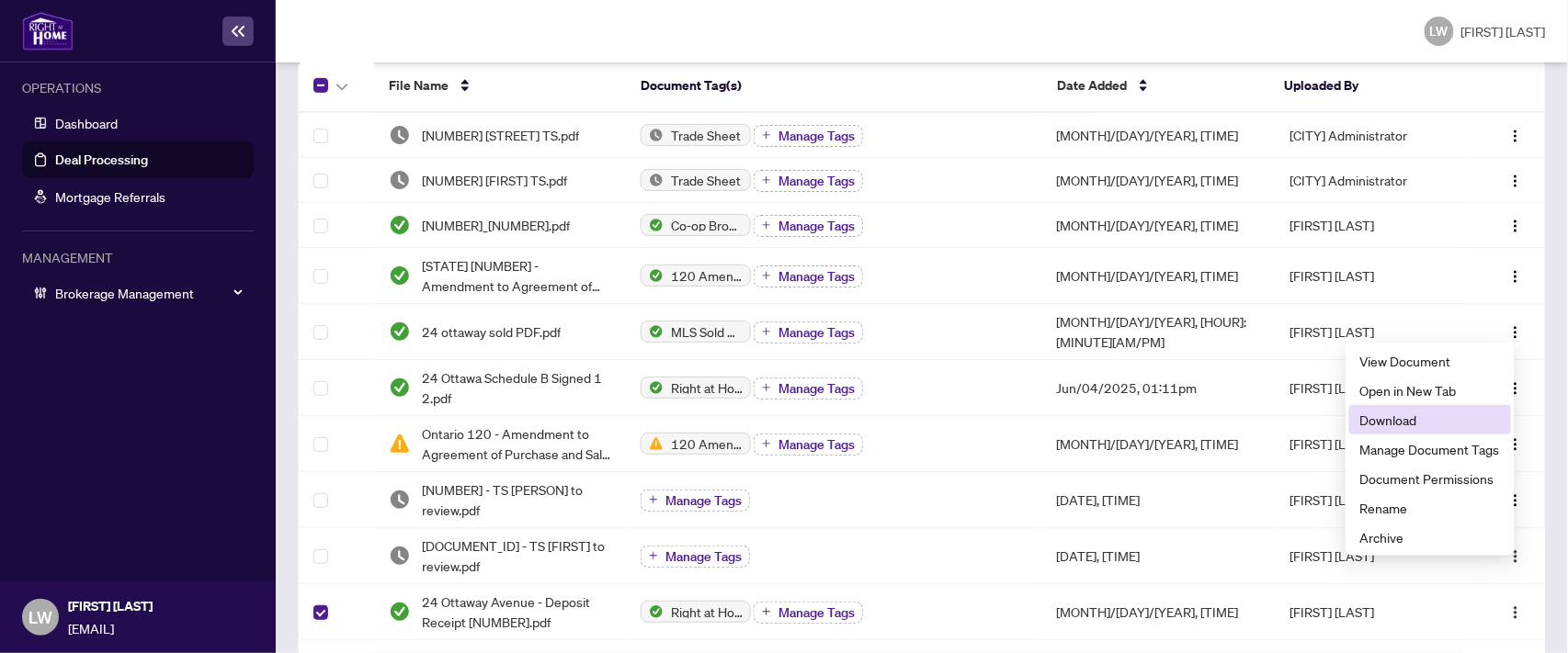 click on "Download" at bounding box center [1430, 420] 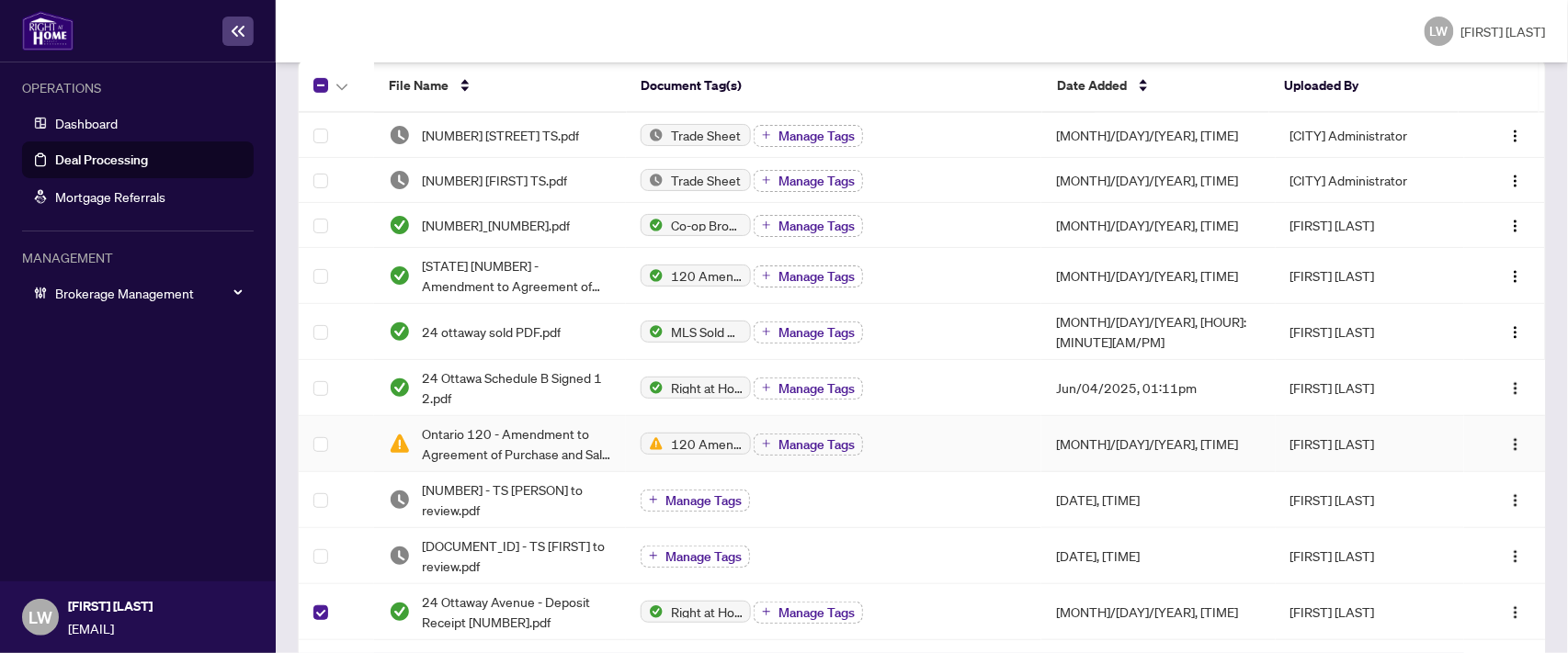 scroll, scrollTop: 510, scrollLeft: 0, axis: vertical 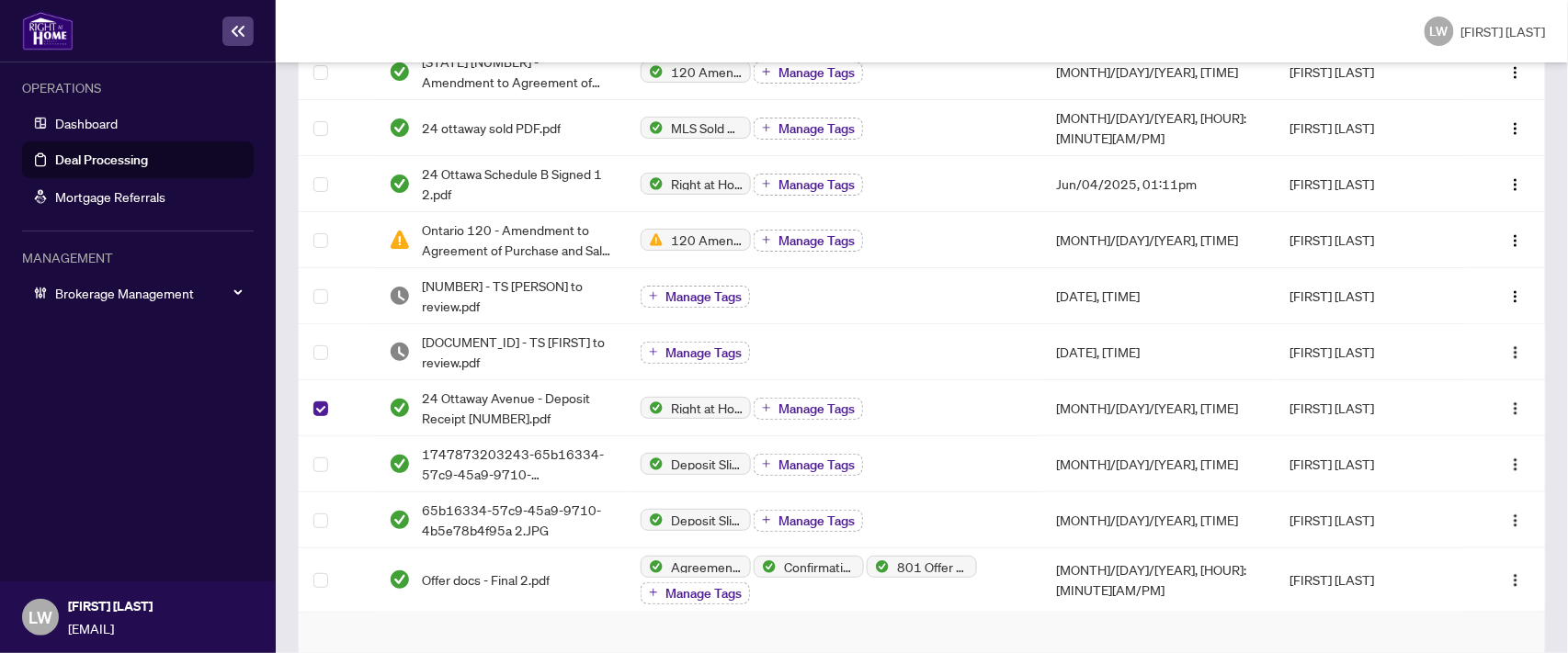 click on "Deal Processing" at bounding box center [101, 160] 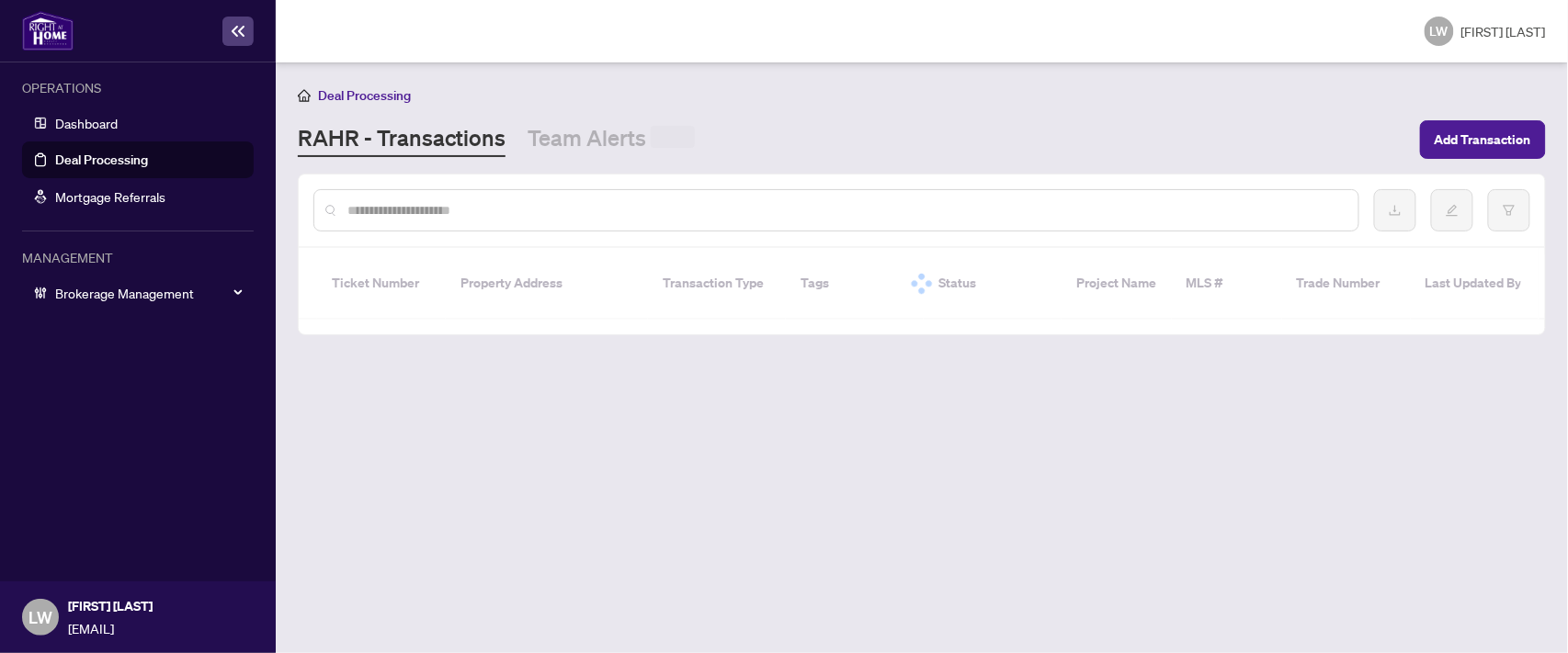 scroll, scrollTop: 0, scrollLeft: 0, axis: both 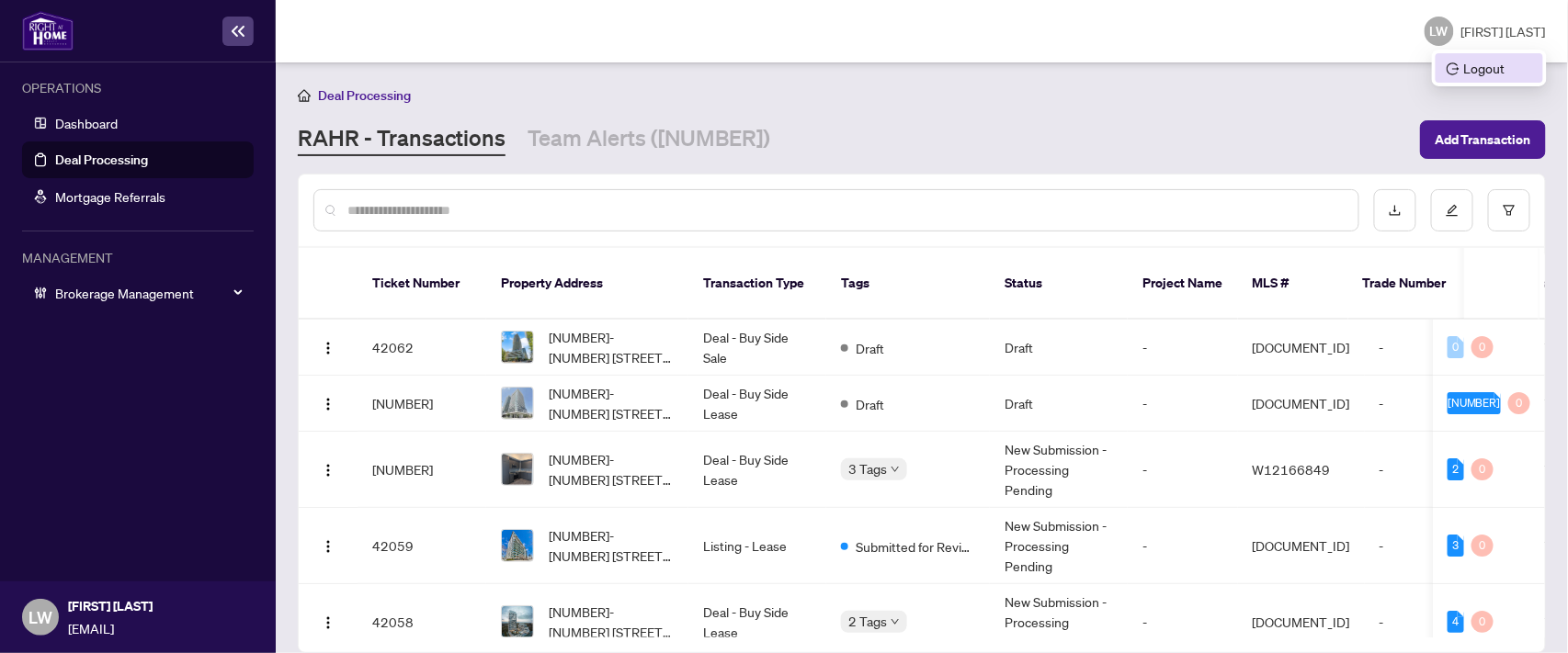 click on "Logout" at bounding box center (1489, 68) 